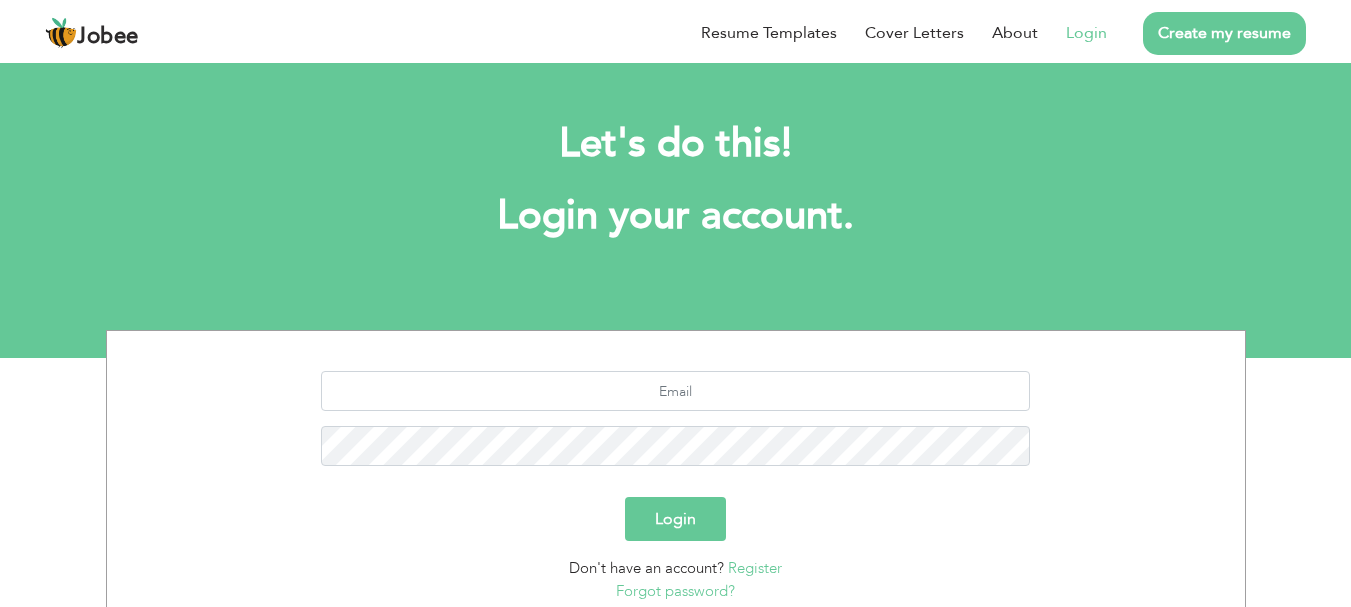 scroll, scrollTop: 0, scrollLeft: 0, axis: both 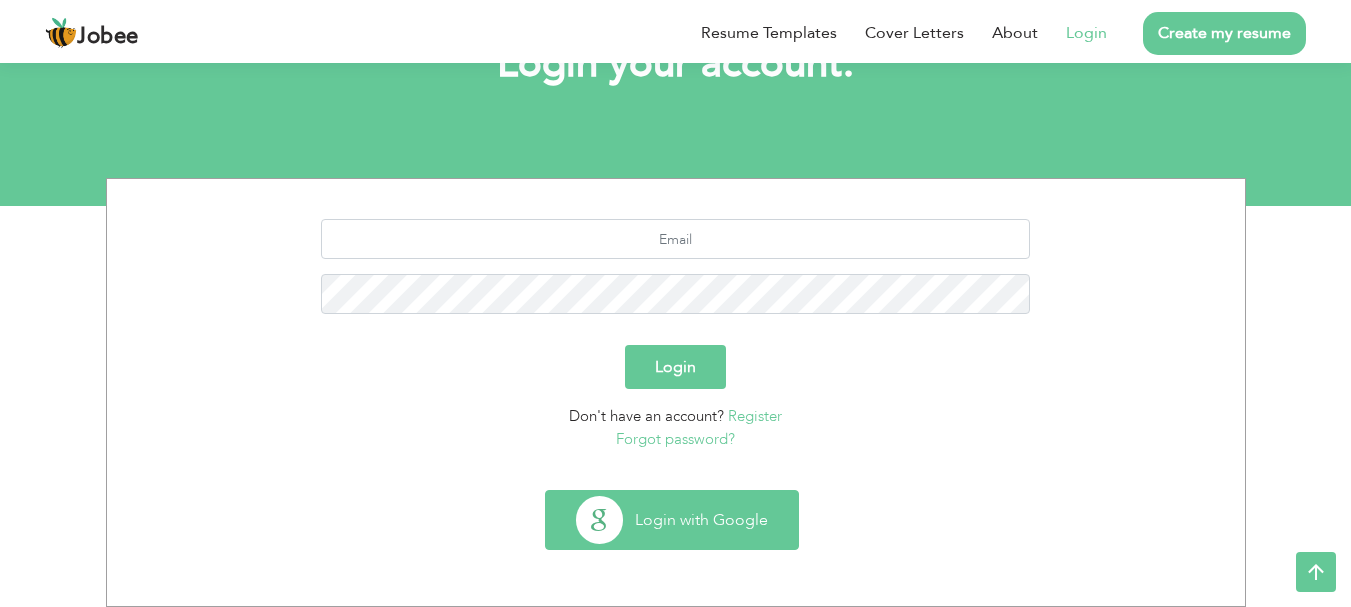 click on "Login with Google" at bounding box center (672, 520) 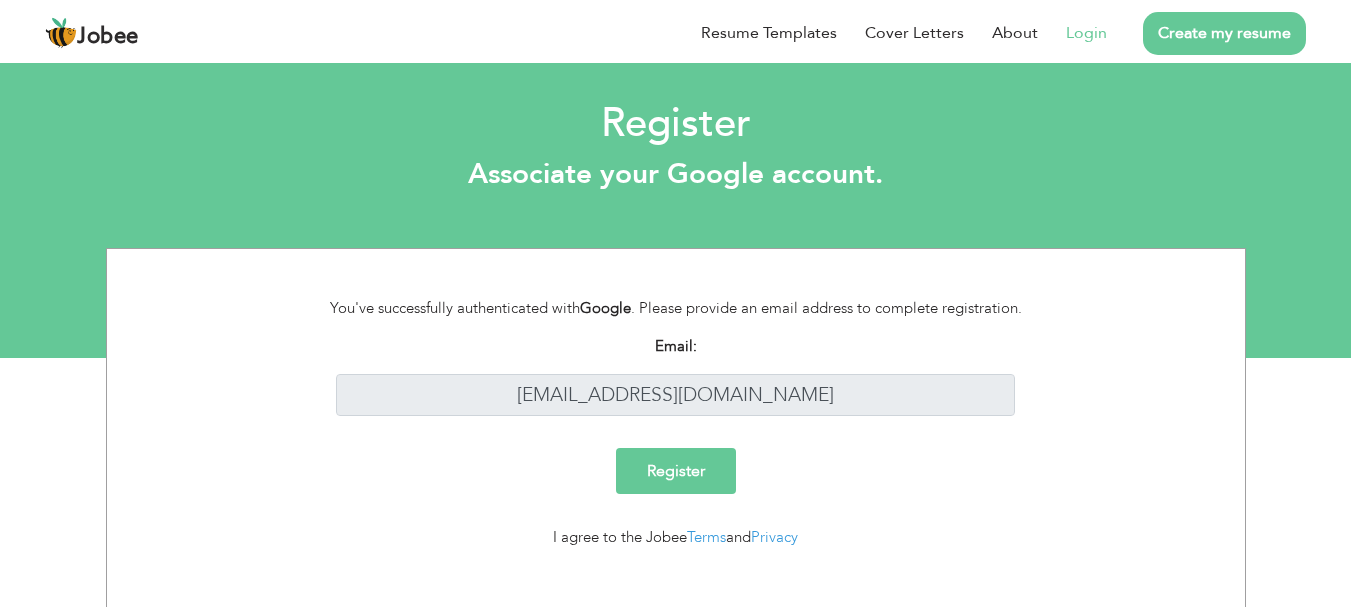 scroll, scrollTop: 0, scrollLeft: 0, axis: both 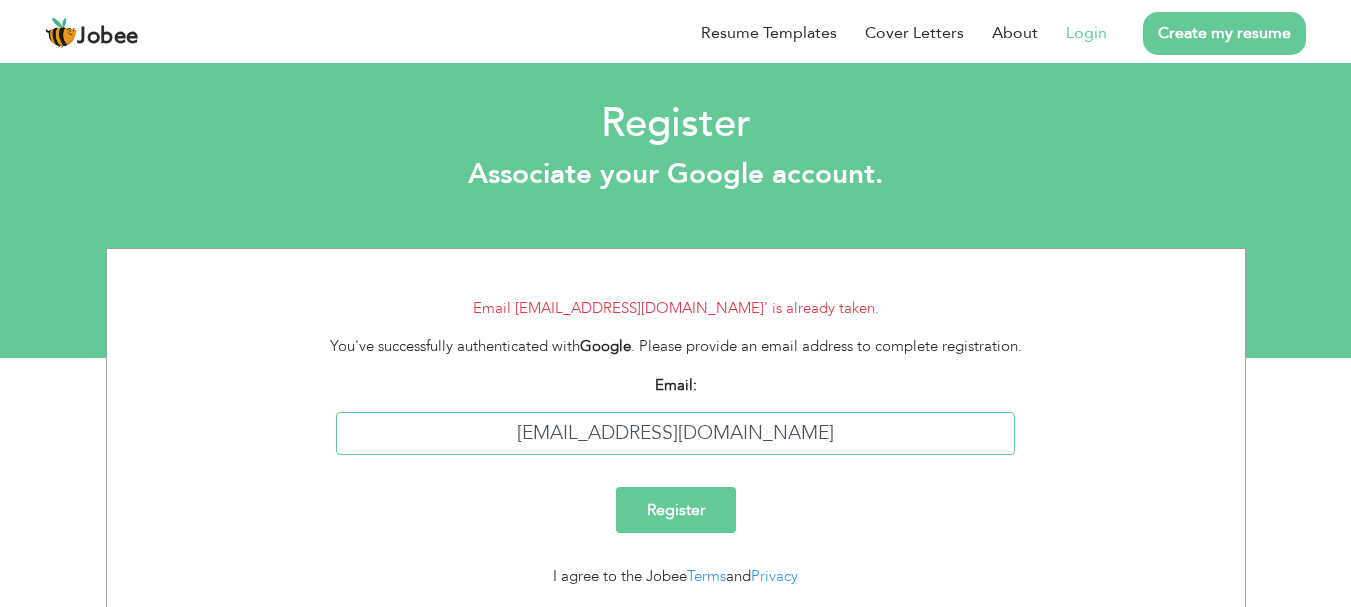 click on "[EMAIL_ADDRESS][DOMAIN_NAME]" at bounding box center [675, 433] 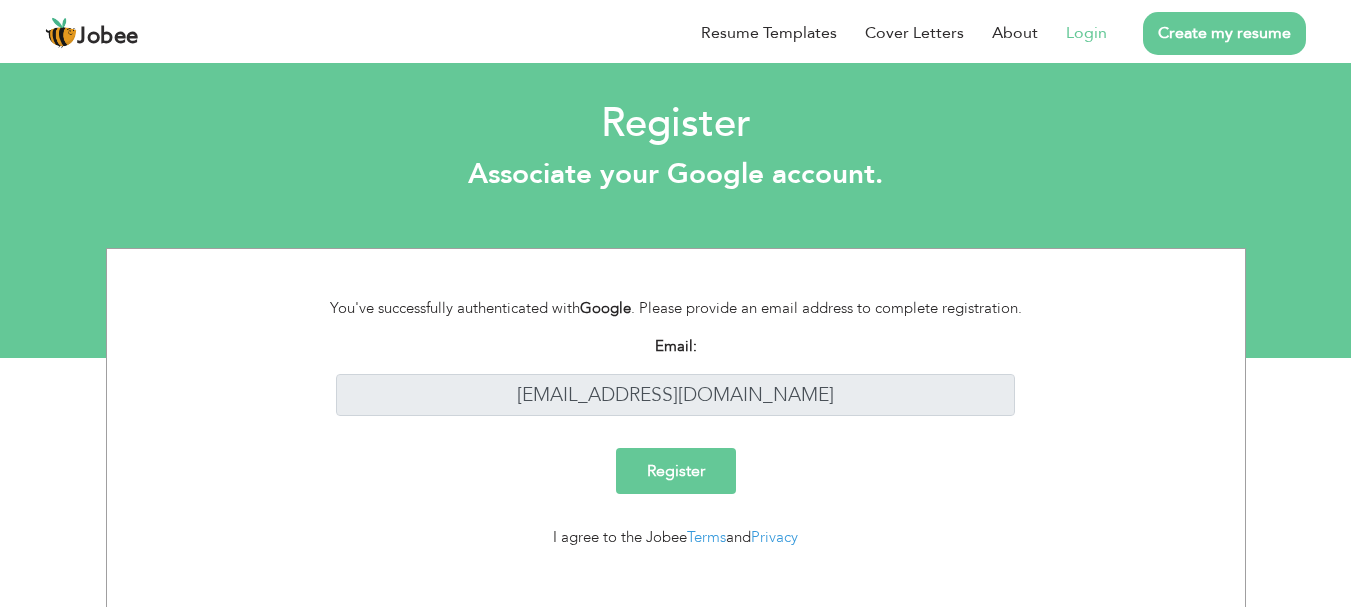scroll, scrollTop: 0, scrollLeft: 0, axis: both 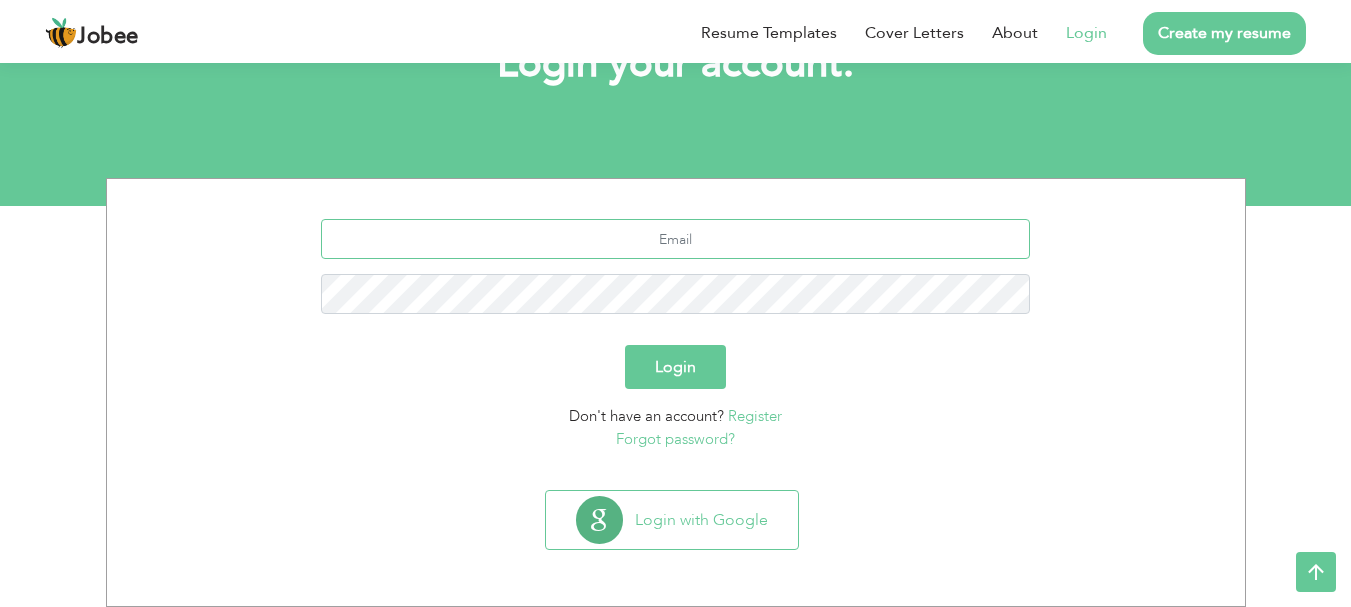 click at bounding box center [675, 239] 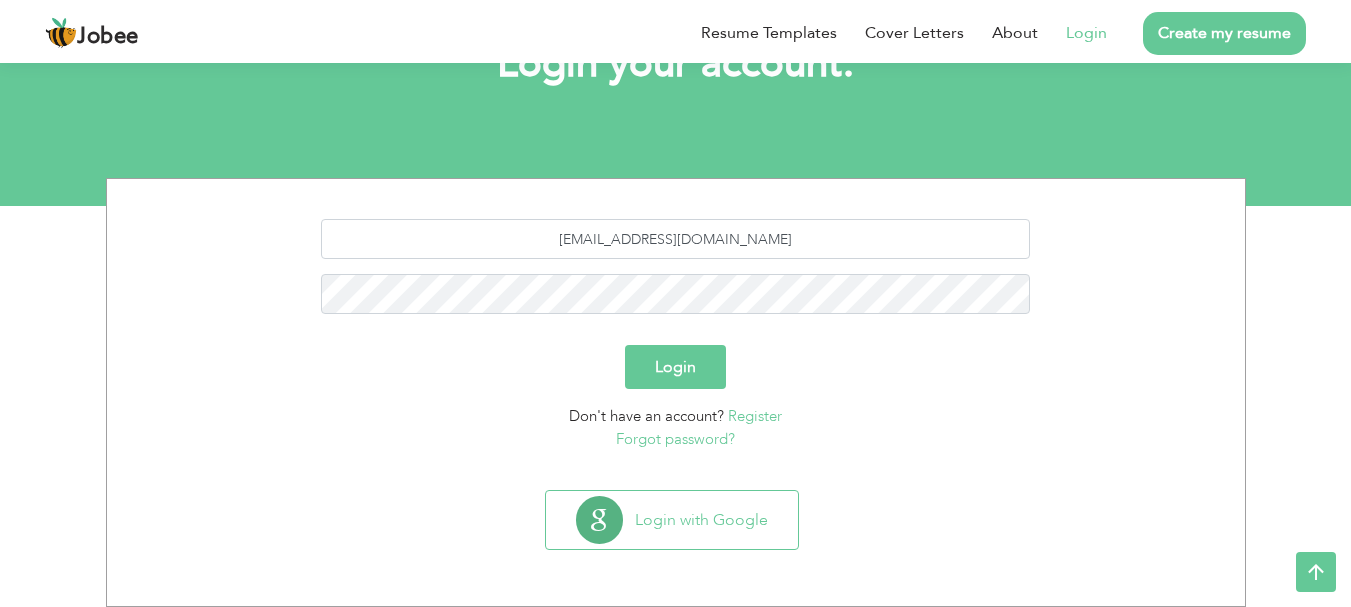 click on "Login" at bounding box center [675, 367] 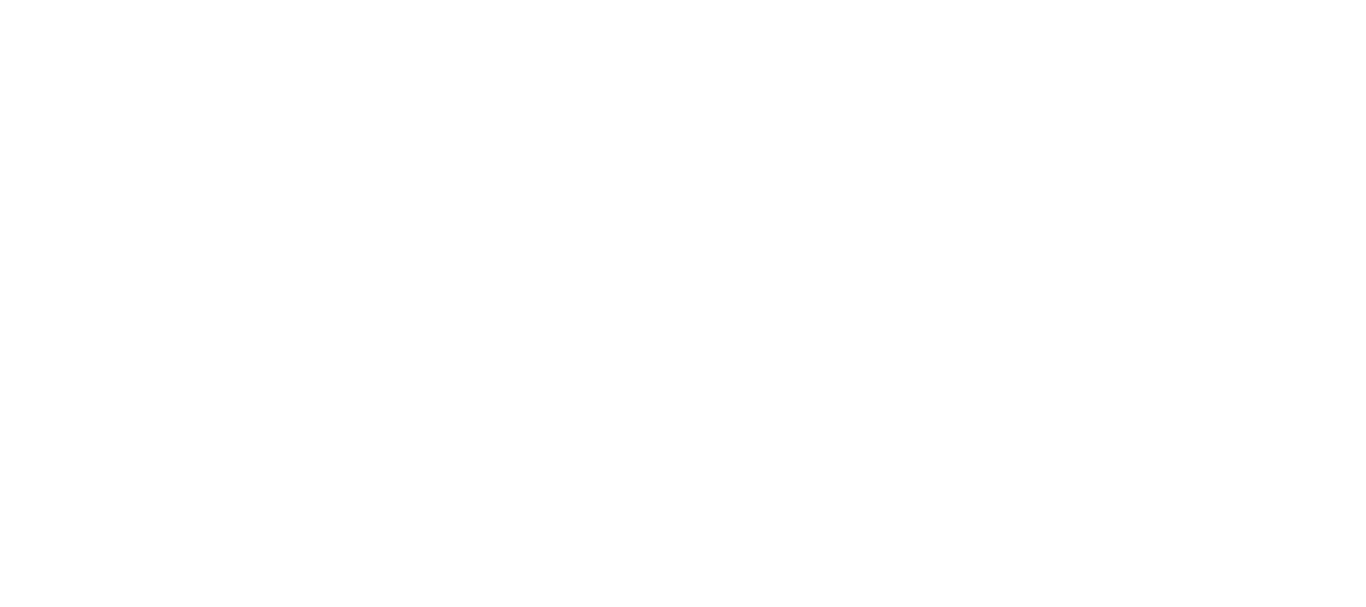 scroll, scrollTop: 0, scrollLeft: 0, axis: both 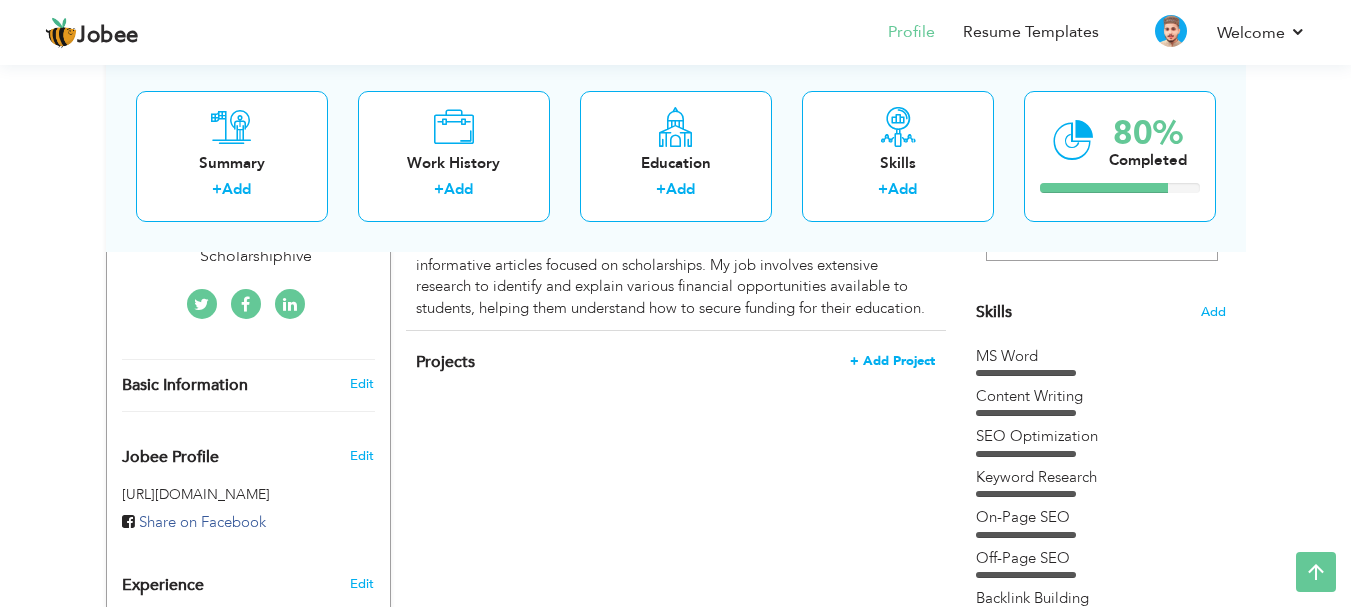 click on "+ Add Project" at bounding box center (892, 361) 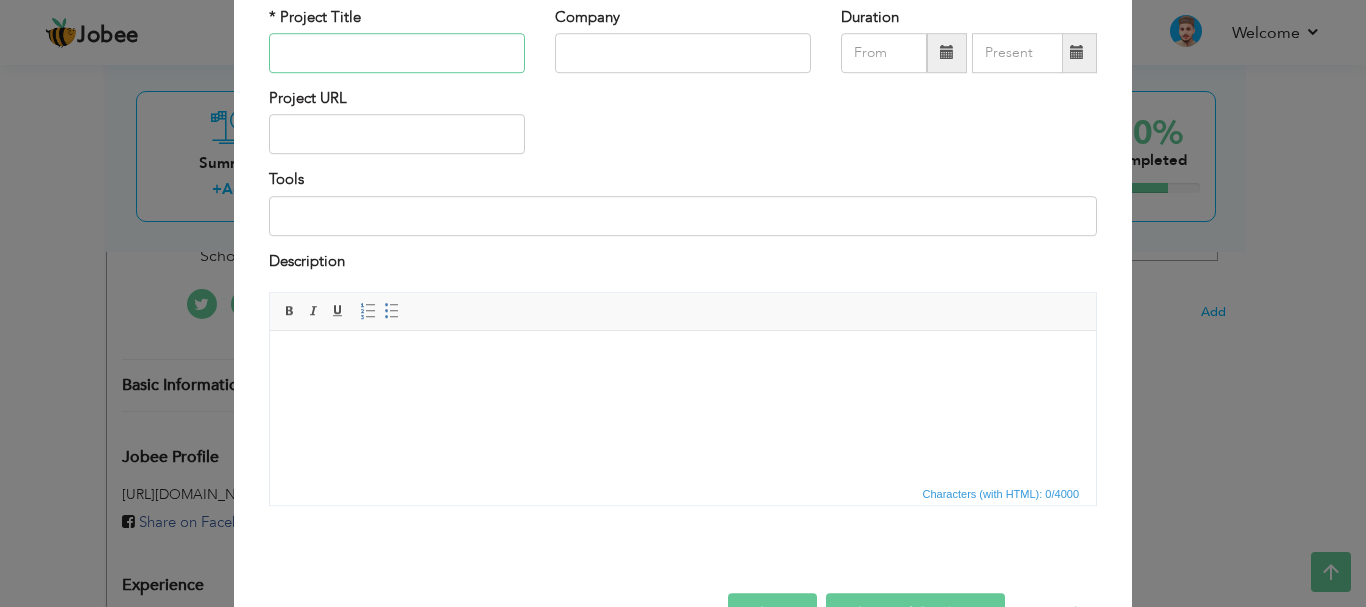 scroll, scrollTop: 144, scrollLeft: 0, axis: vertical 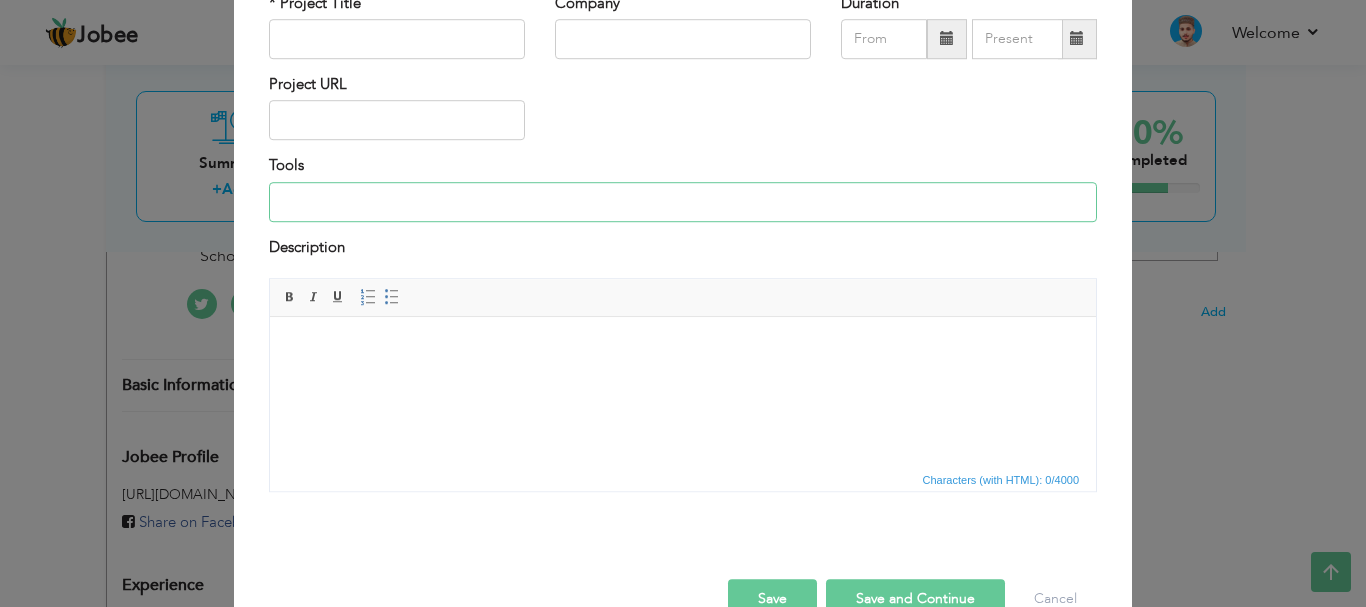 click at bounding box center [683, 202] 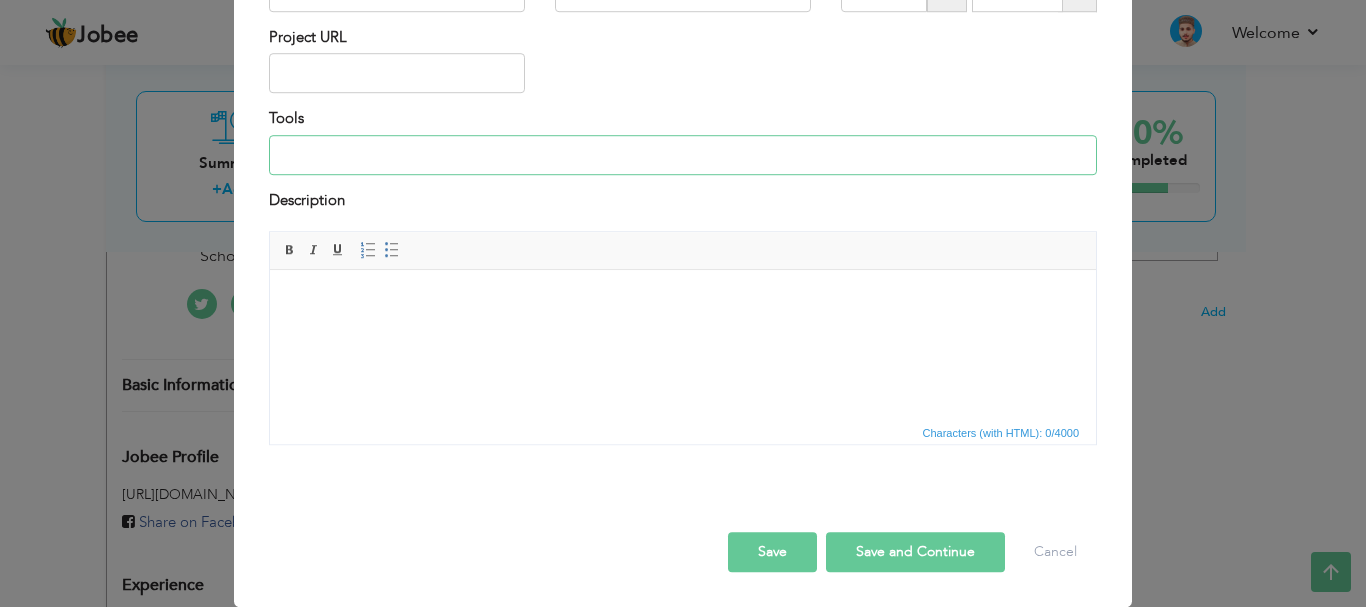 scroll, scrollTop: 0, scrollLeft: 0, axis: both 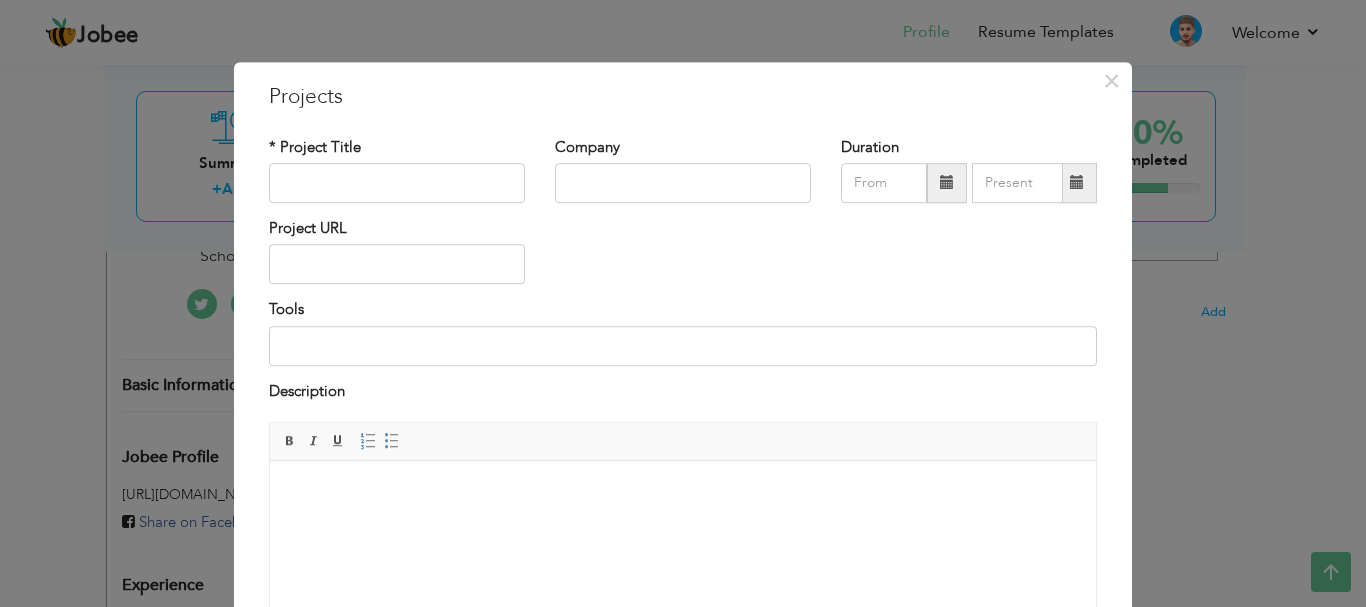 click at bounding box center (947, 183) 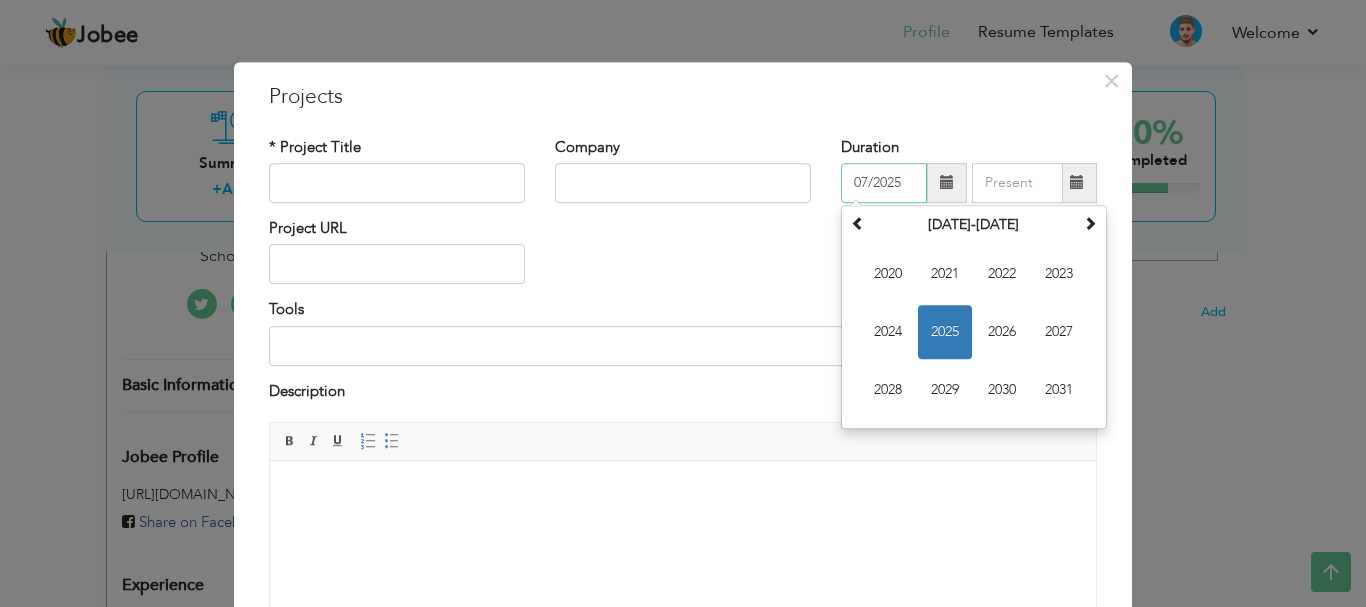 click on "2025" at bounding box center [945, 332] 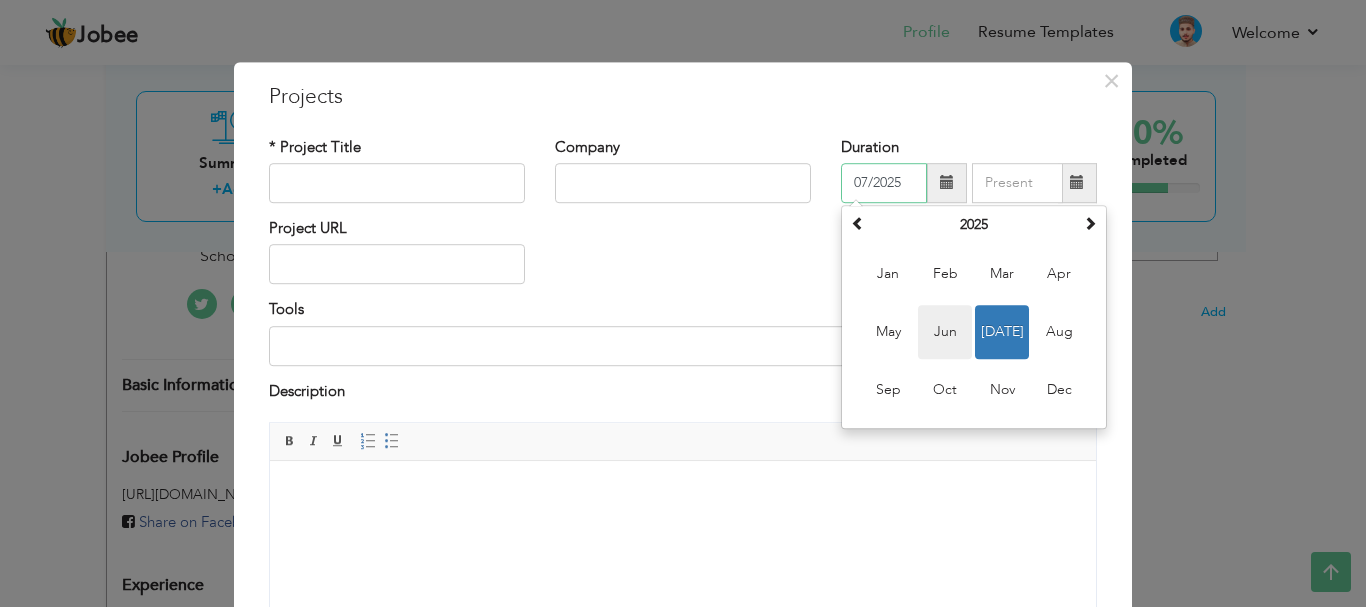 click on "Jun" at bounding box center (945, 332) 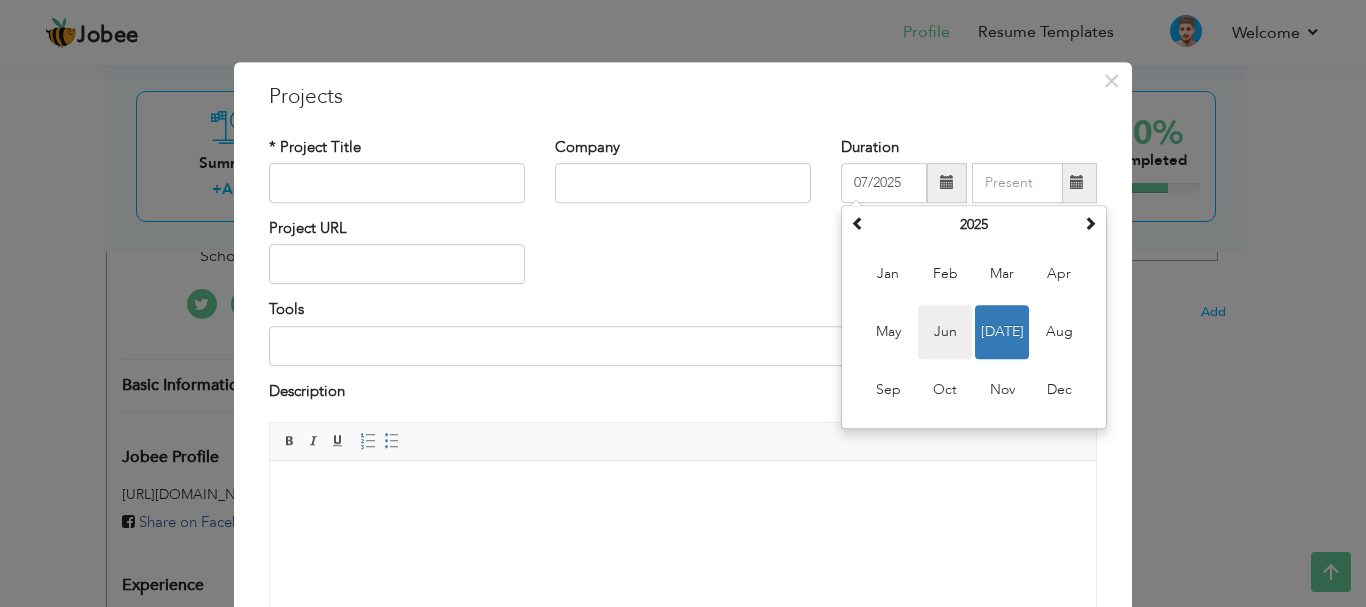 type on "06/2025" 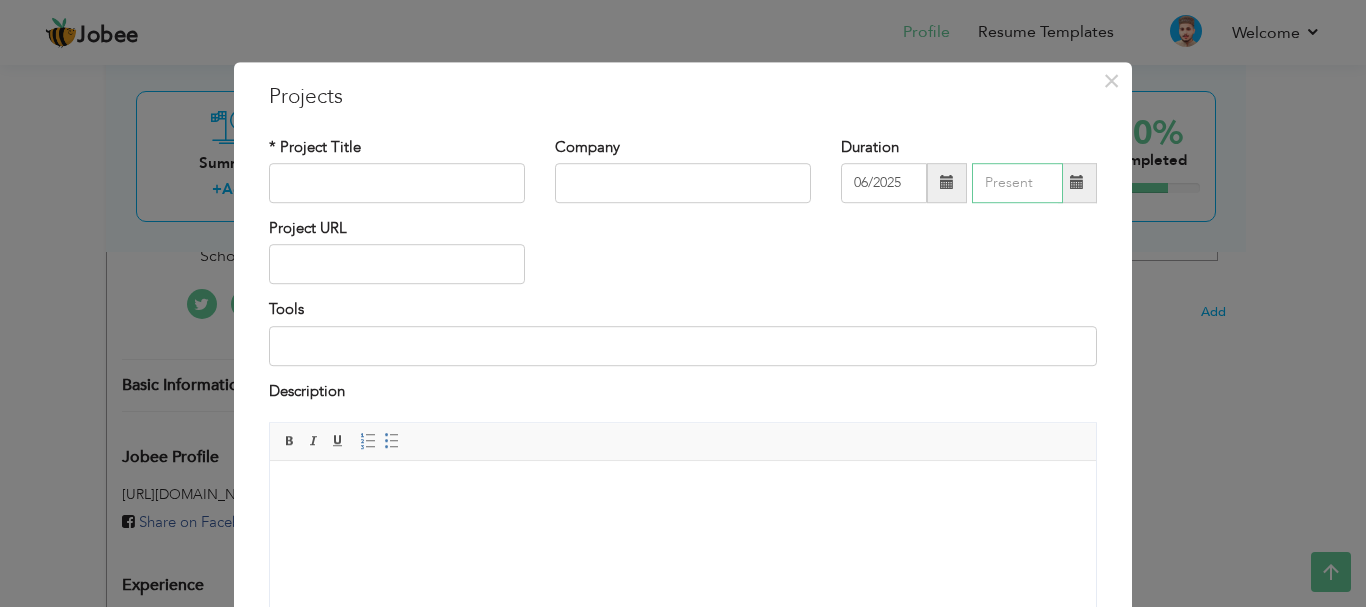 type on "07/2025" 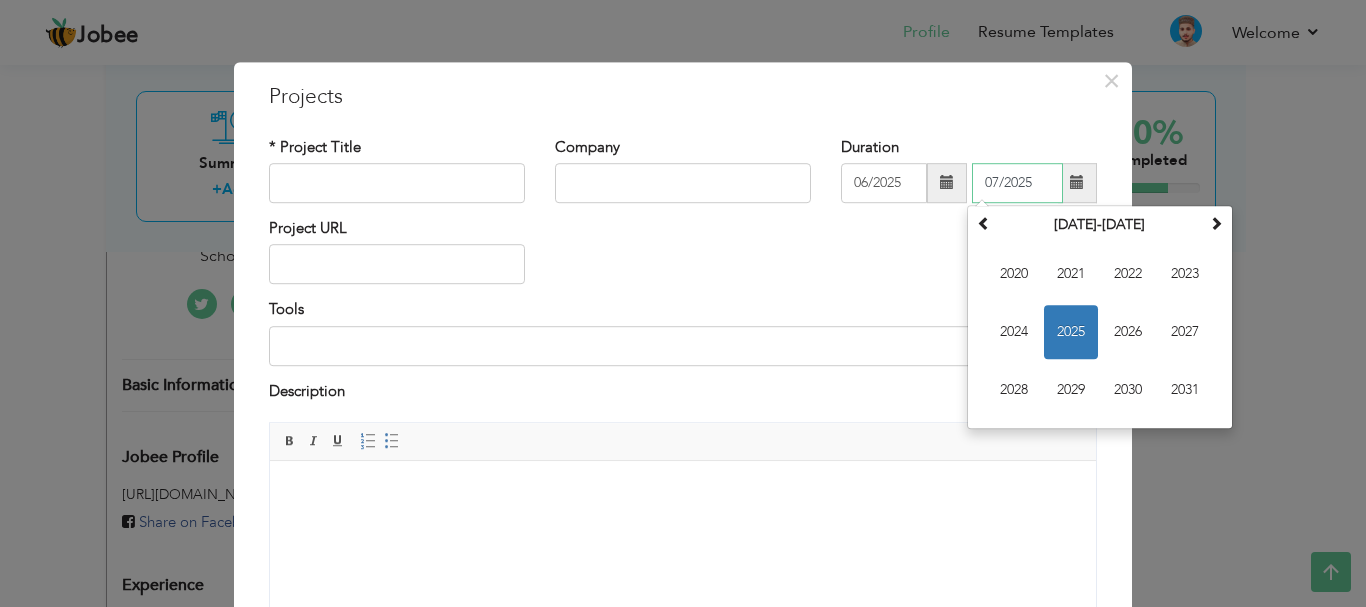 click on "07/2025" at bounding box center (1017, 183) 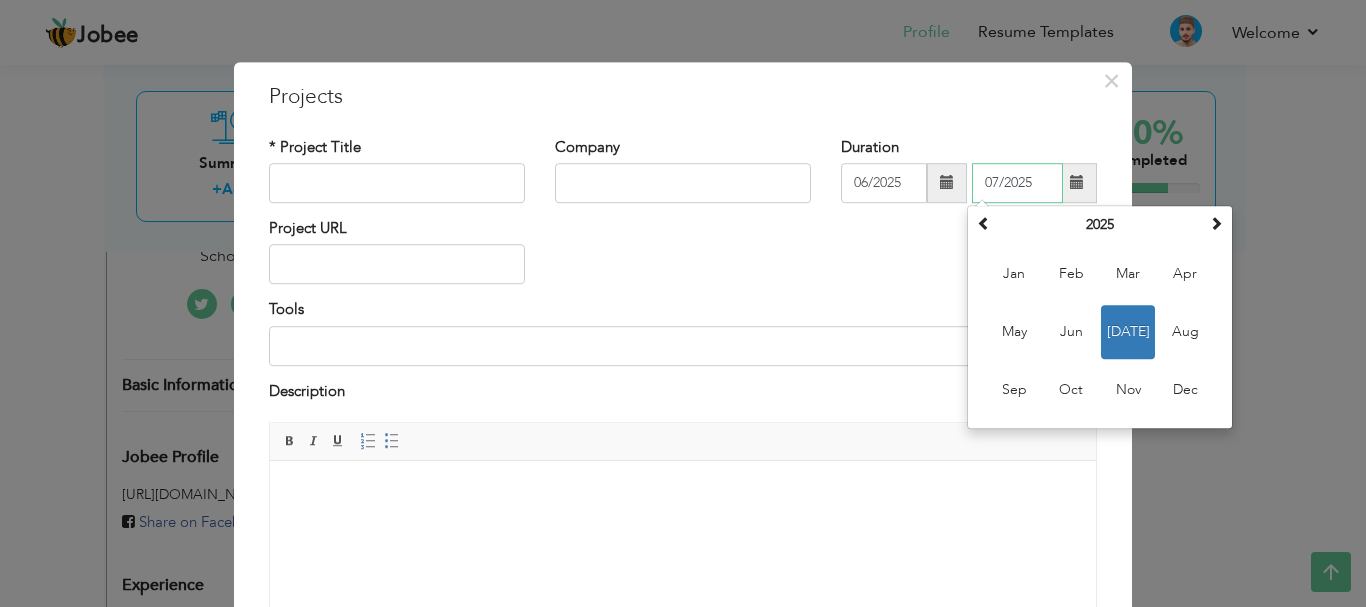 click on "Jul" at bounding box center (1128, 332) 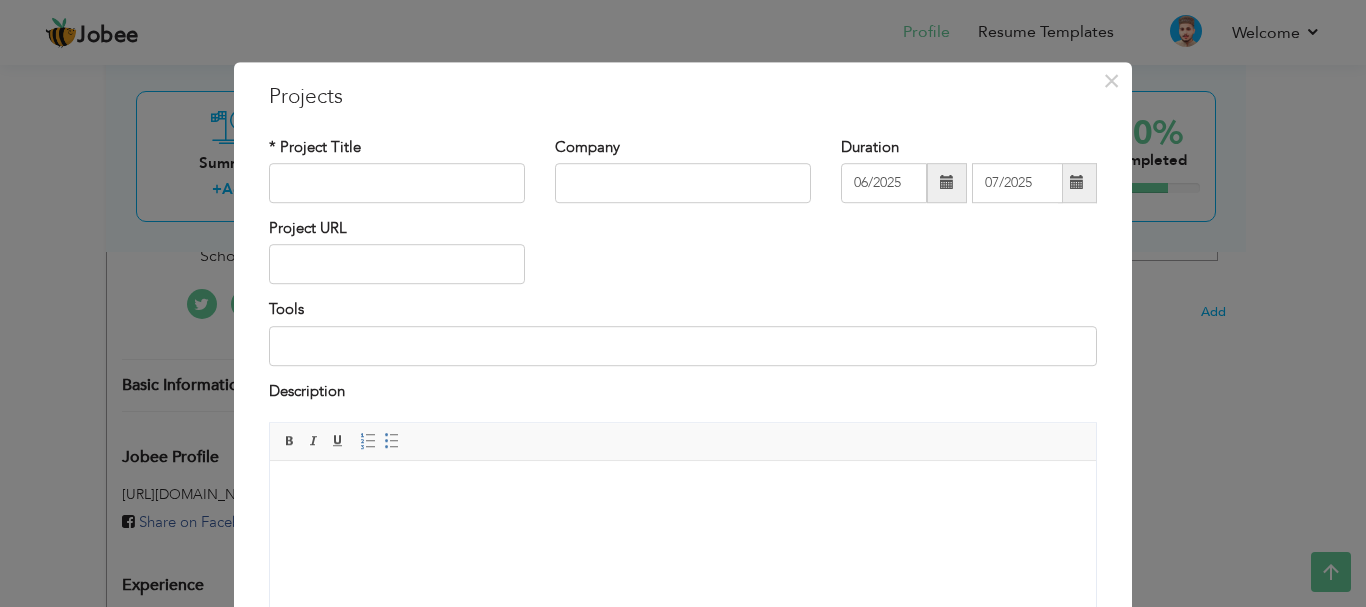 click on "Project URL" at bounding box center (683, 258) 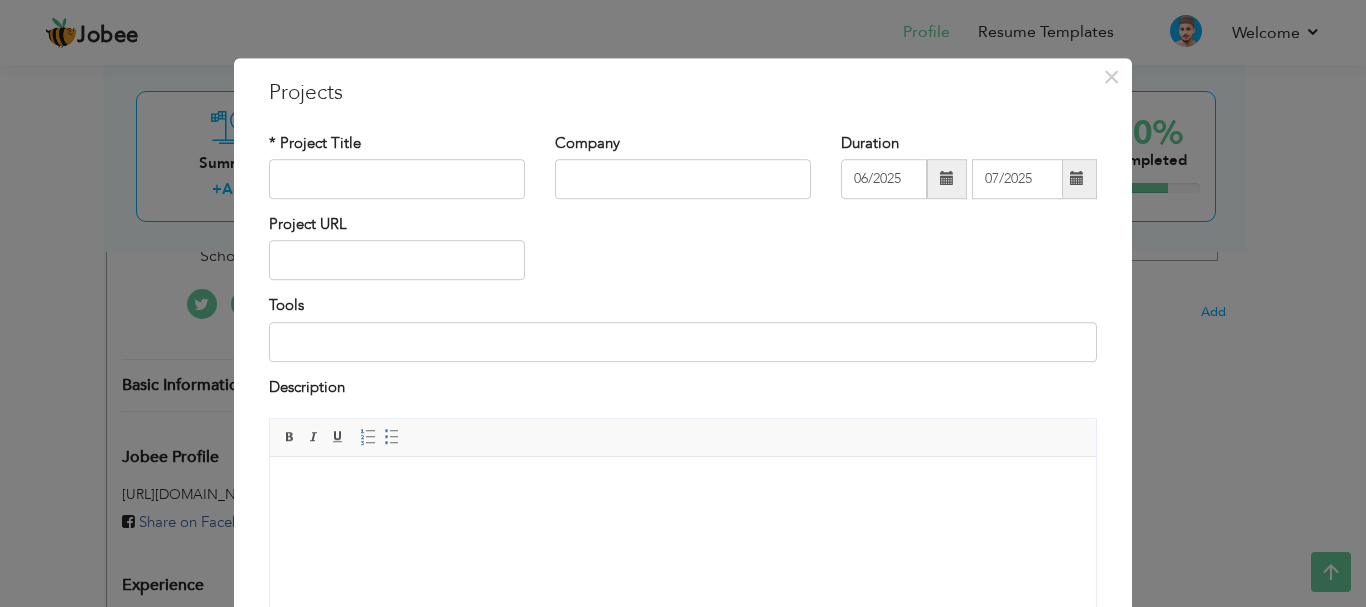 scroll, scrollTop: 7, scrollLeft: 0, axis: vertical 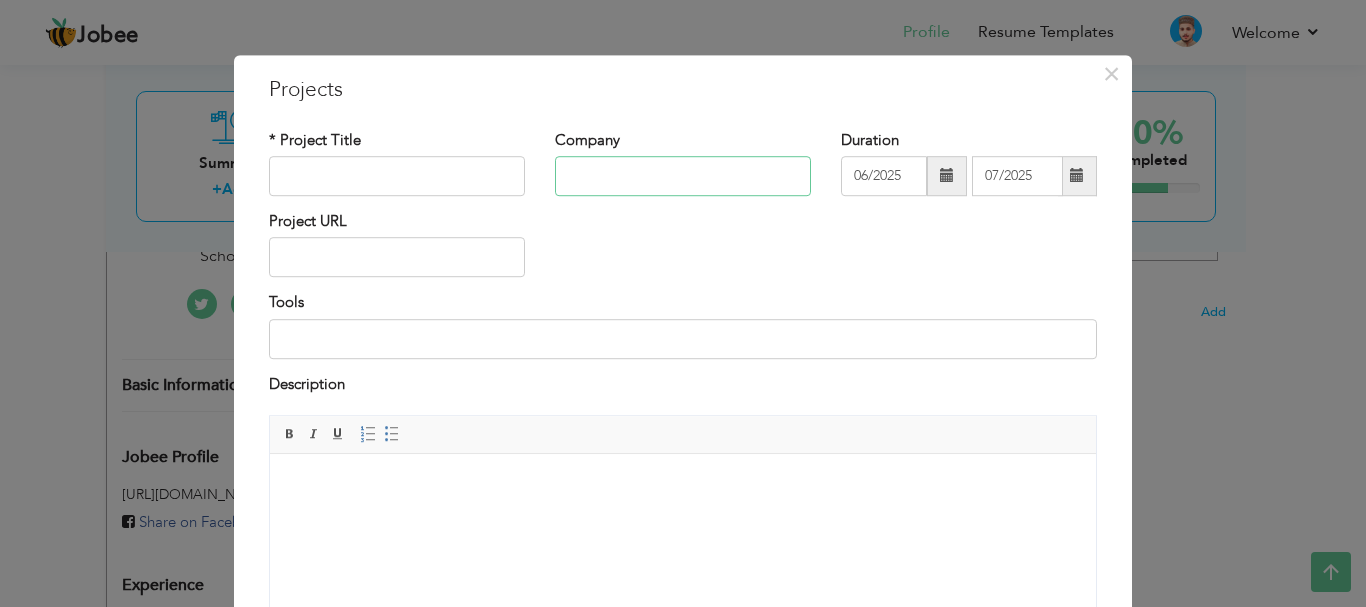 click at bounding box center (683, 176) 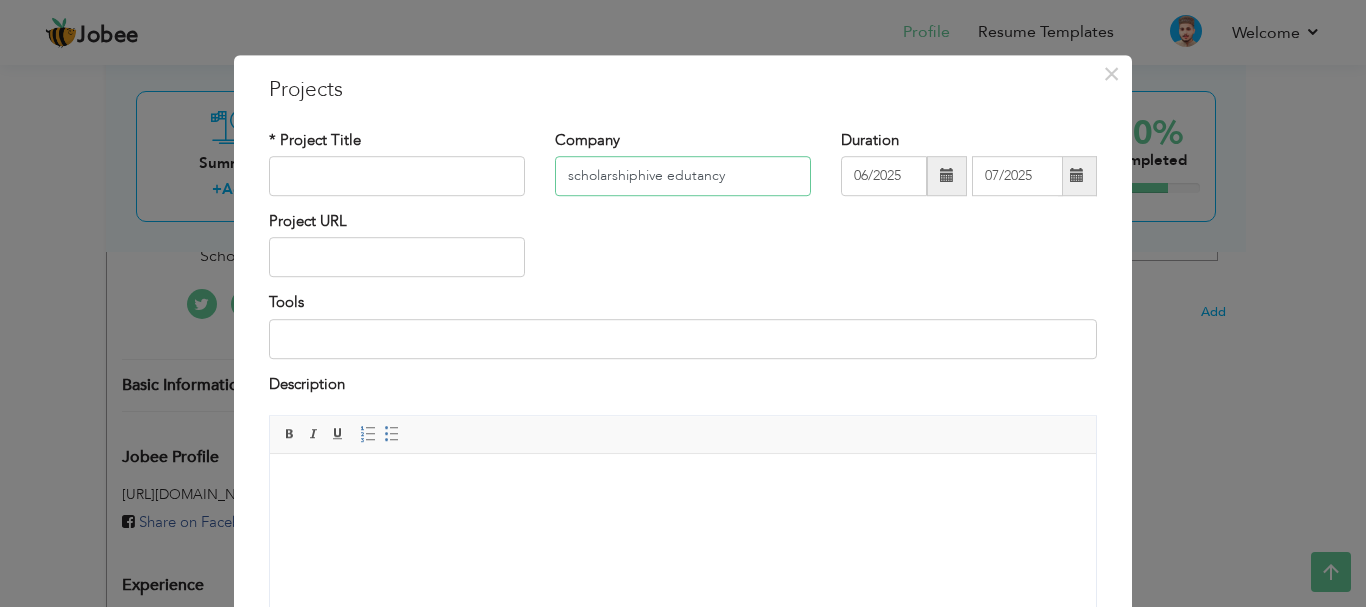 type on "scholarshiphive edutancy" 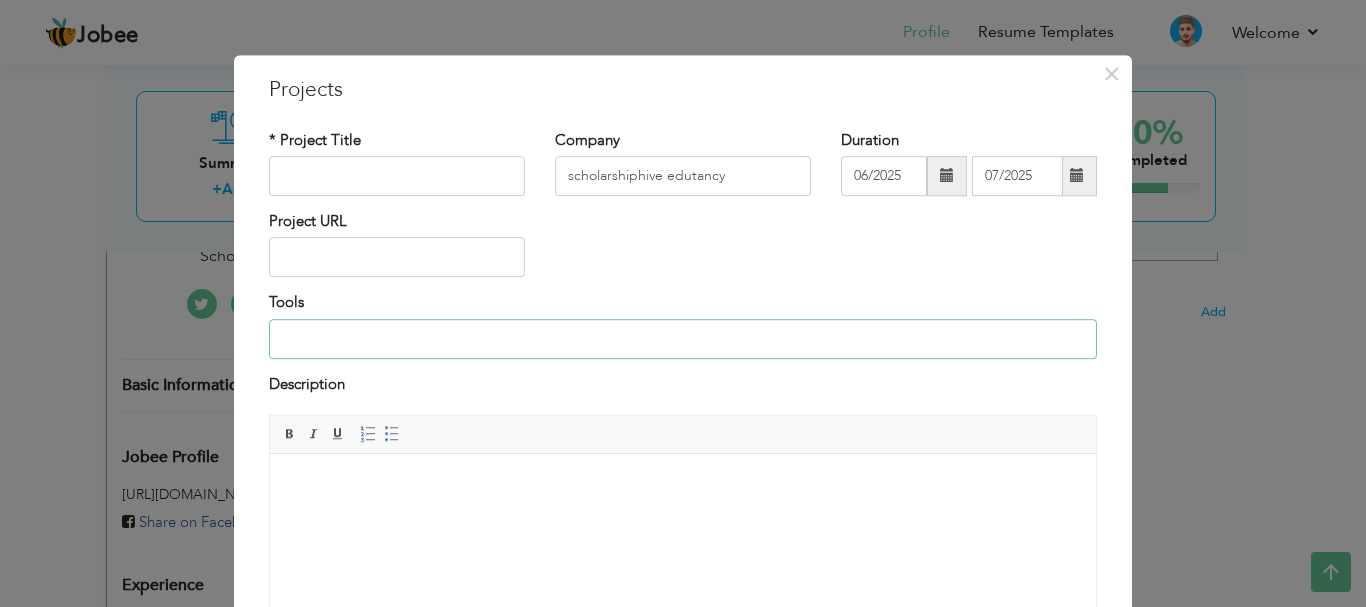 click at bounding box center (683, 339) 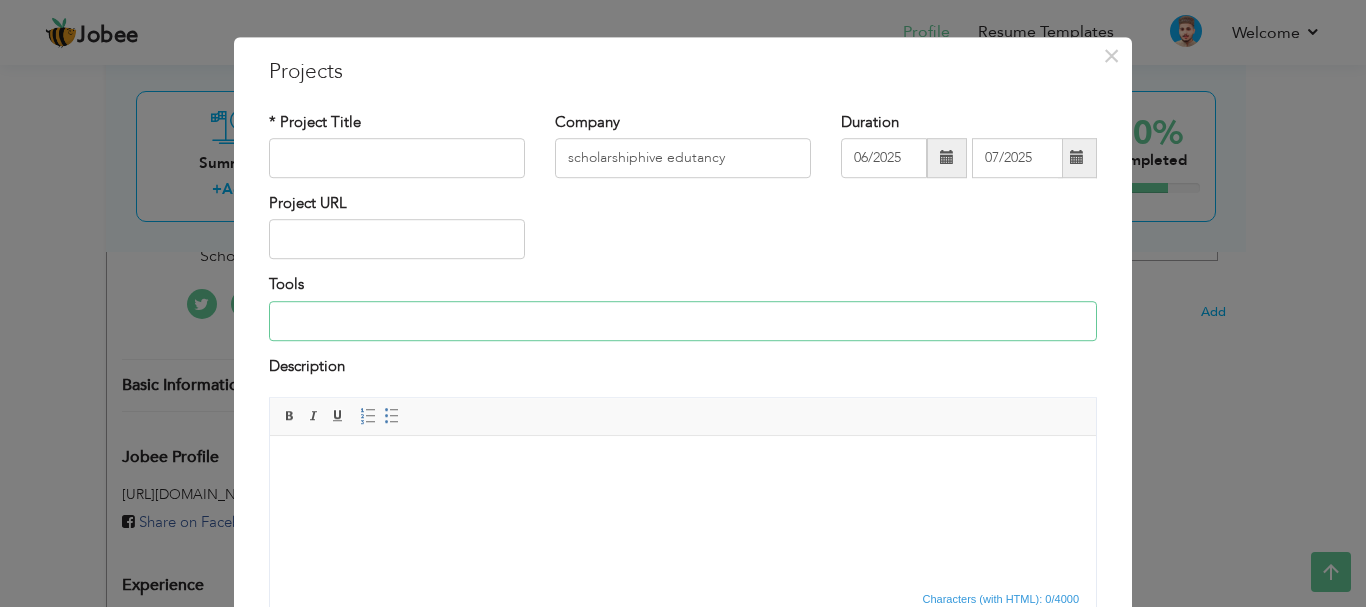 scroll, scrollTop: 26, scrollLeft: 0, axis: vertical 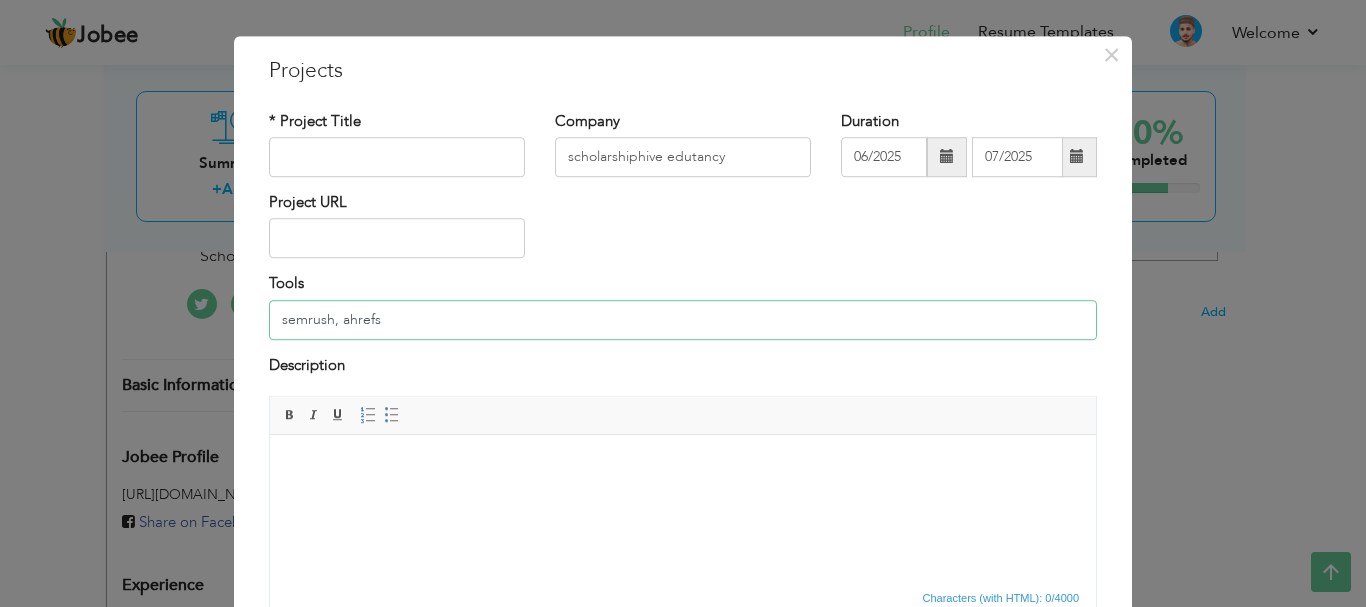 type on "semrush, ahrefs" 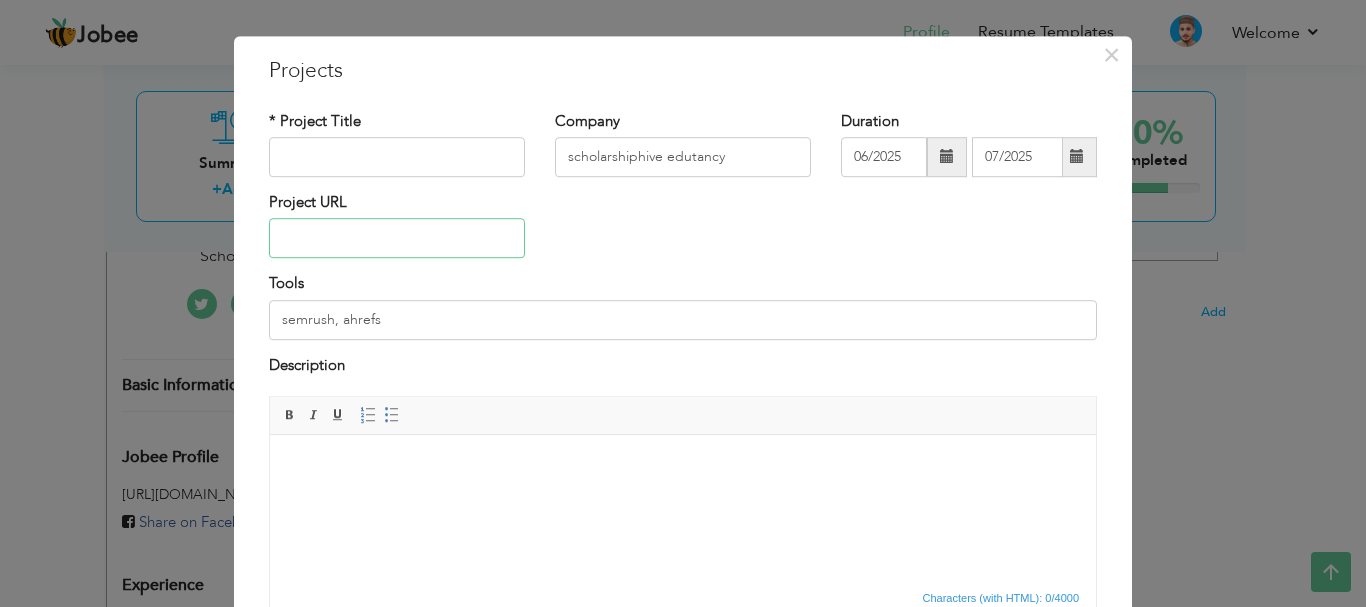 click at bounding box center (397, 239) 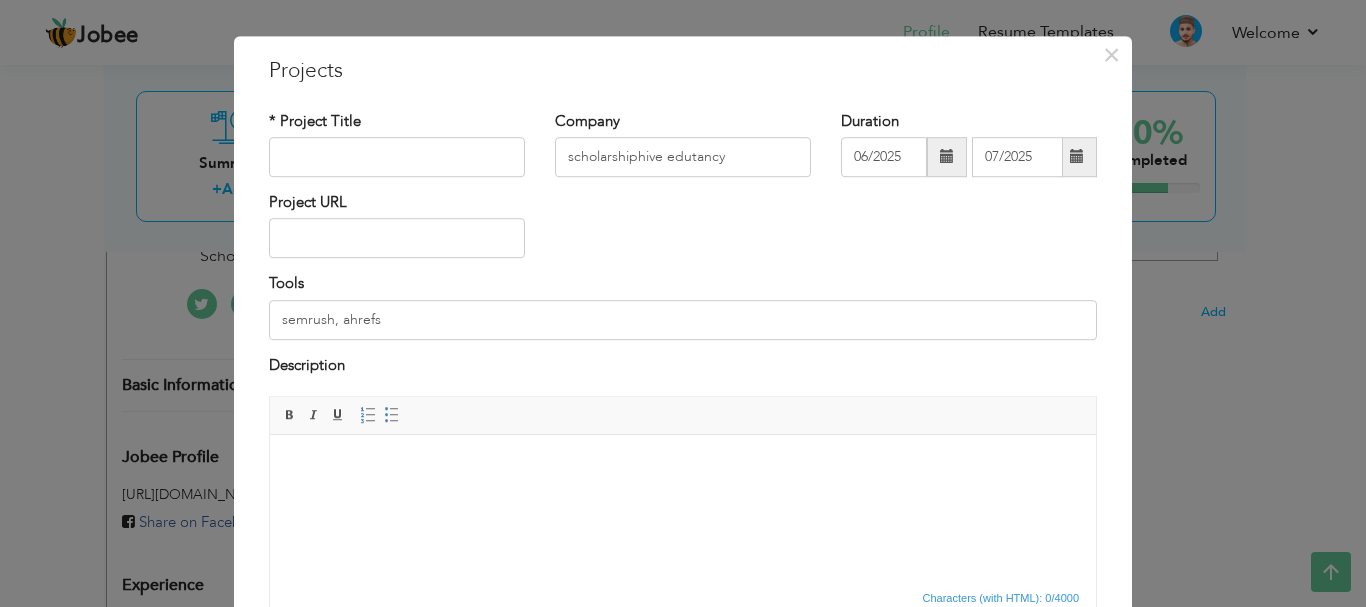 click at bounding box center [683, 465] 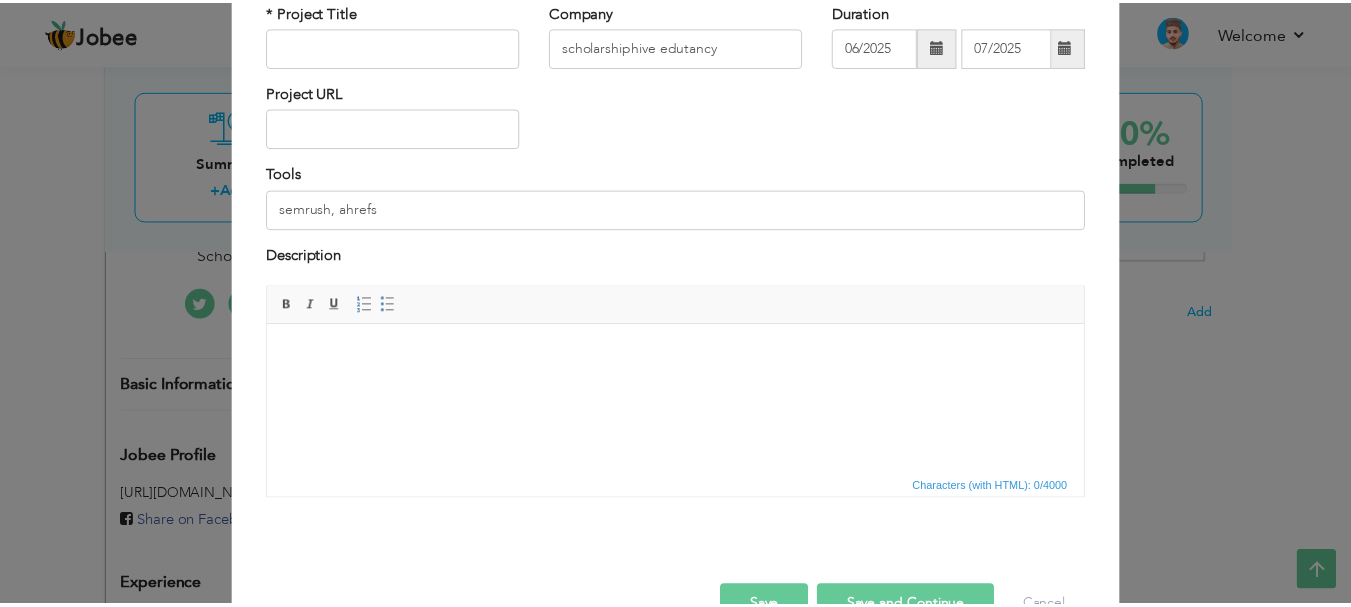 scroll, scrollTop: 191, scrollLeft: 0, axis: vertical 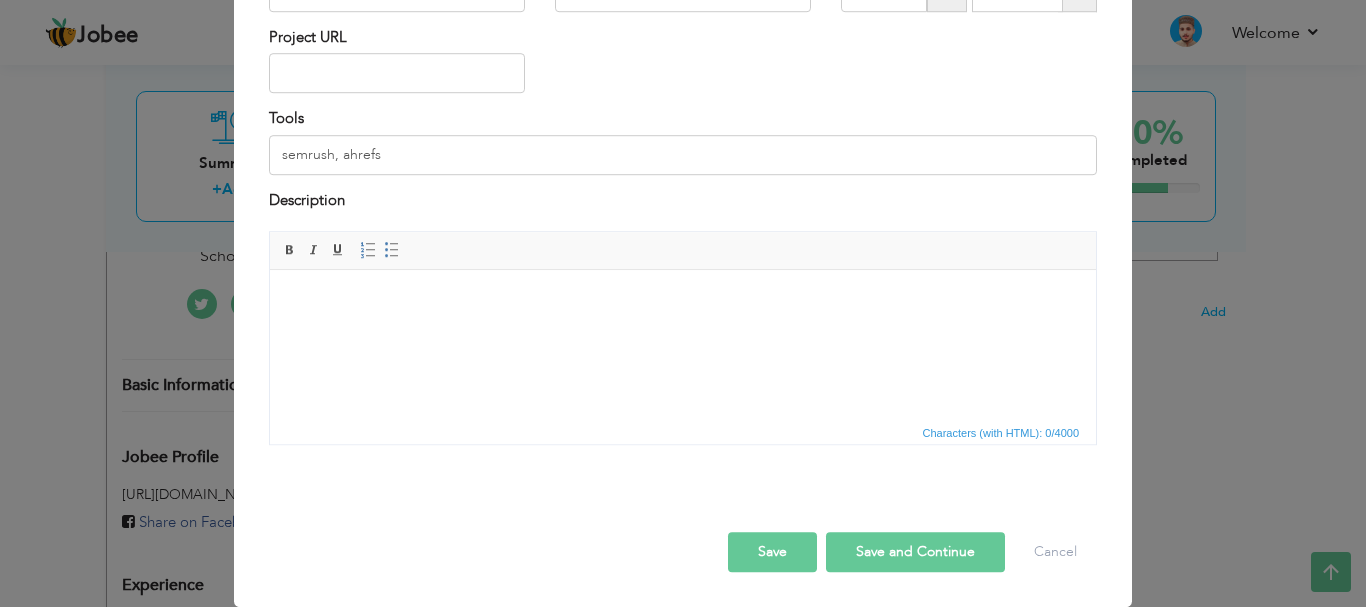 type 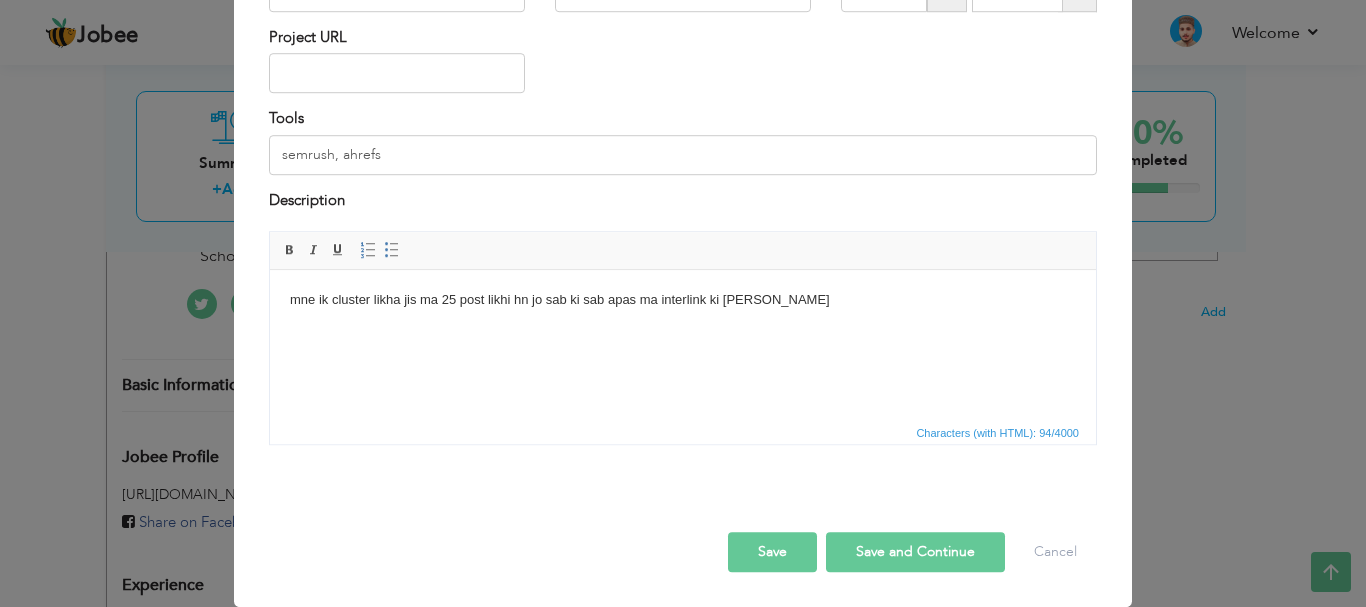 click on "mne ik cluster likha jis ma 25 post likhi hn jo sab ki sab apas ma interlink ki hoi hain" at bounding box center (683, 300) 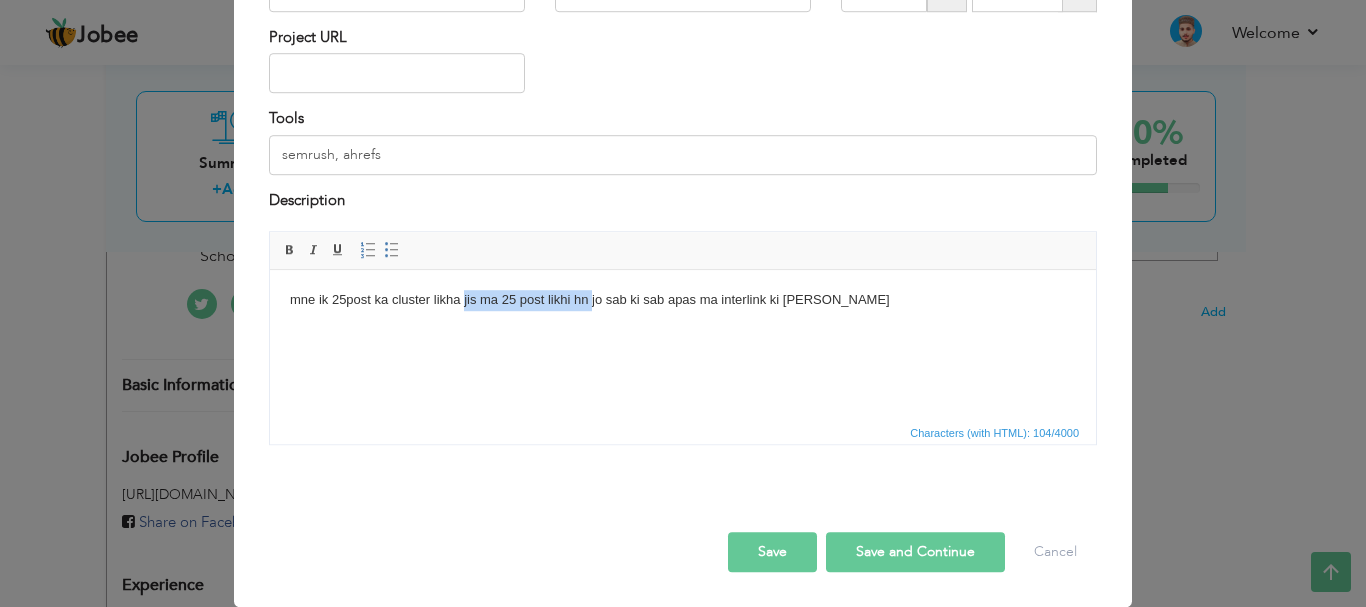 drag, startPoint x: 591, startPoint y: 302, endPoint x: 463, endPoint y: 297, distance: 128.09763 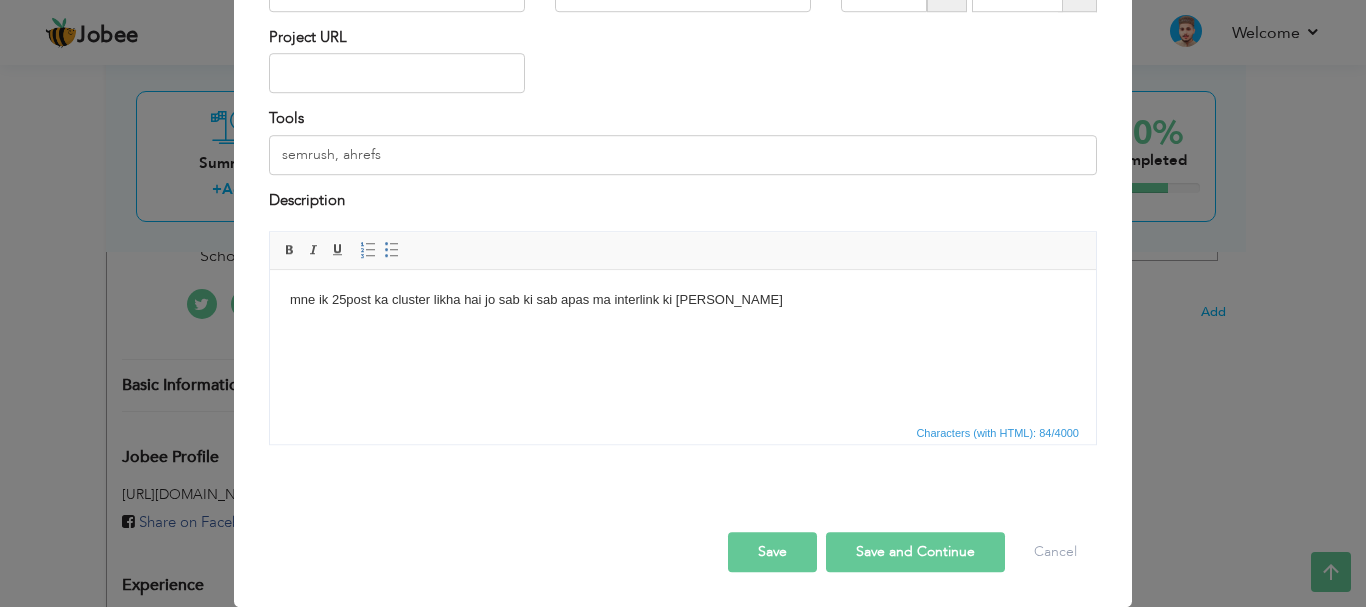 click on "mne ik 25post ka cluster likha hai jo sab ki sab apas ma interlink ki hoi hain" at bounding box center (683, 300) 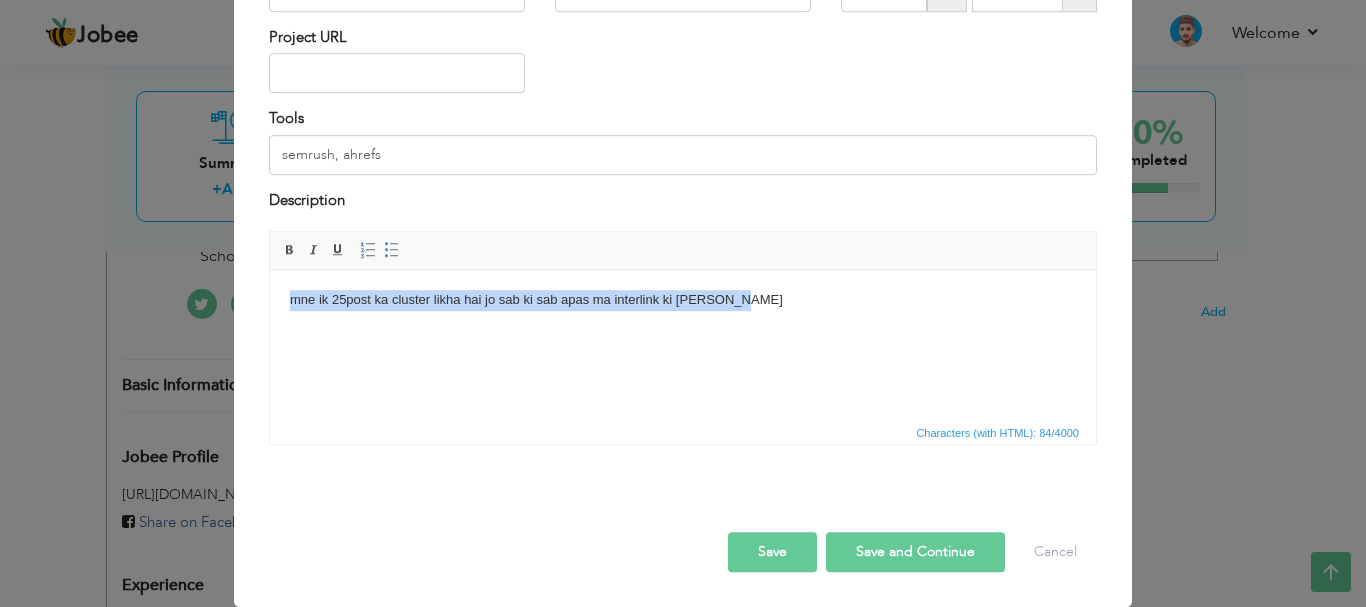drag, startPoint x: 737, startPoint y: 295, endPoint x: 487, endPoint y: 542, distance: 351.43848 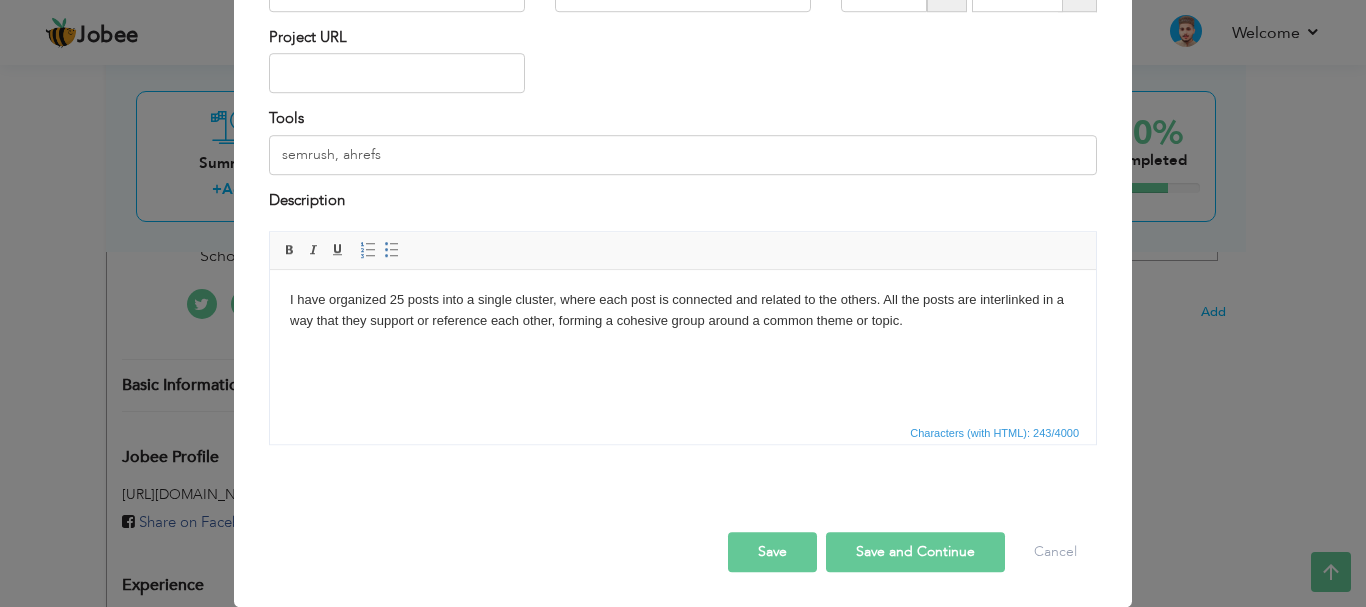 click on "×
Projects
* Project Title
Company
scholarshiphive edutancy
Duration" at bounding box center (683, 303) 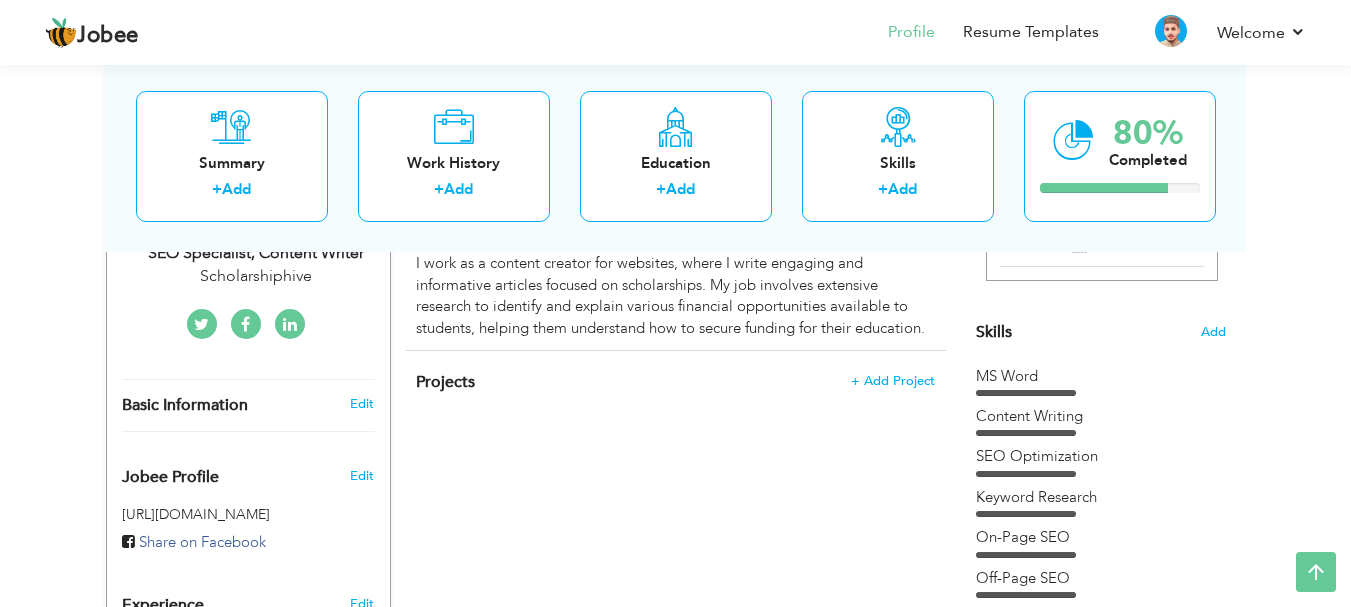scroll, scrollTop: 461, scrollLeft: 0, axis: vertical 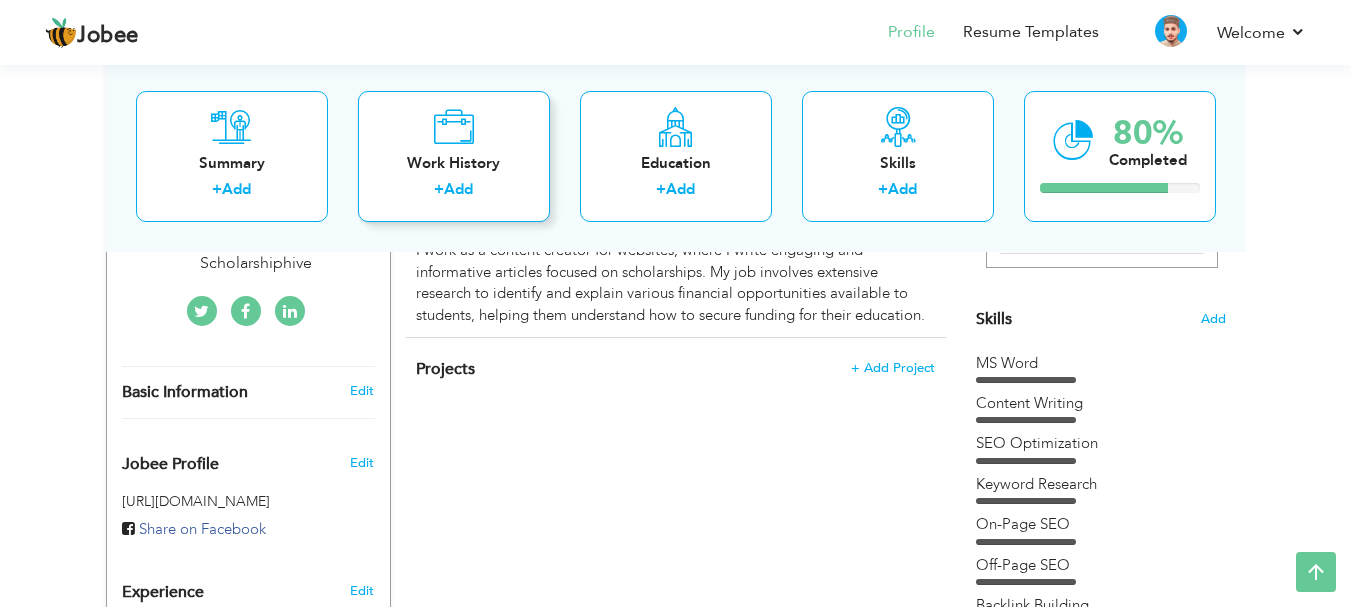 click on "Work History" at bounding box center [454, 162] 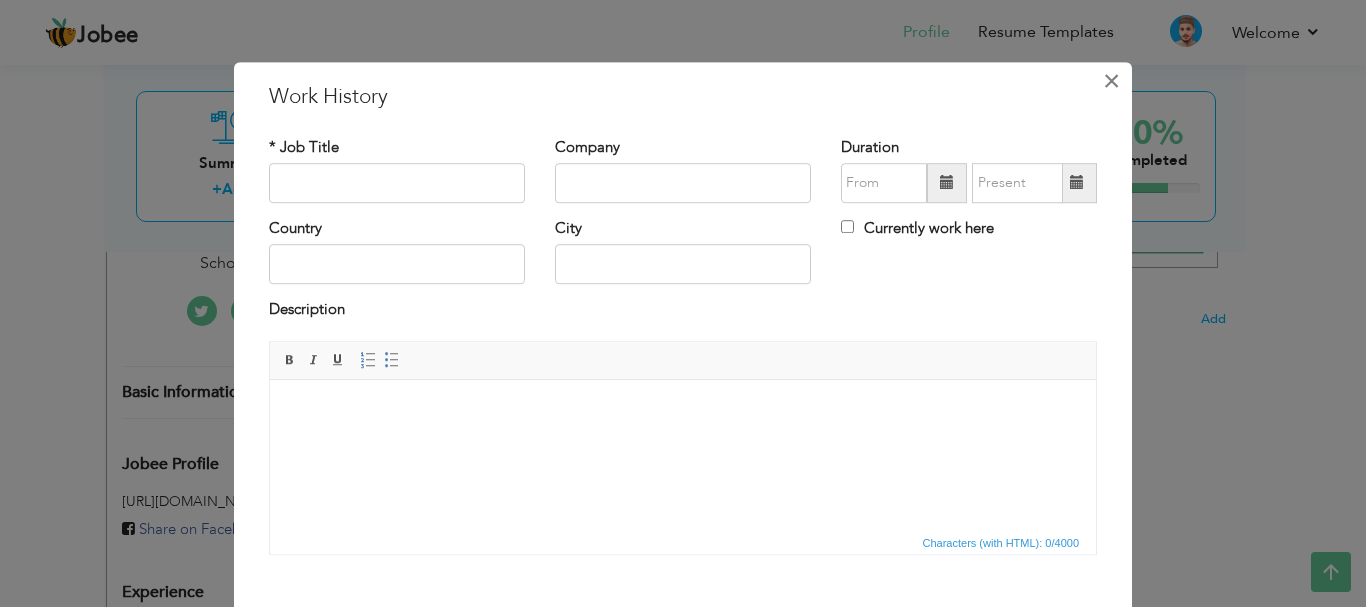 click on "×" at bounding box center (1111, 81) 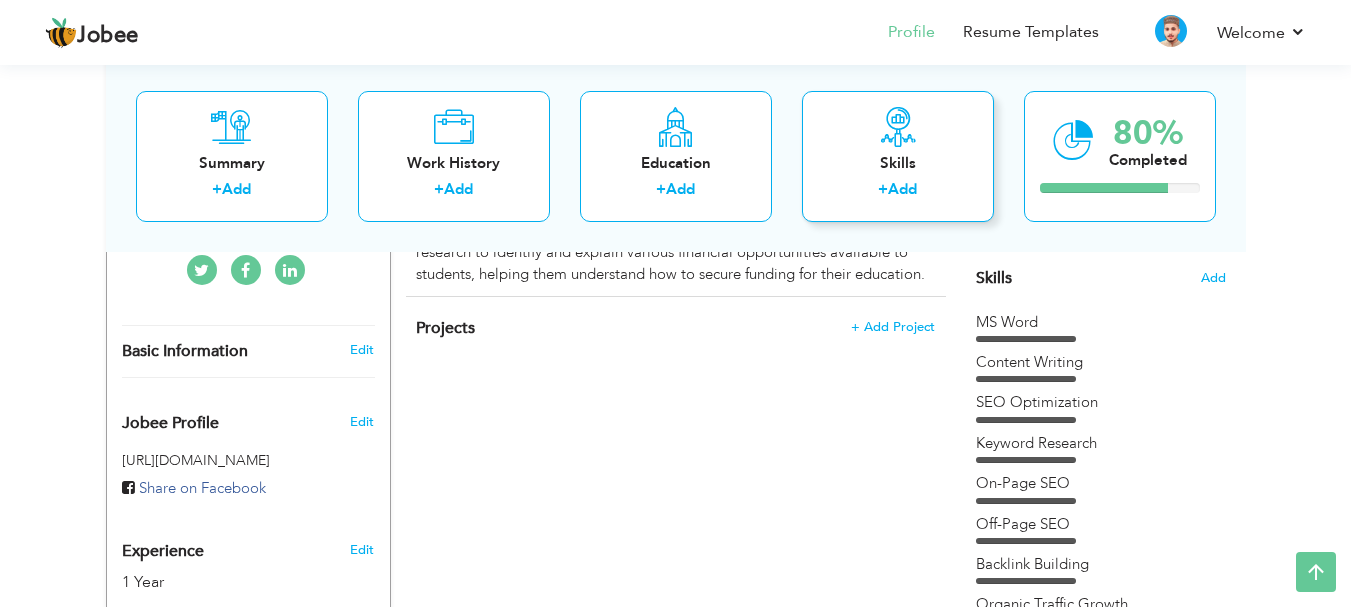 scroll, scrollTop: 503, scrollLeft: 0, axis: vertical 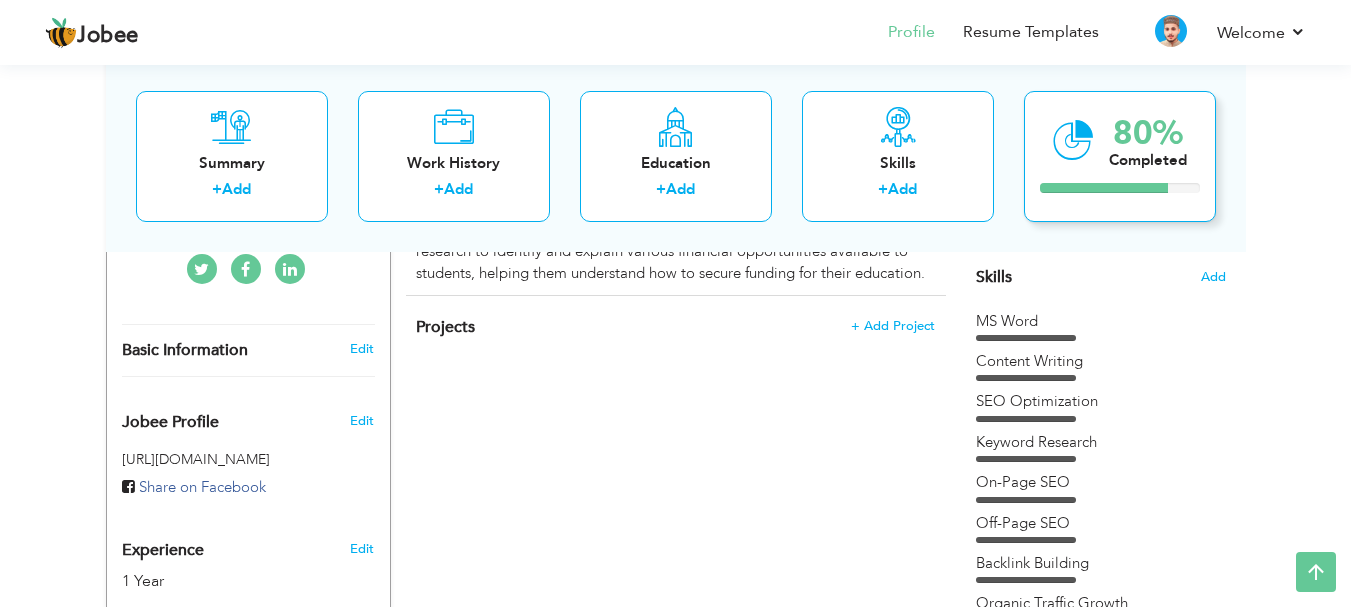 click on "80%" at bounding box center (1148, 132) 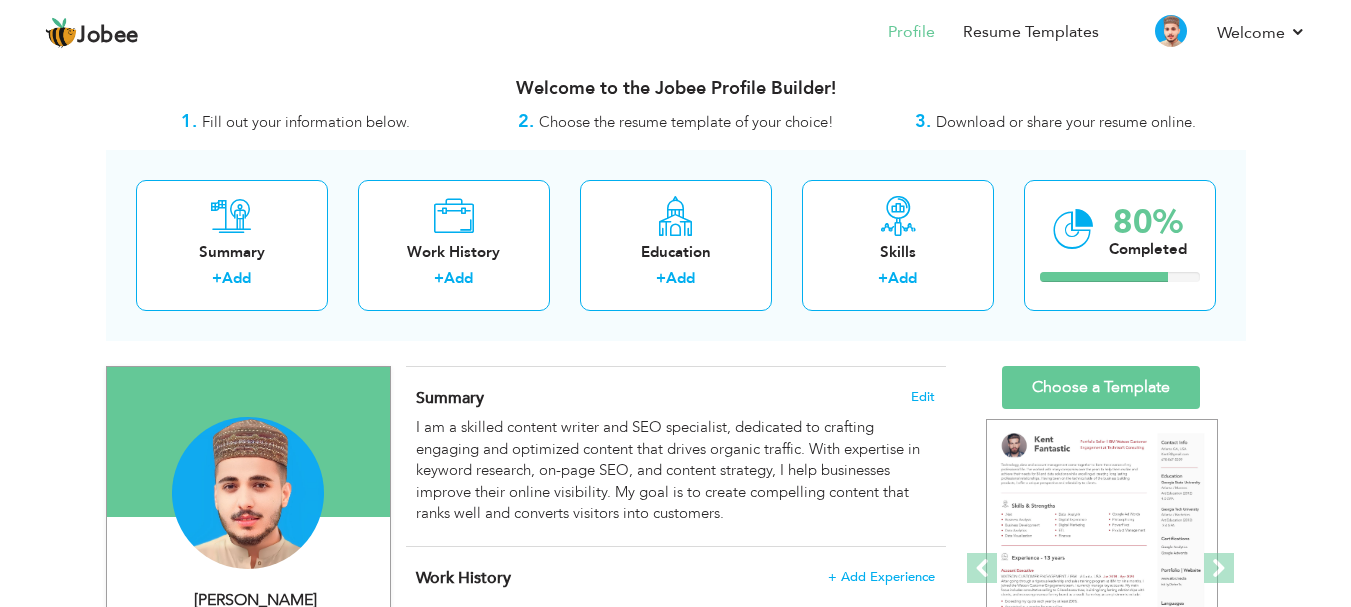 scroll, scrollTop: 16, scrollLeft: 0, axis: vertical 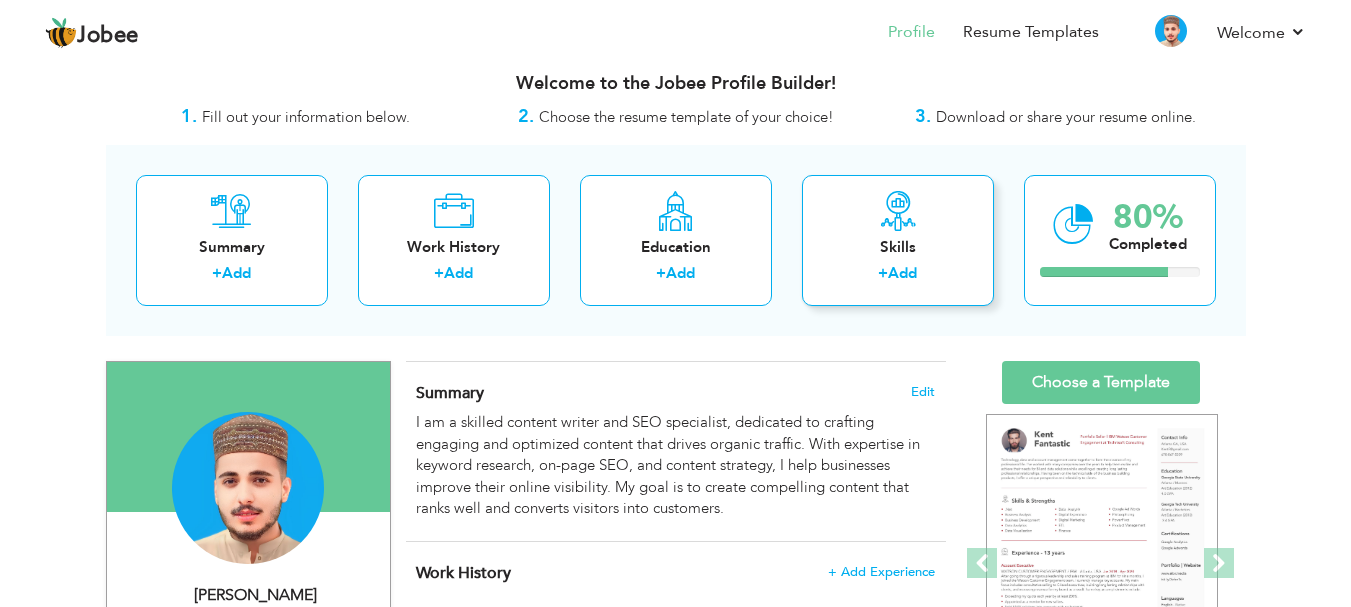 click on "+" at bounding box center (883, 273) 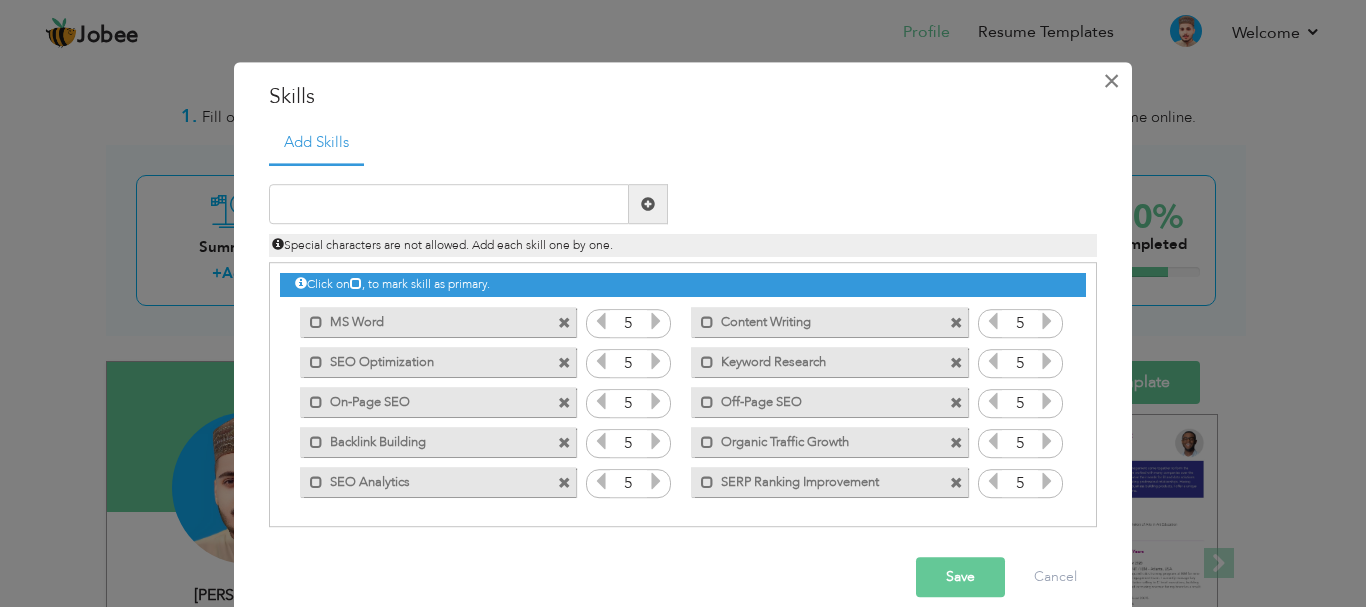 click on "×" at bounding box center [1111, 81] 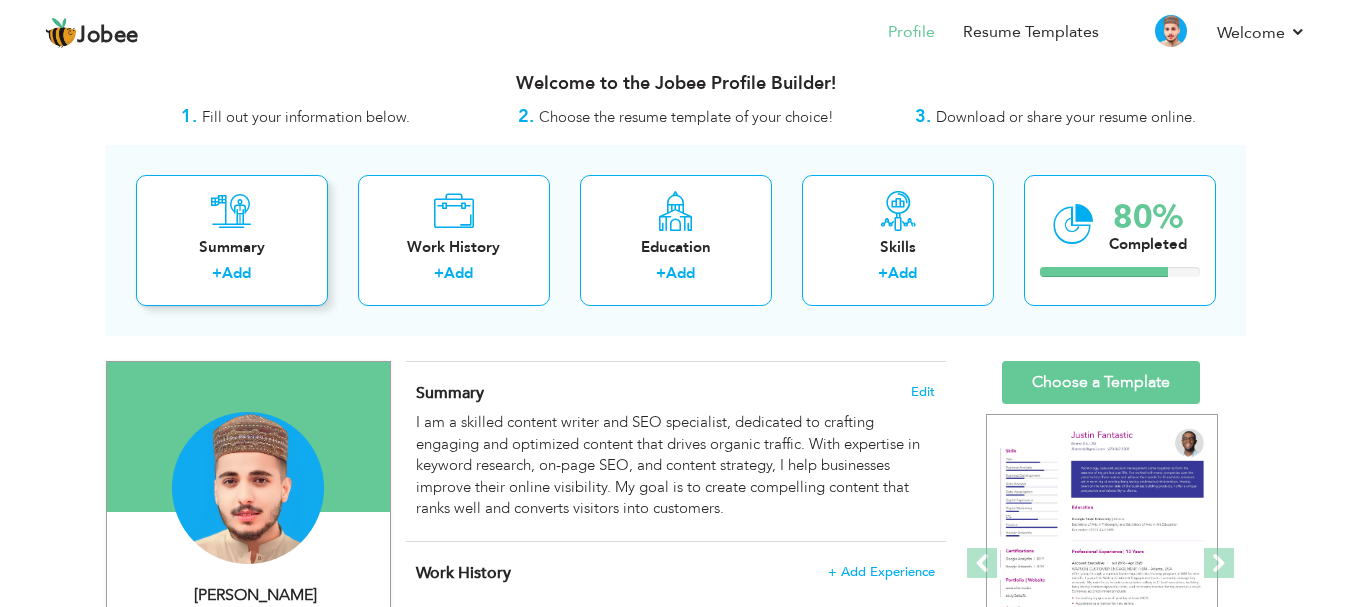 click on "Summary" at bounding box center [232, 247] 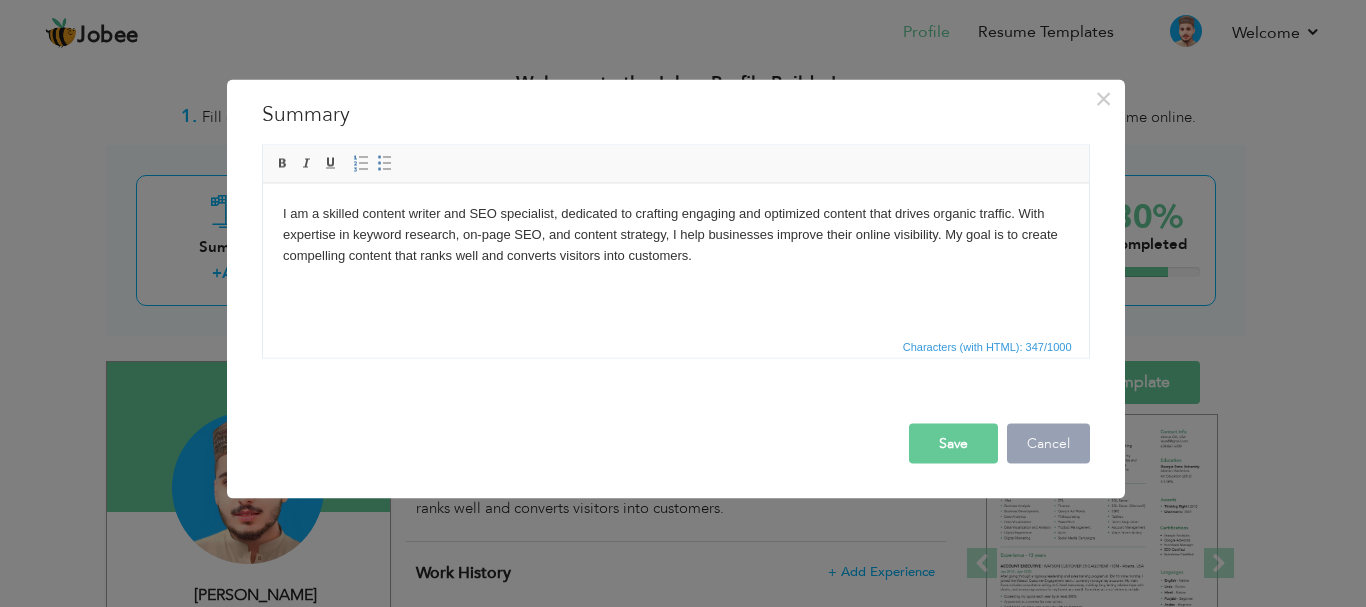 click on "Cancel" at bounding box center (1048, 443) 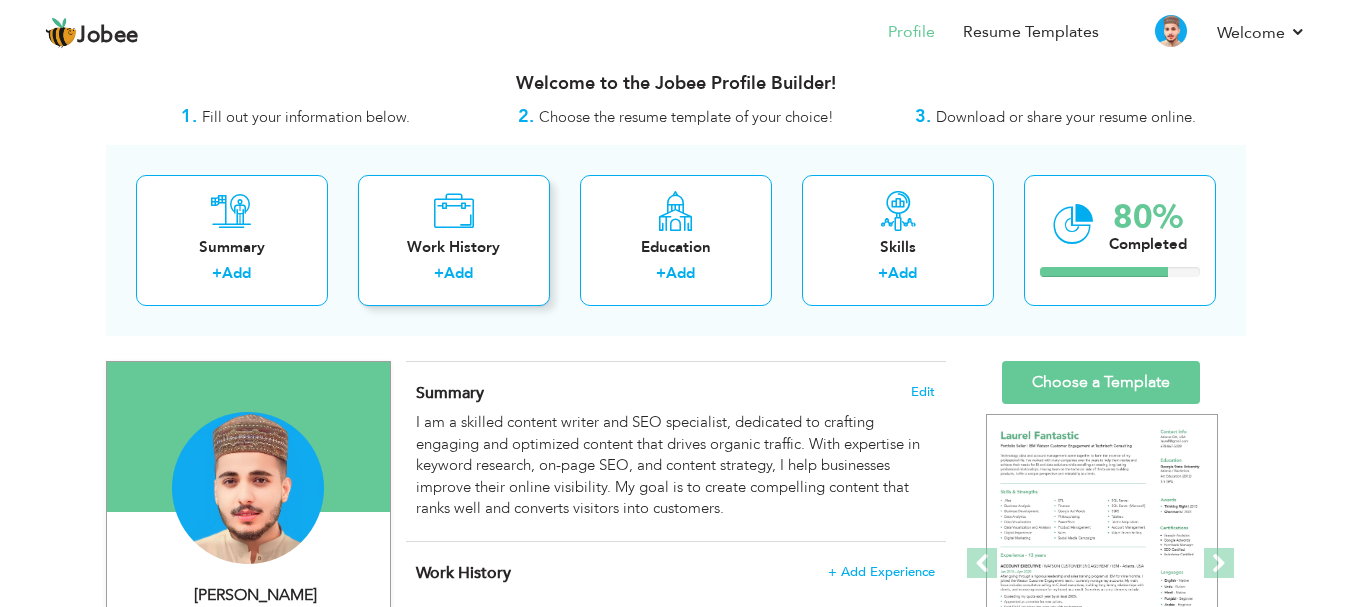 click on "Work History
+  Add" at bounding box center (454, 240) 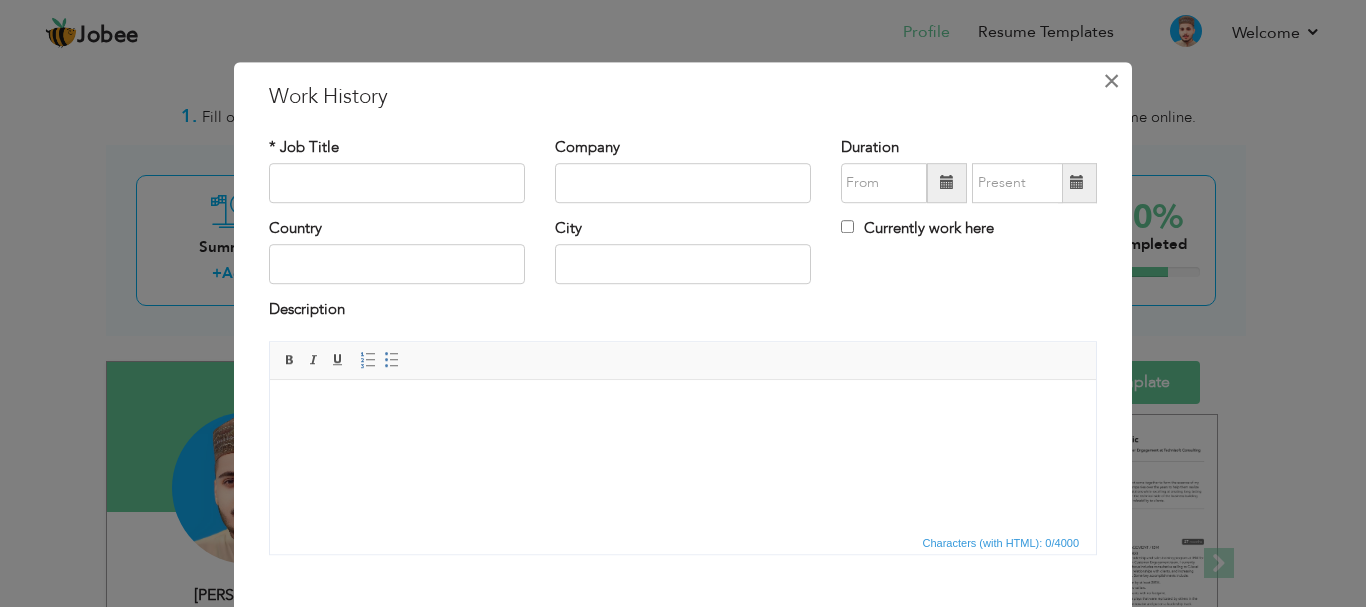 click on "×" at bounding box center (1111, 81) 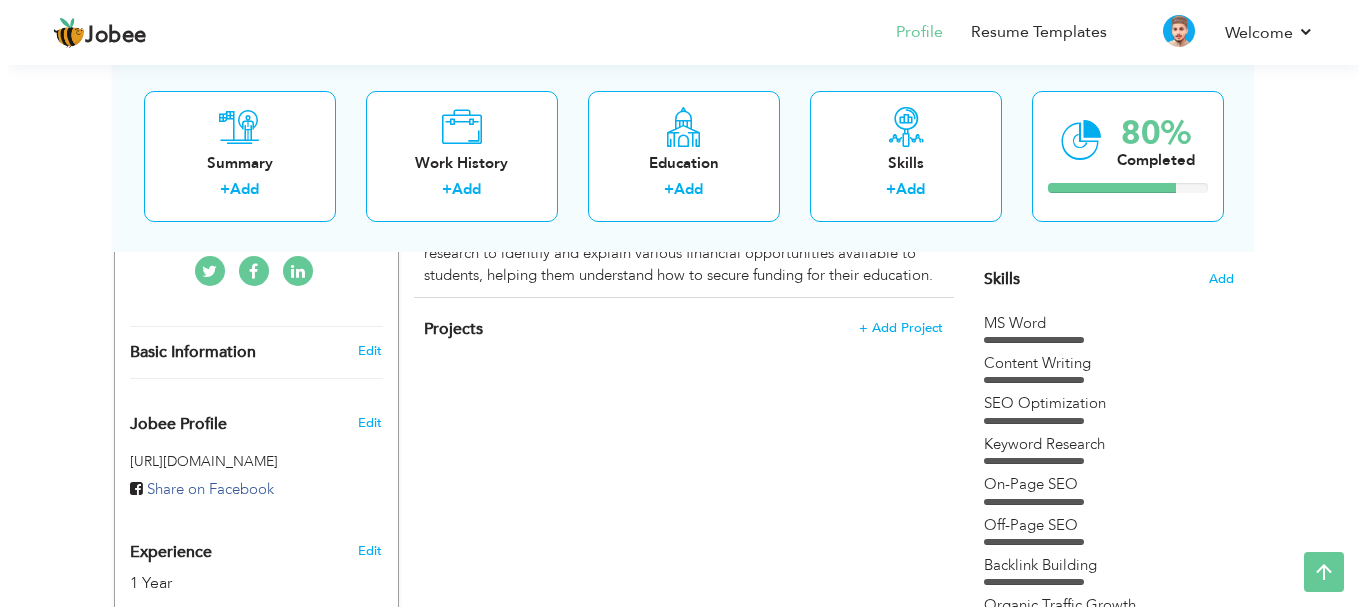 scroll, scrollTop: 429, scrollLeft: 0, axis: vertical 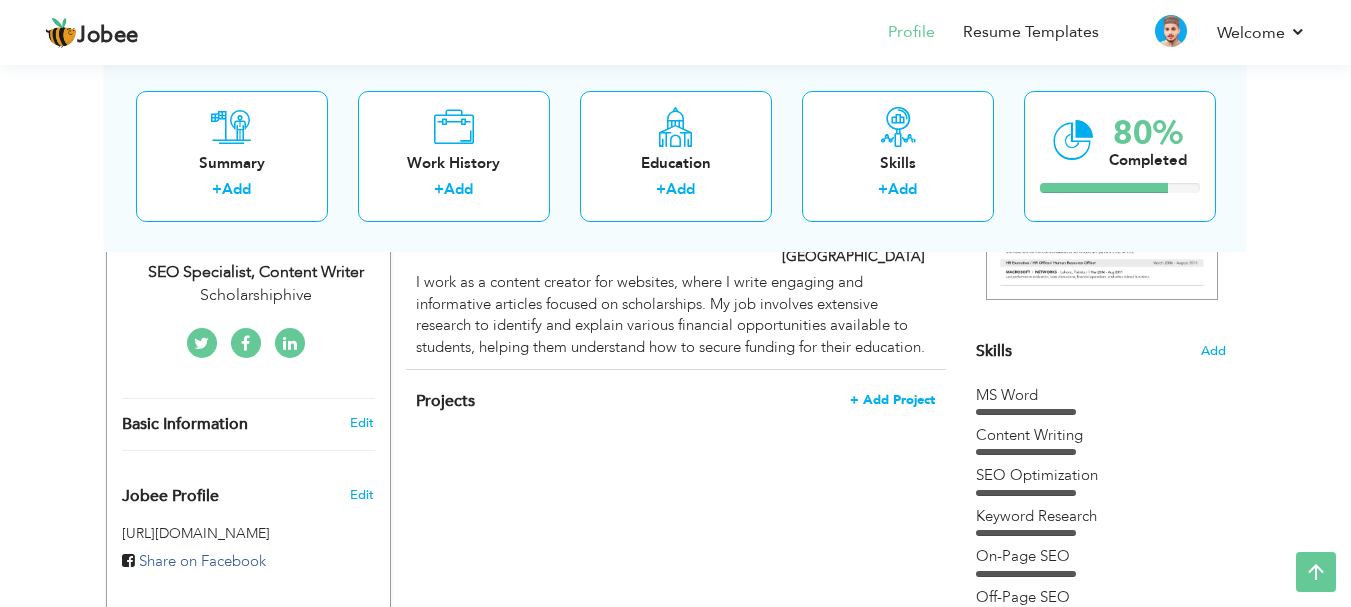click on "+ Add Project" at bounding box center (892, 400) 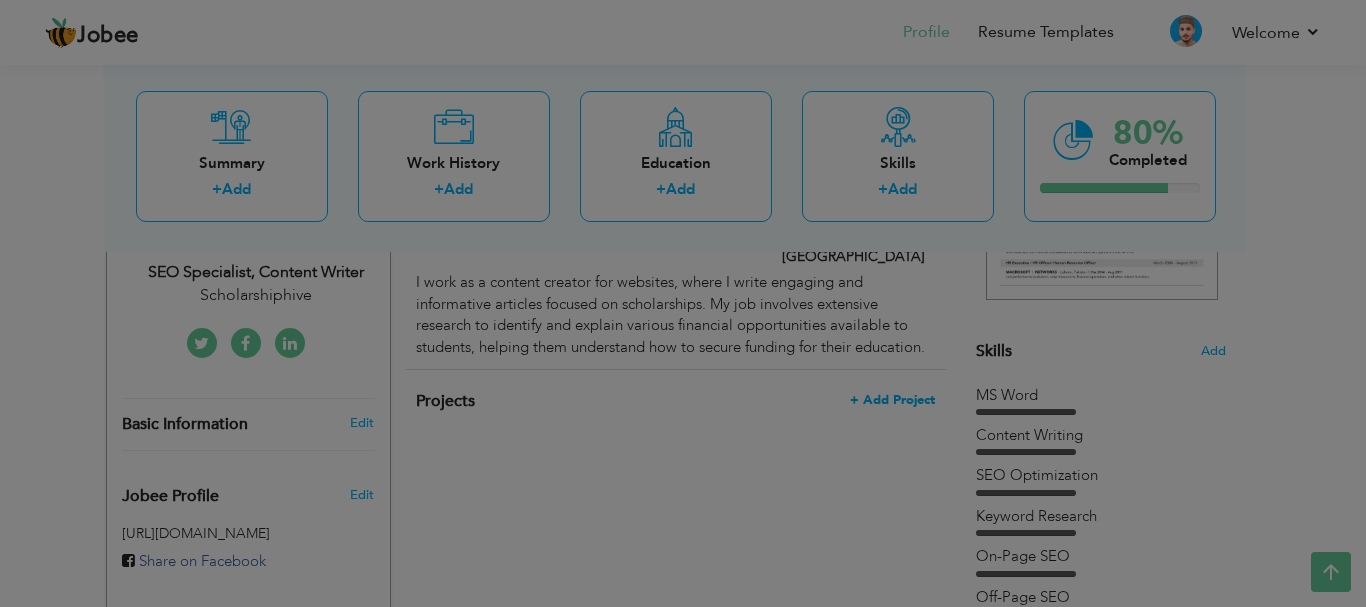 scroll, scrollTop: 0, scrollLeft: 0, axis: both 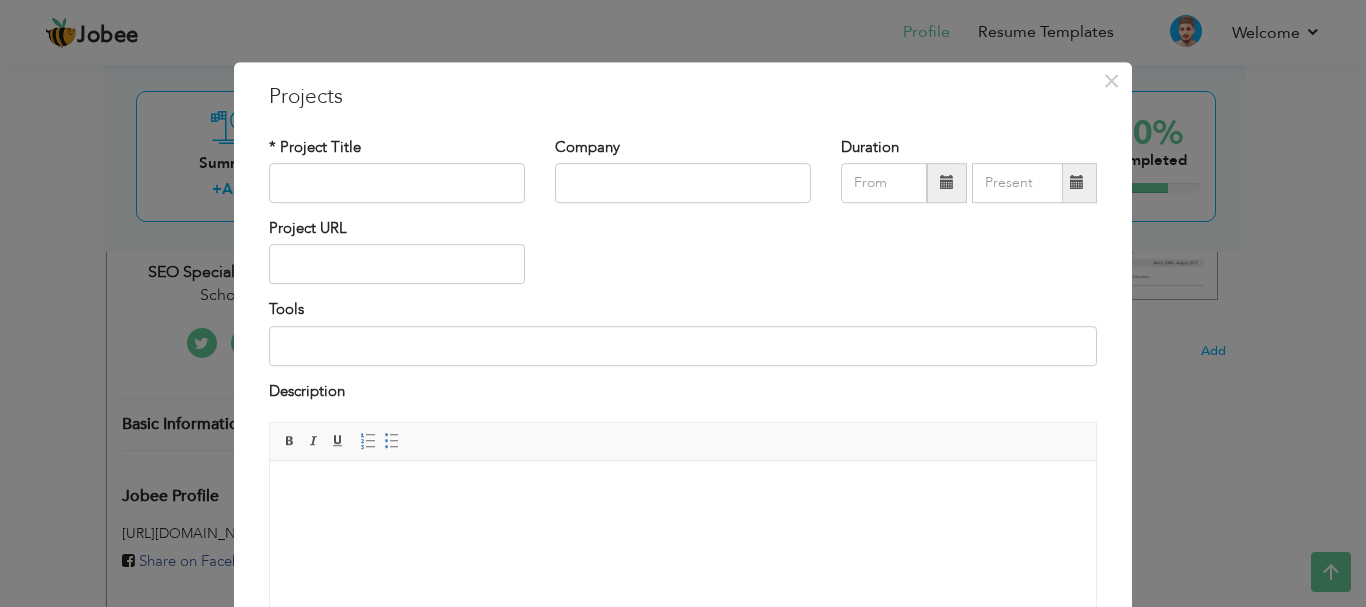 click at bounding box center [683, 491] 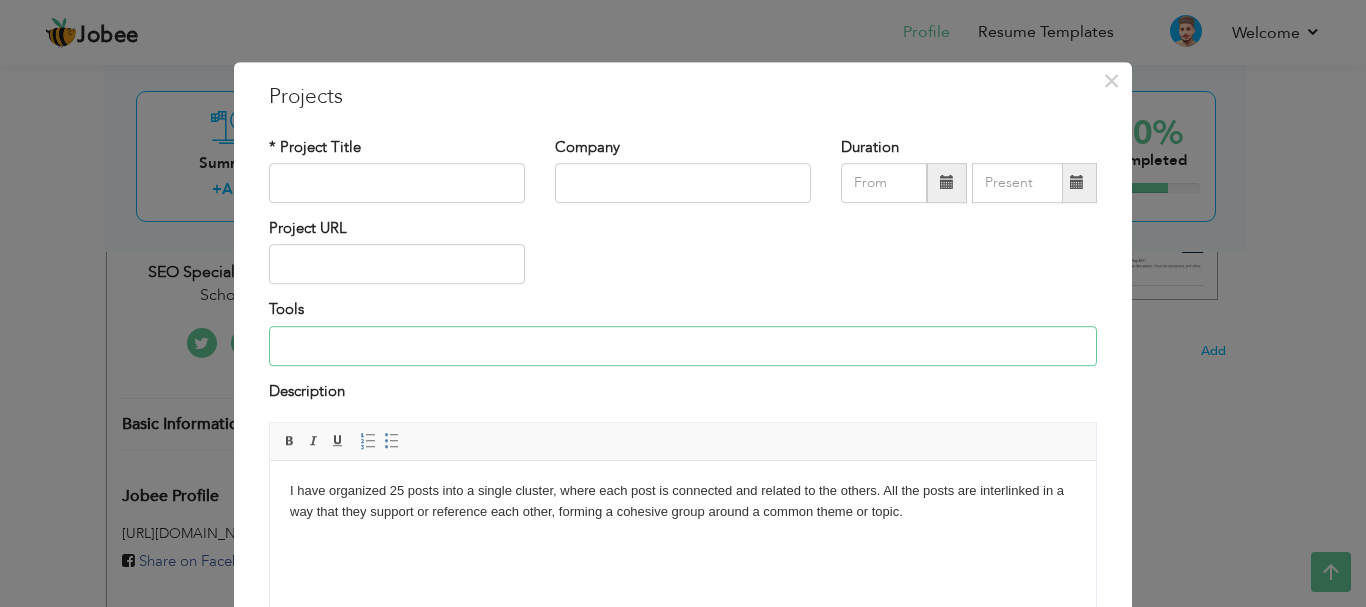 click at bounding box center [683, 346] 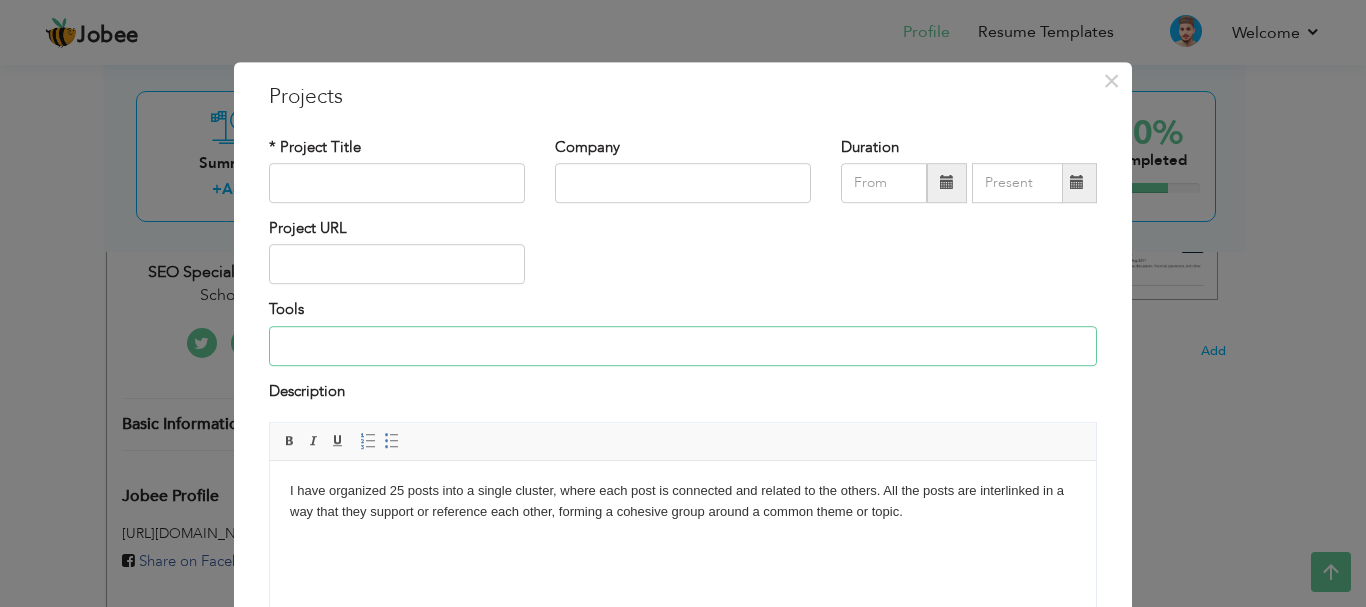 type on "semrush, ahrefs" 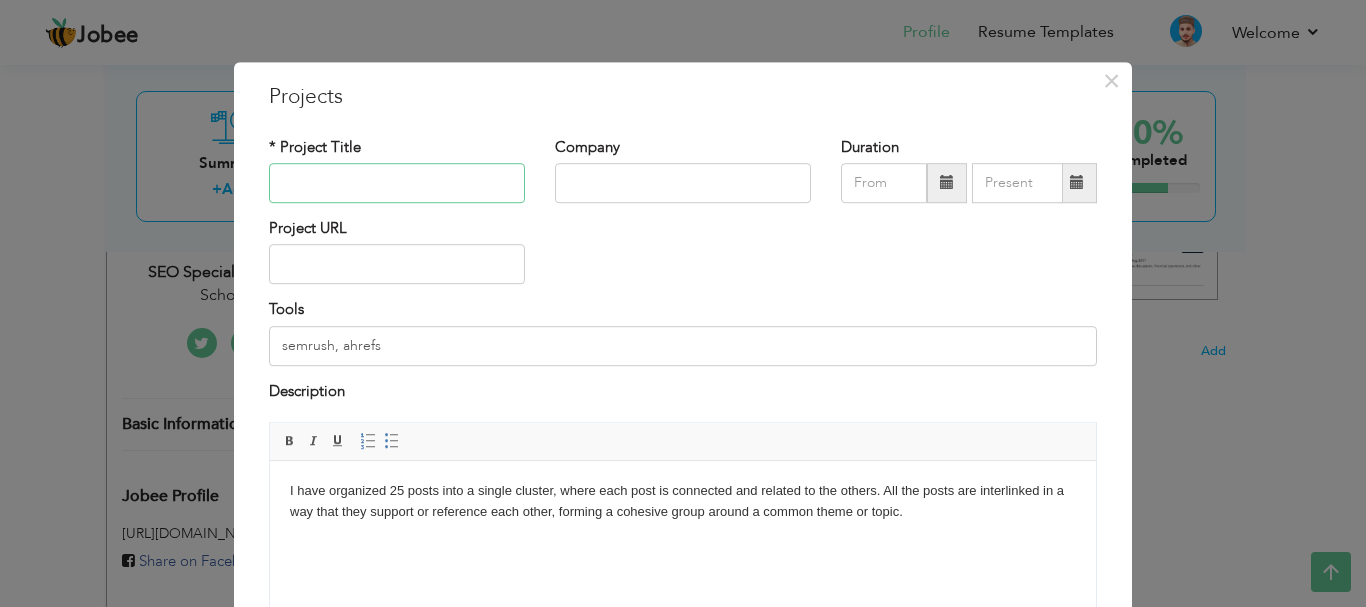 click at bounding box center [397, 183] 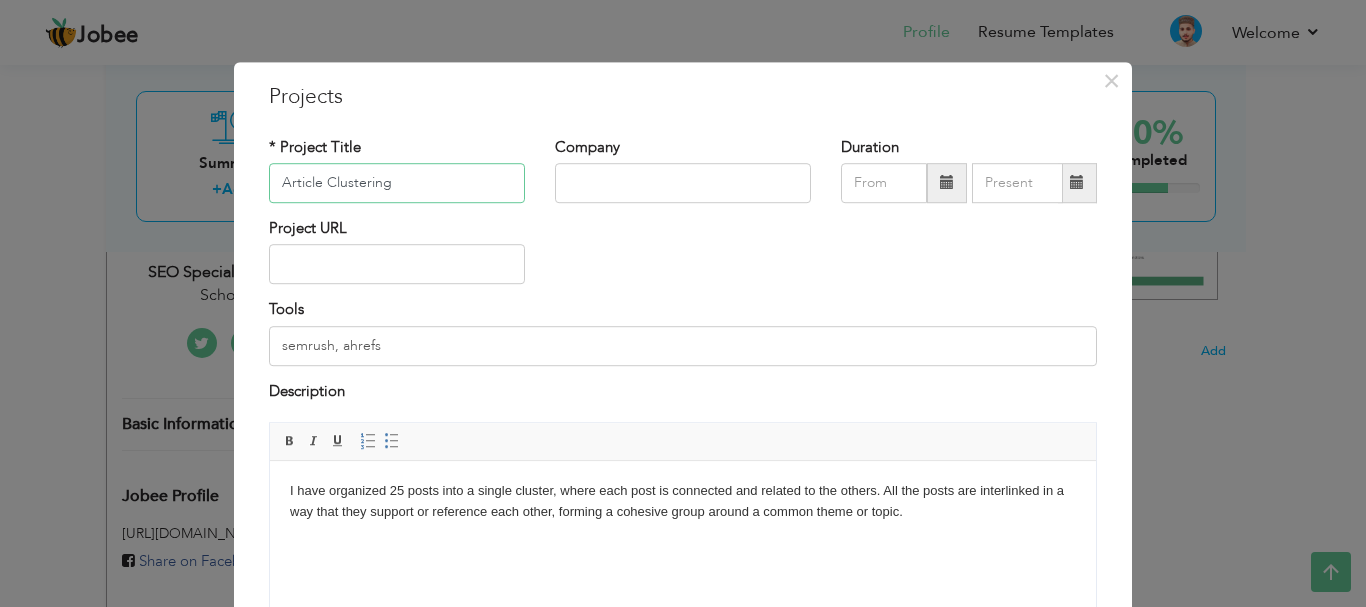type on "Article Clustering" 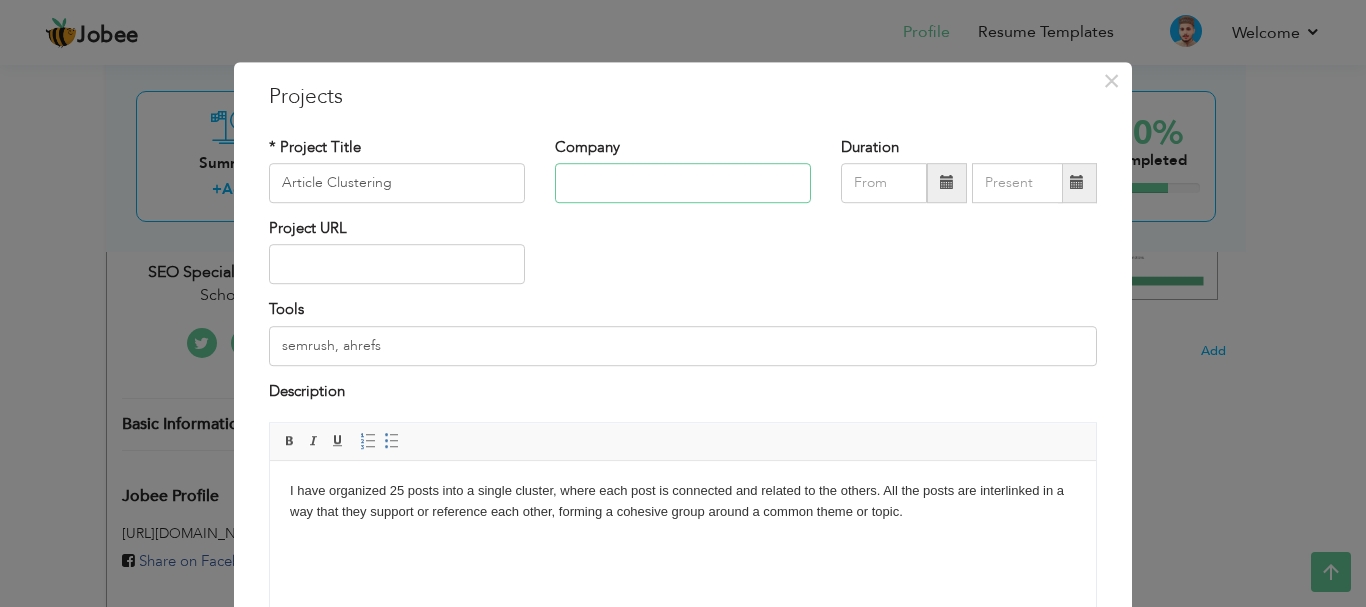 click at bounding box center [683, 183] 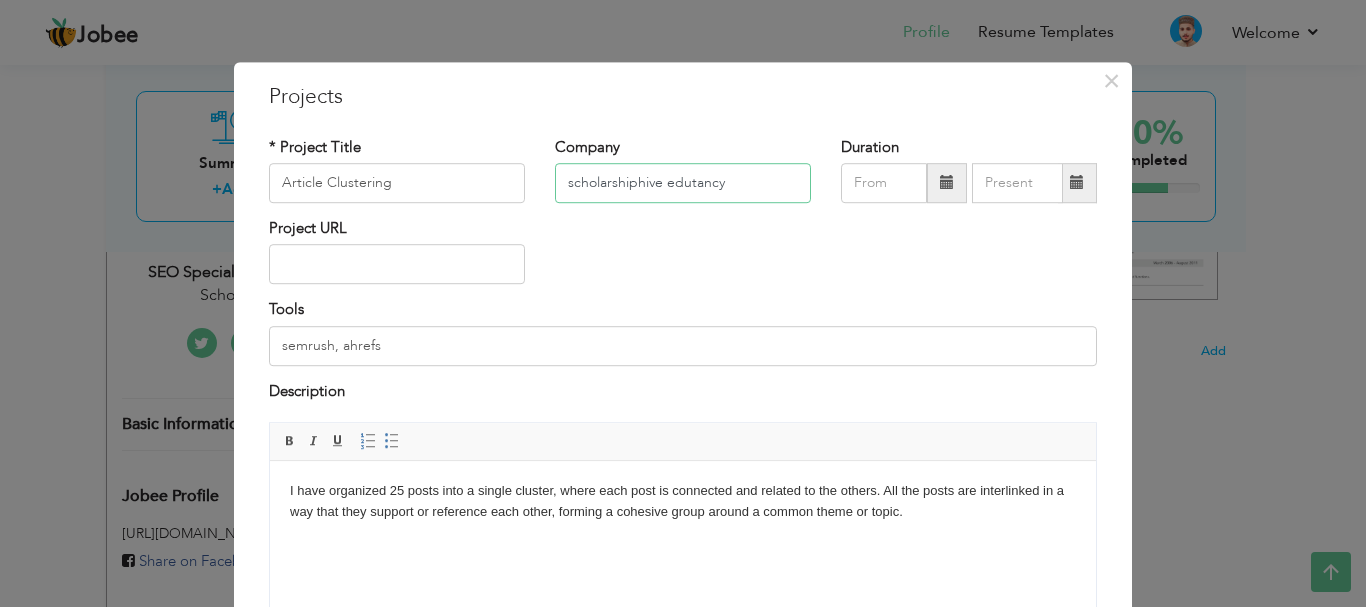 type on "scholarshiphive edutancy" 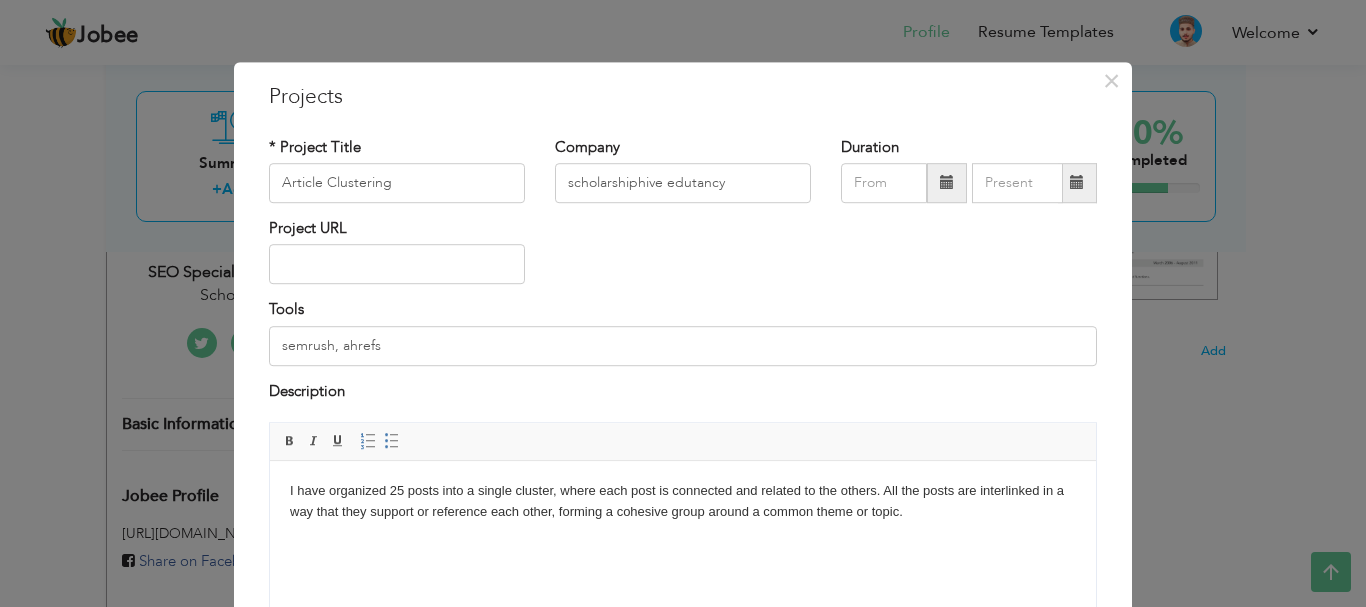 click at bounding box center (947, 183) 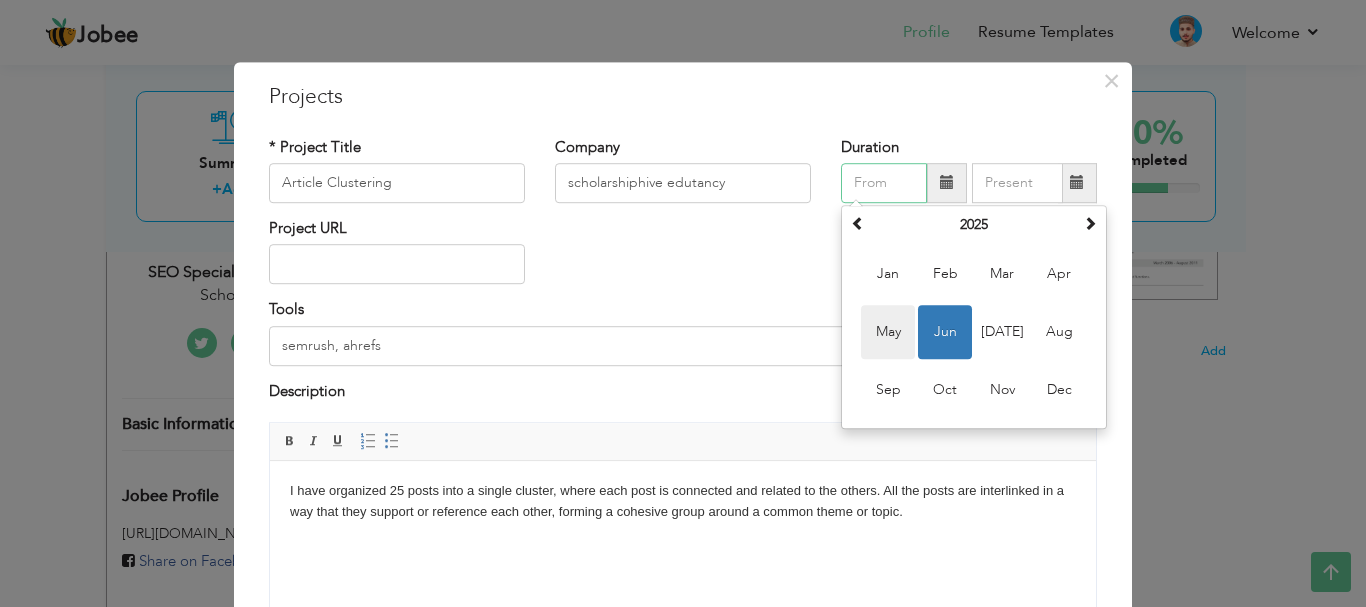 click on "May" at bounding box center (888, 332) 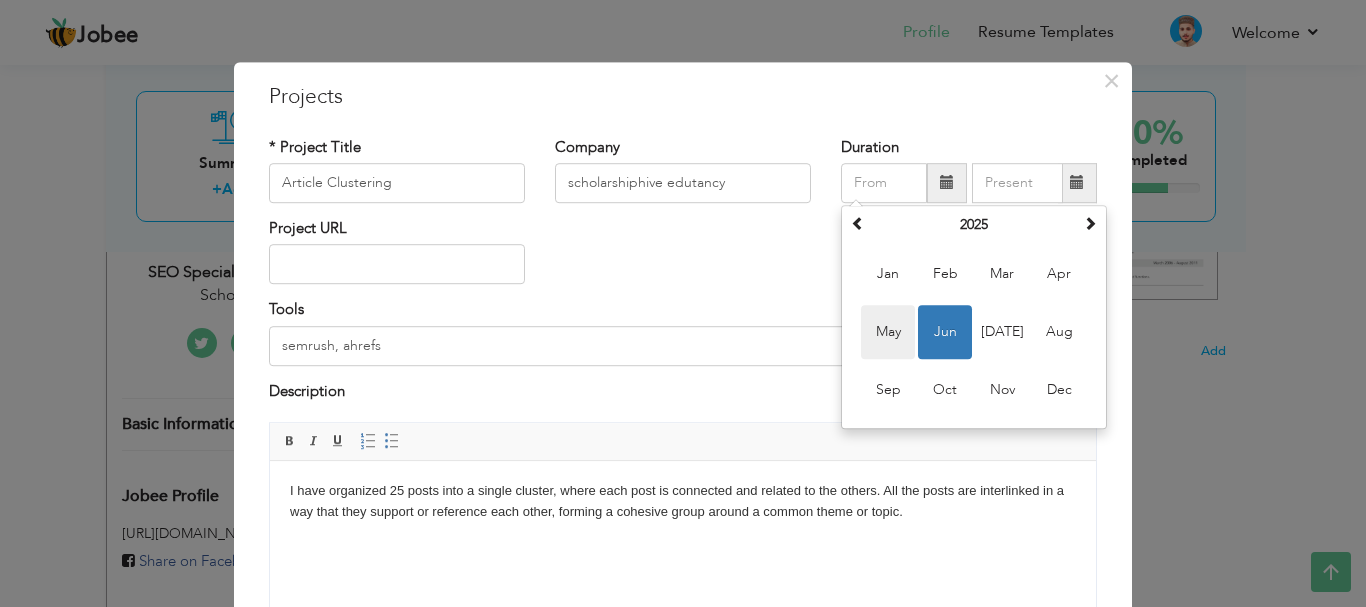 type on "05/2025" 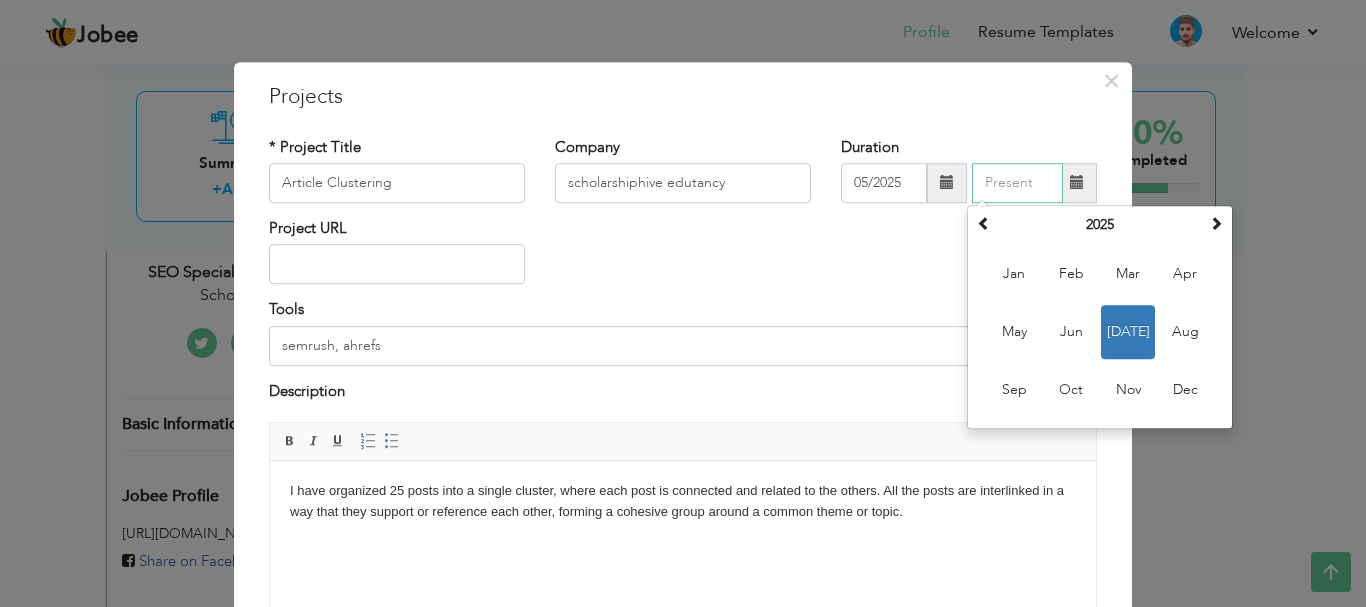 click at bounding box center [1017, 183] 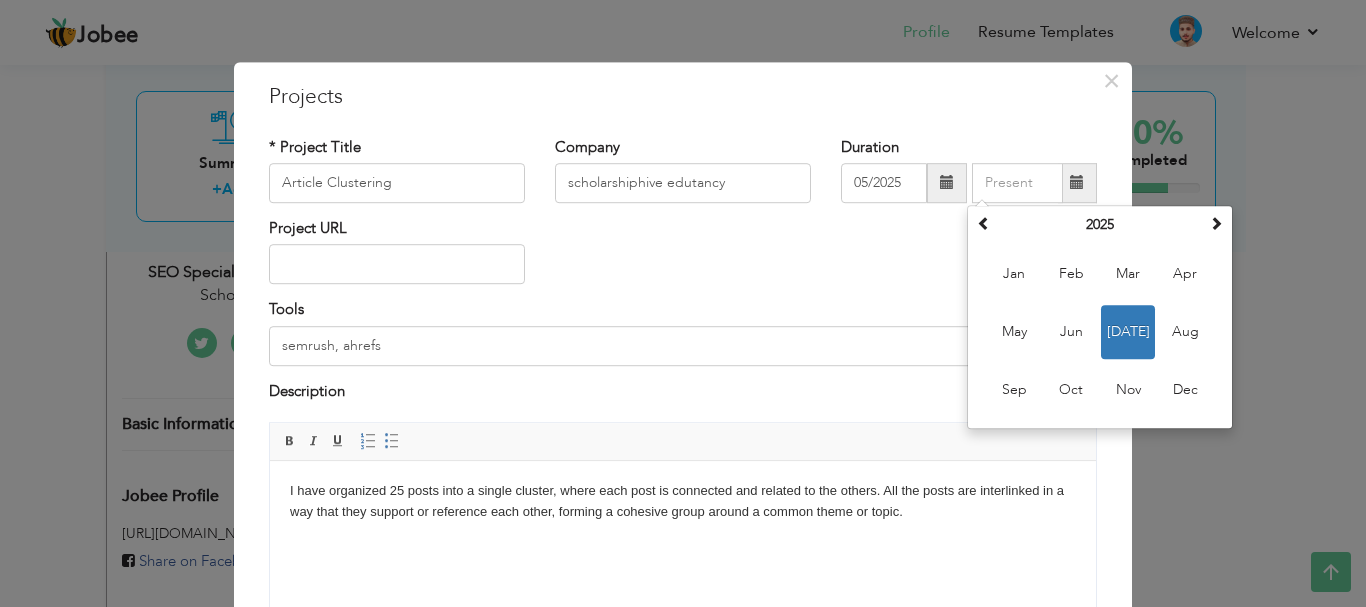 type on "07/2025" 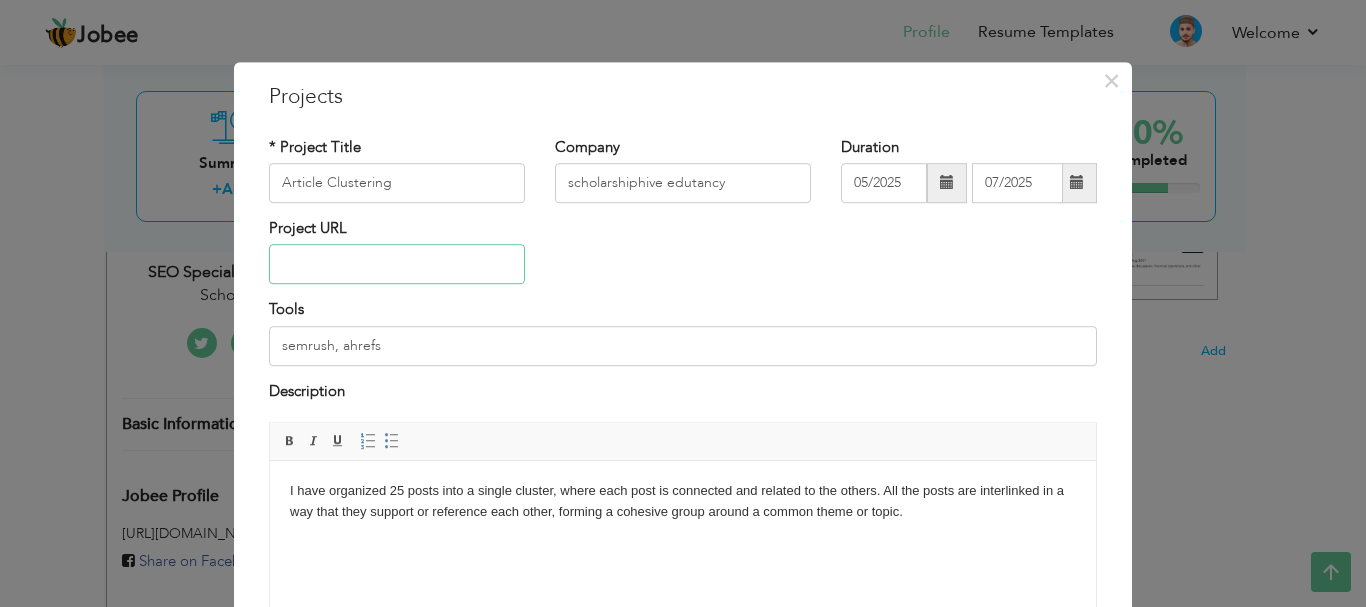 click at bounding box center (397, 265) 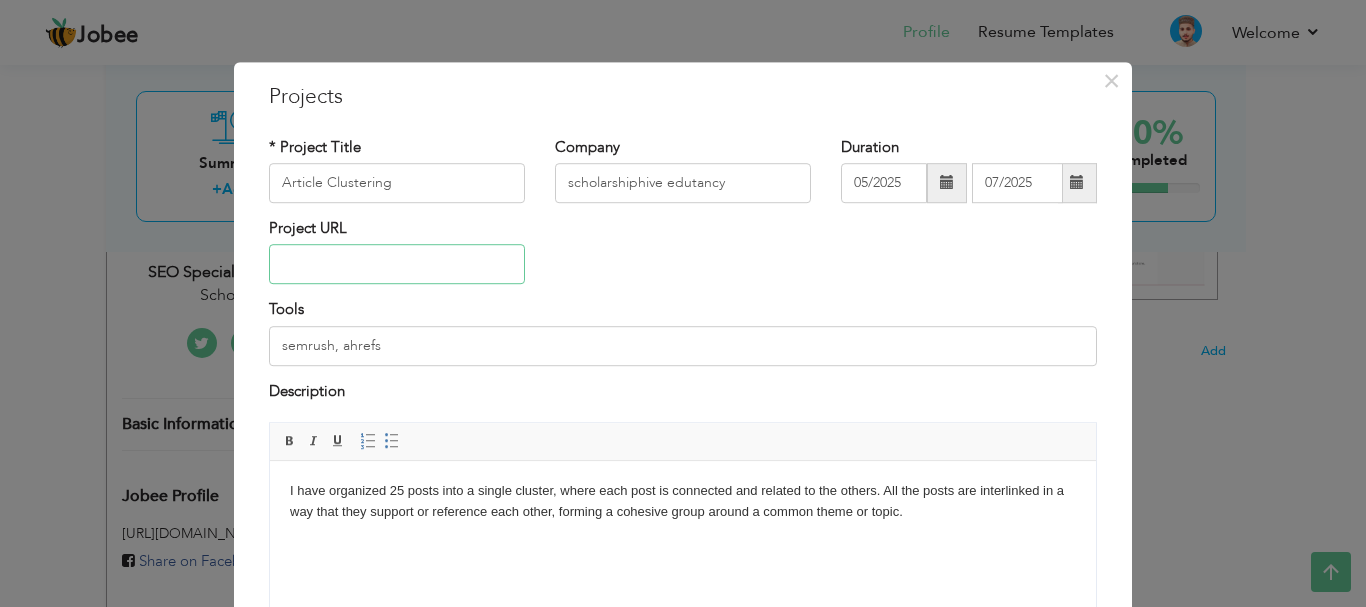 paste on "[URL][DOMAIN_NAME]" 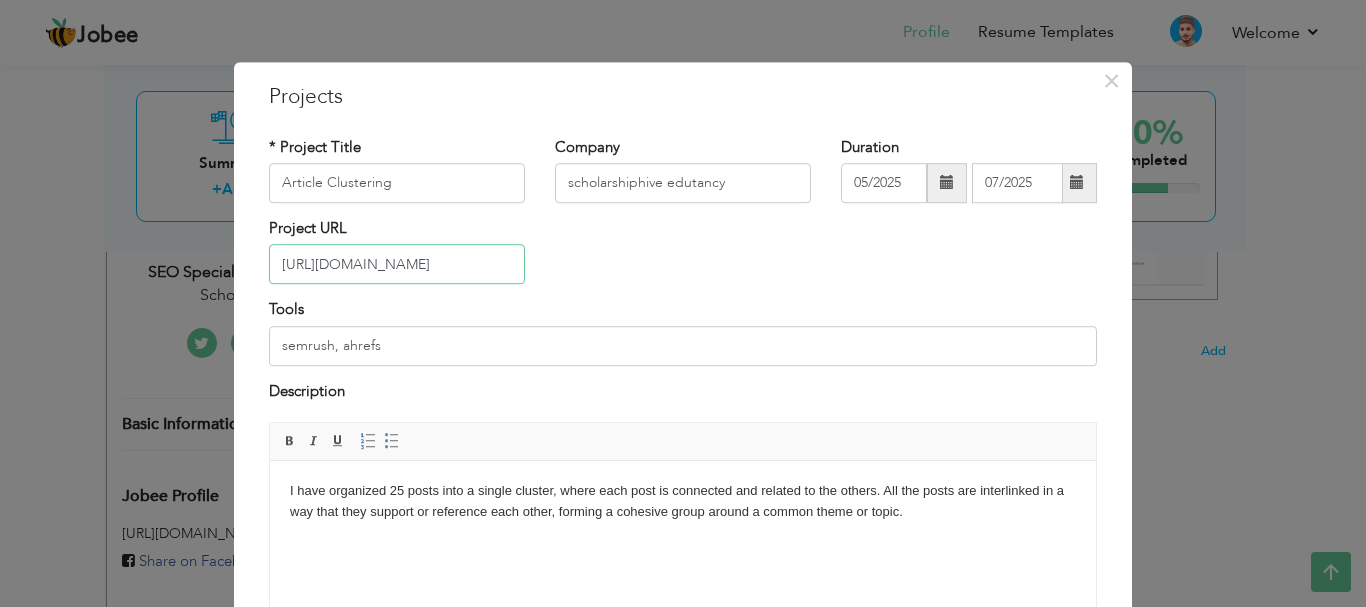 scroll, scrollTop: 0, scrollLeft: 102, axis: horizontal 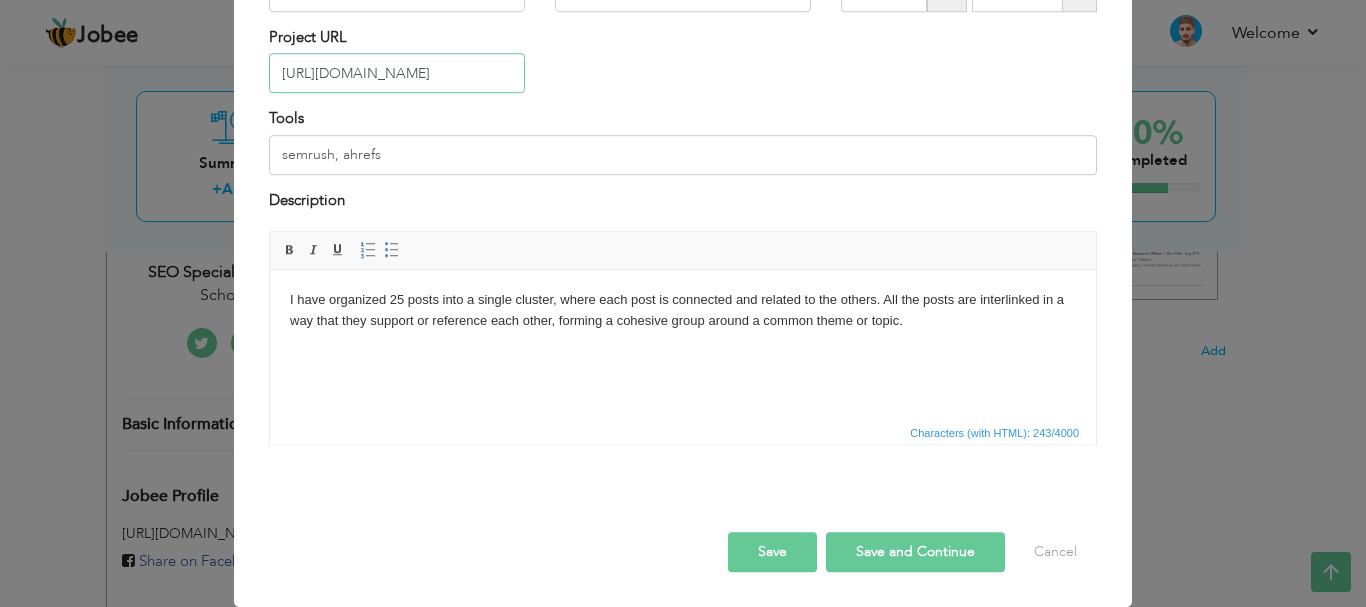 type on "[URL][DOMAIN_NAME]" 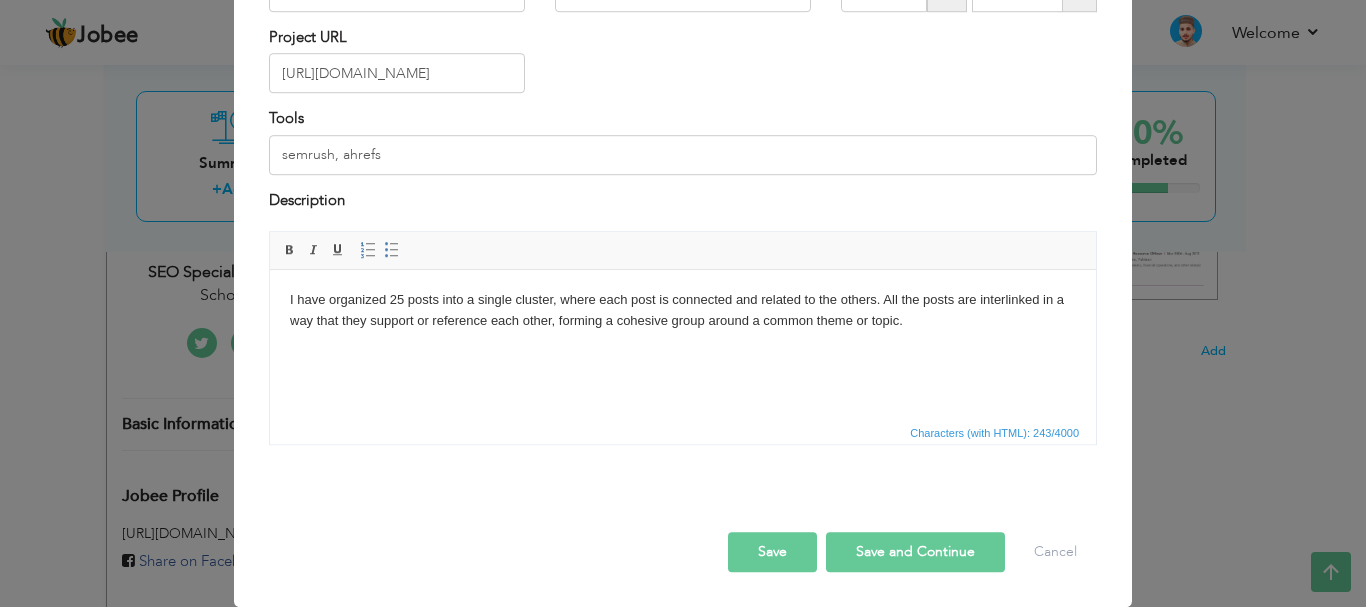 scroll, scrollTop: 0, scrollLeft: 0, axis: both 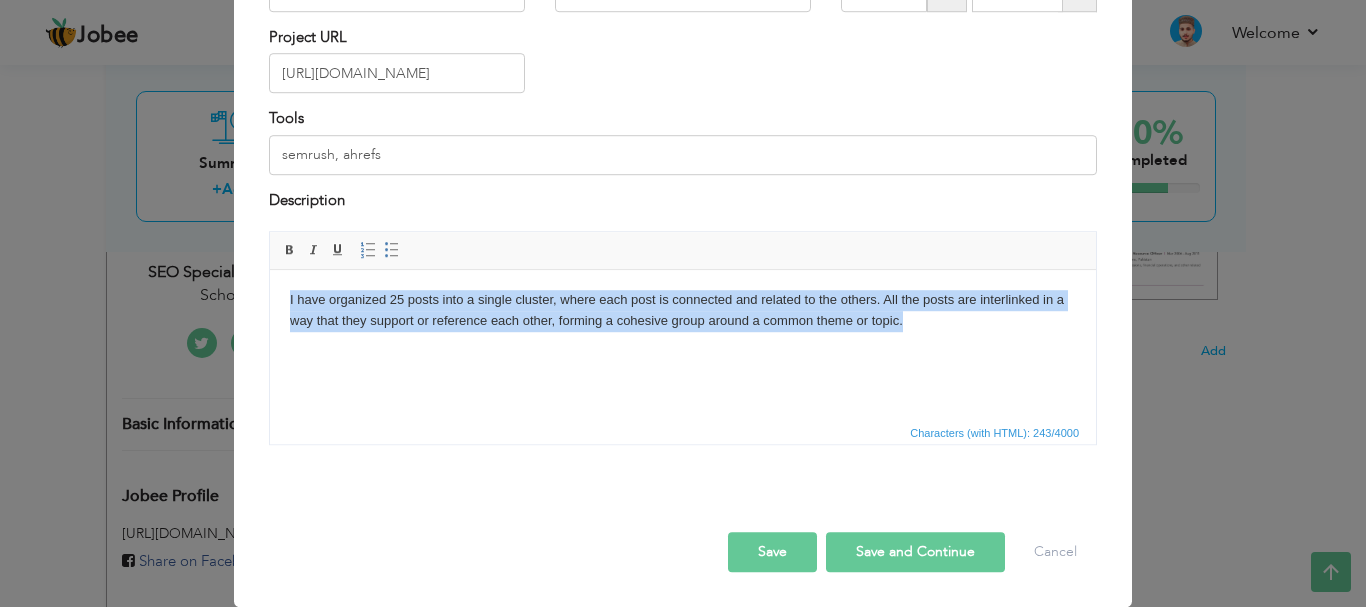 drag, startPoint x: 921, startPoint y: 328, endPoint x: 493, endPoint y: 573, distance: 493.16223 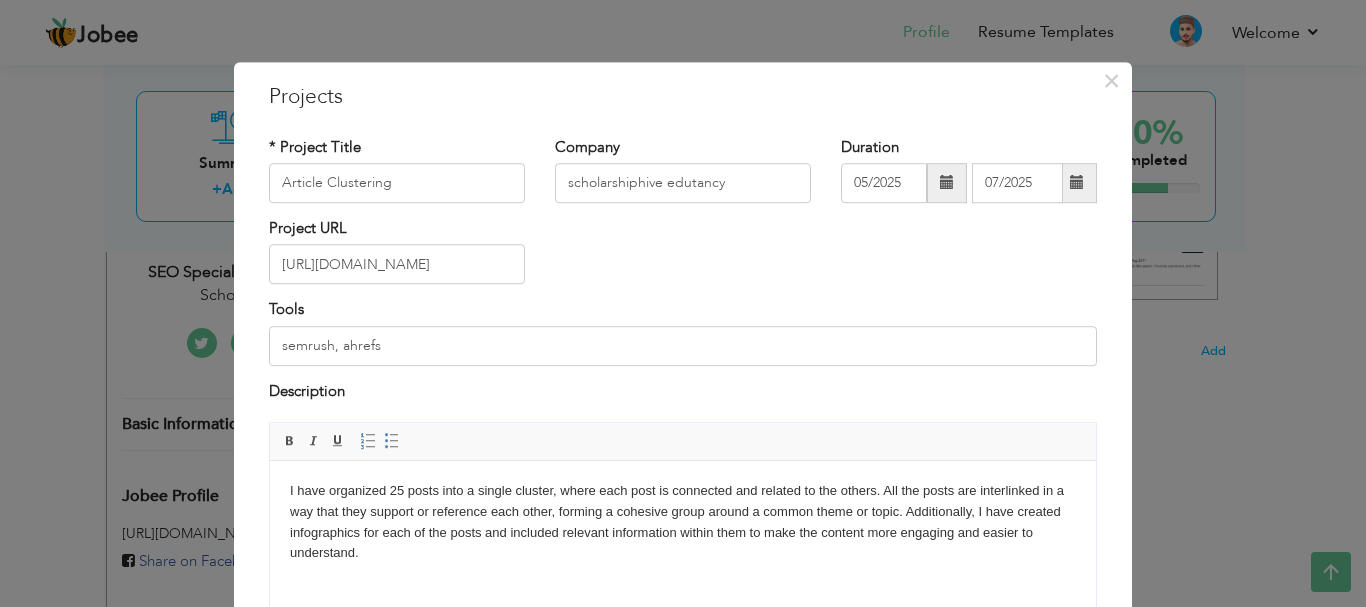 scroll, scrollTop: 191, scrollLeft: 0, axis: vertical 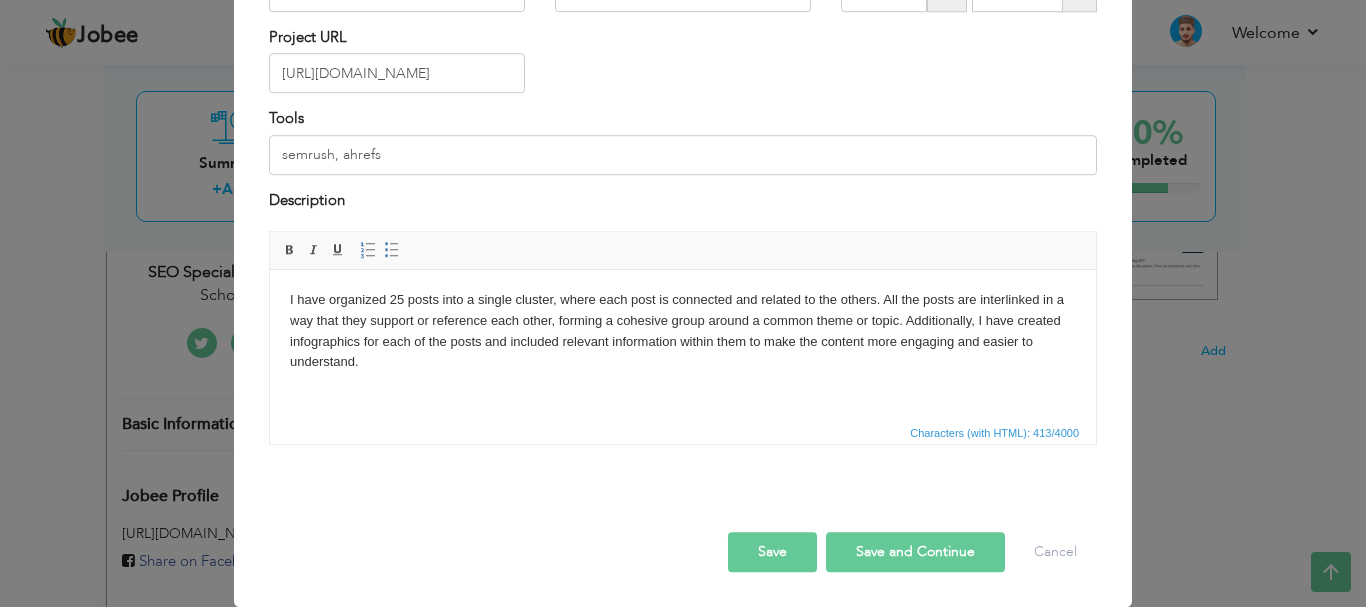 click on "Save and Continue" at bounding box center (915, 552) 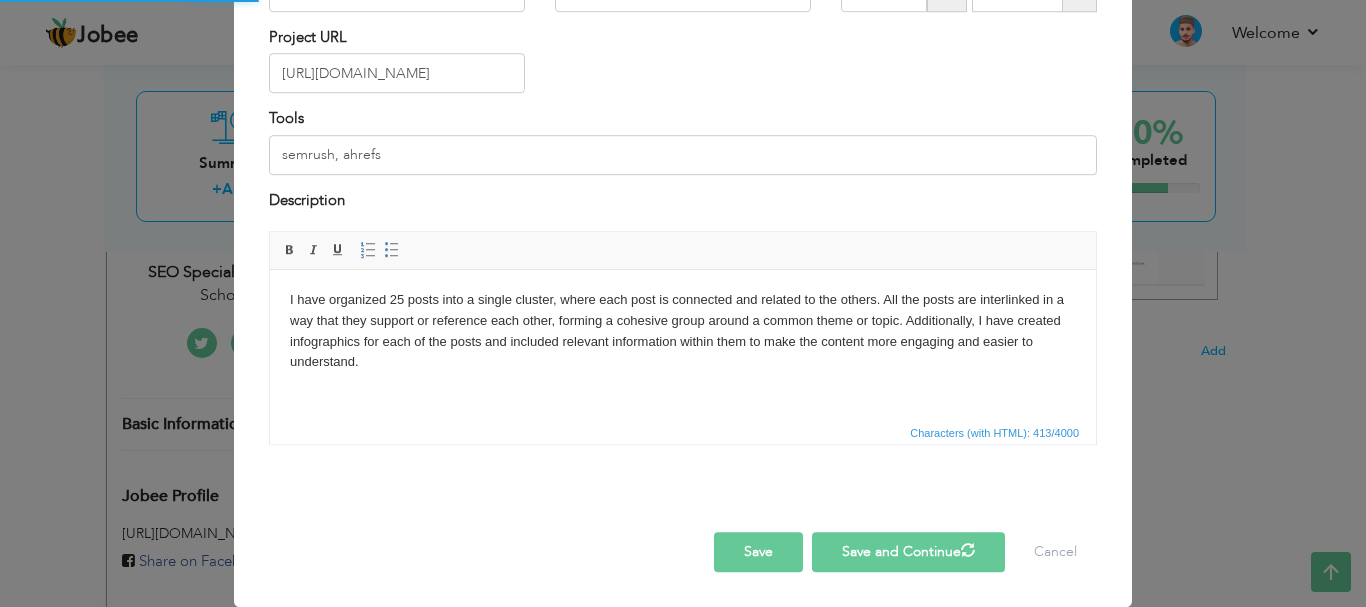 type 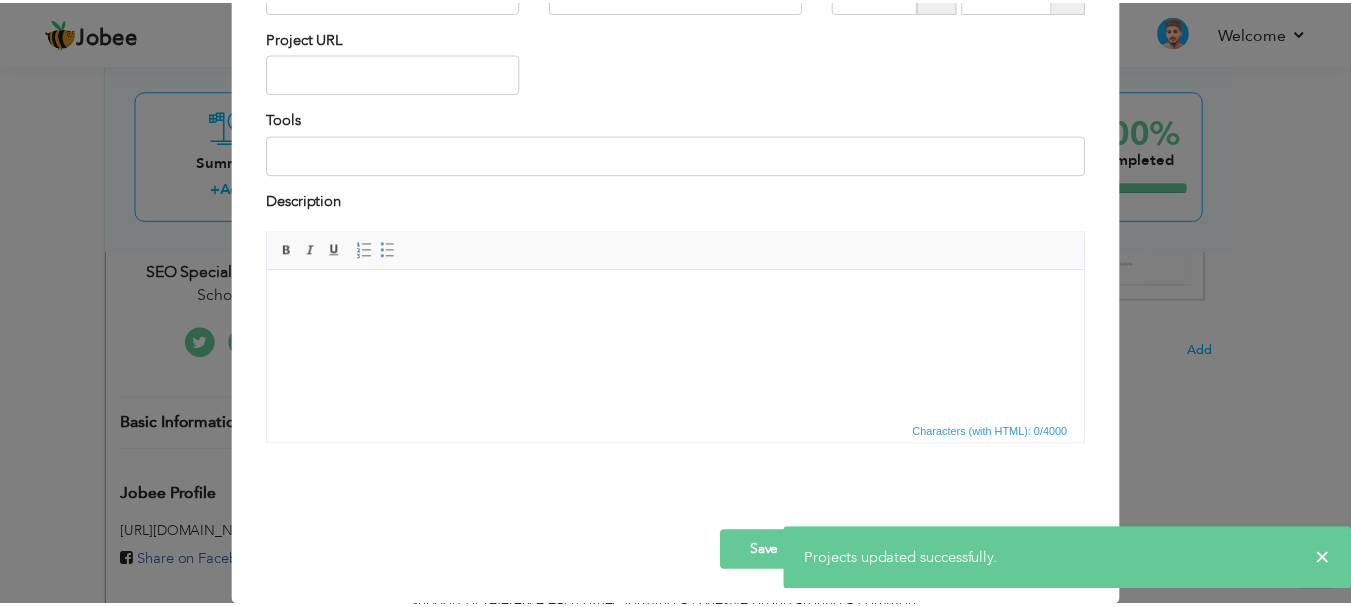 scroll, scrollTop: 0, scrollLeft: 0, axis: both 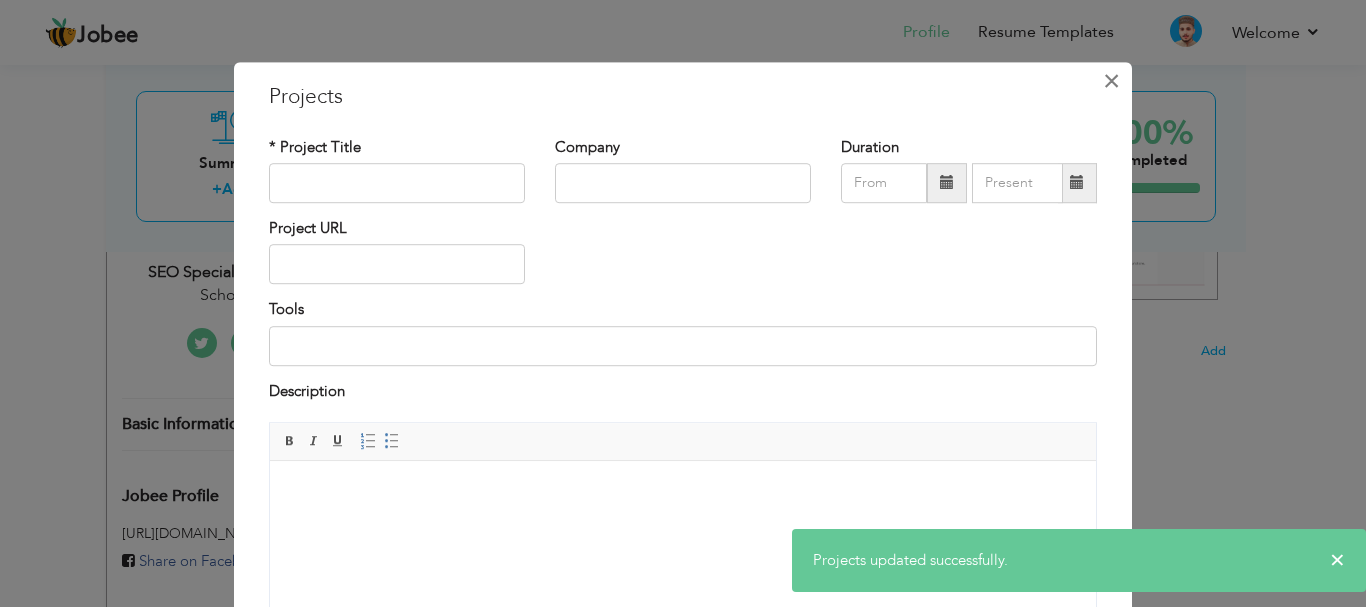 click on "×" at bounding box center [1111, 81] 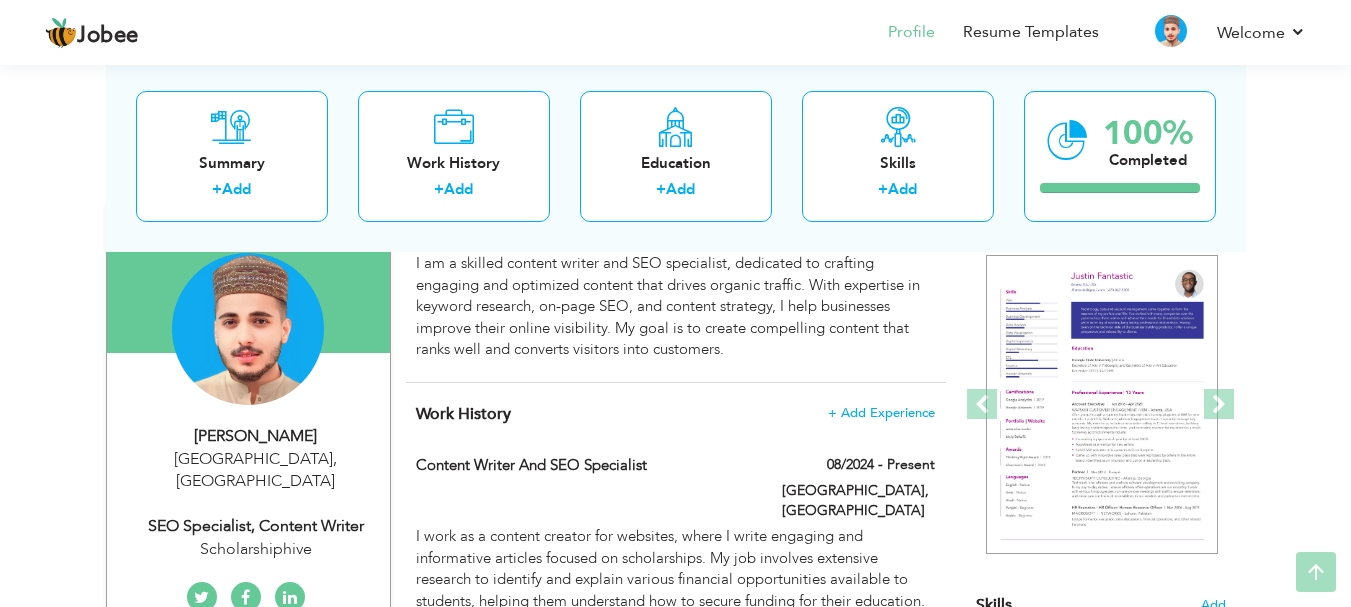 scroll, scrollTop: 178, scrollLeft: 0, axis: vertical 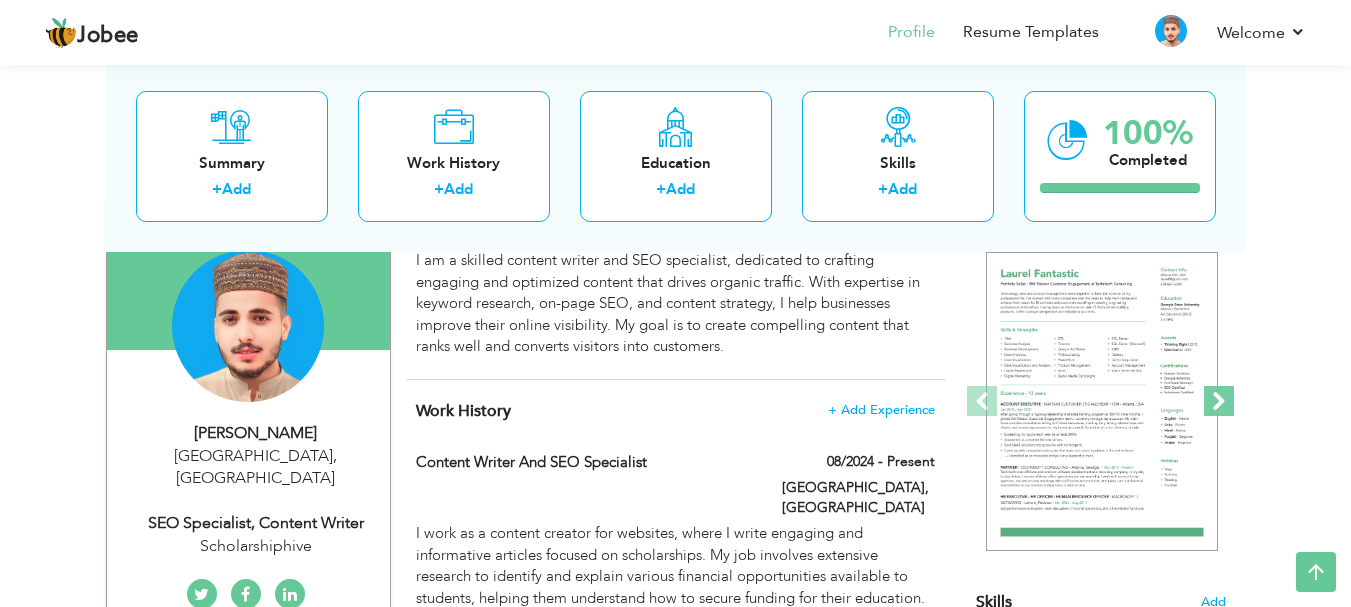 click at bounding box center (1219, 401) 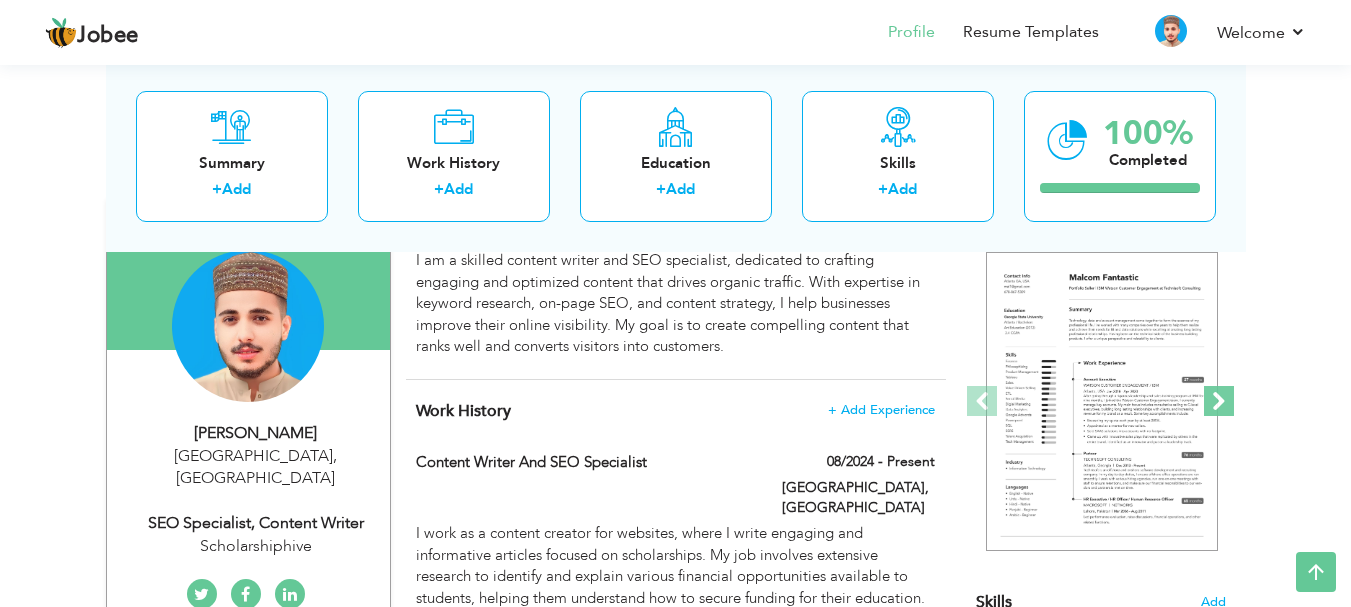 click at bounding box center [1219, 401] 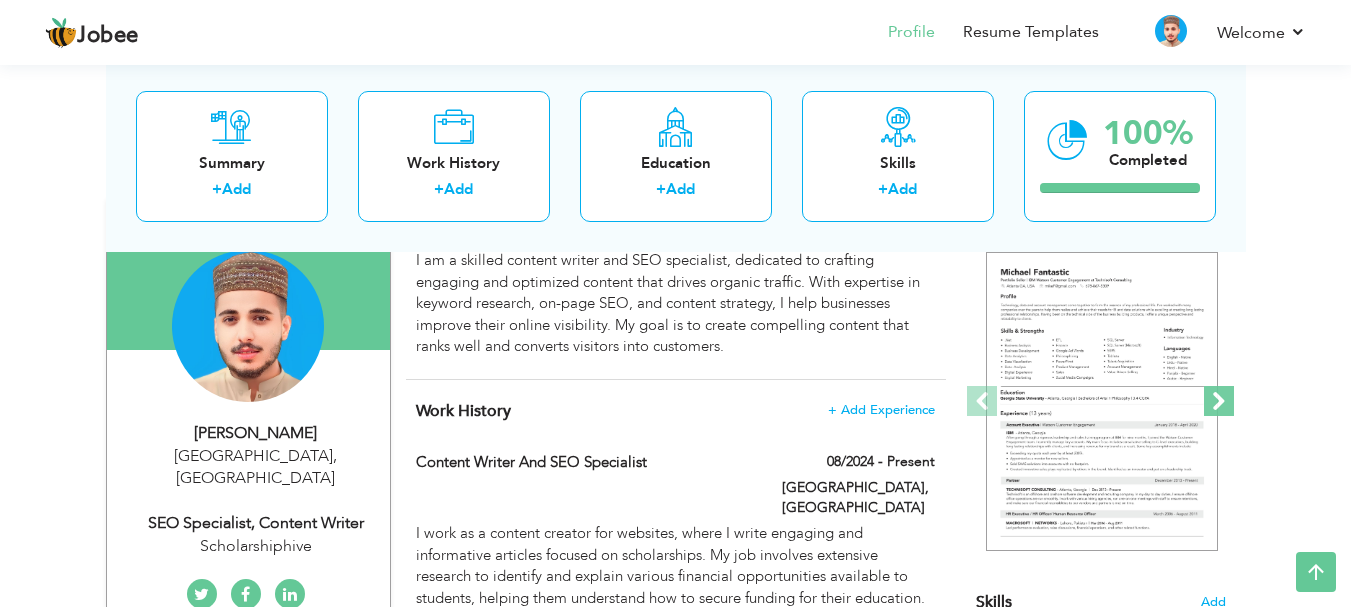 click at bounding box center [1219, 401] 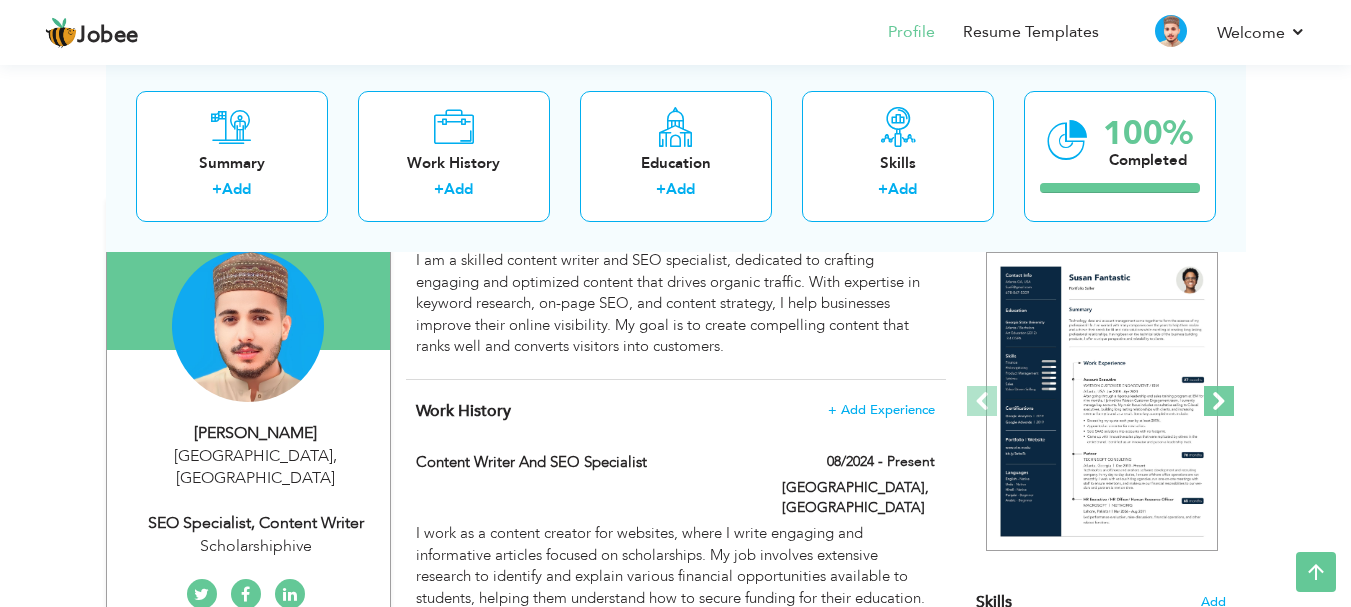 click at bounding box center (1219, 401) 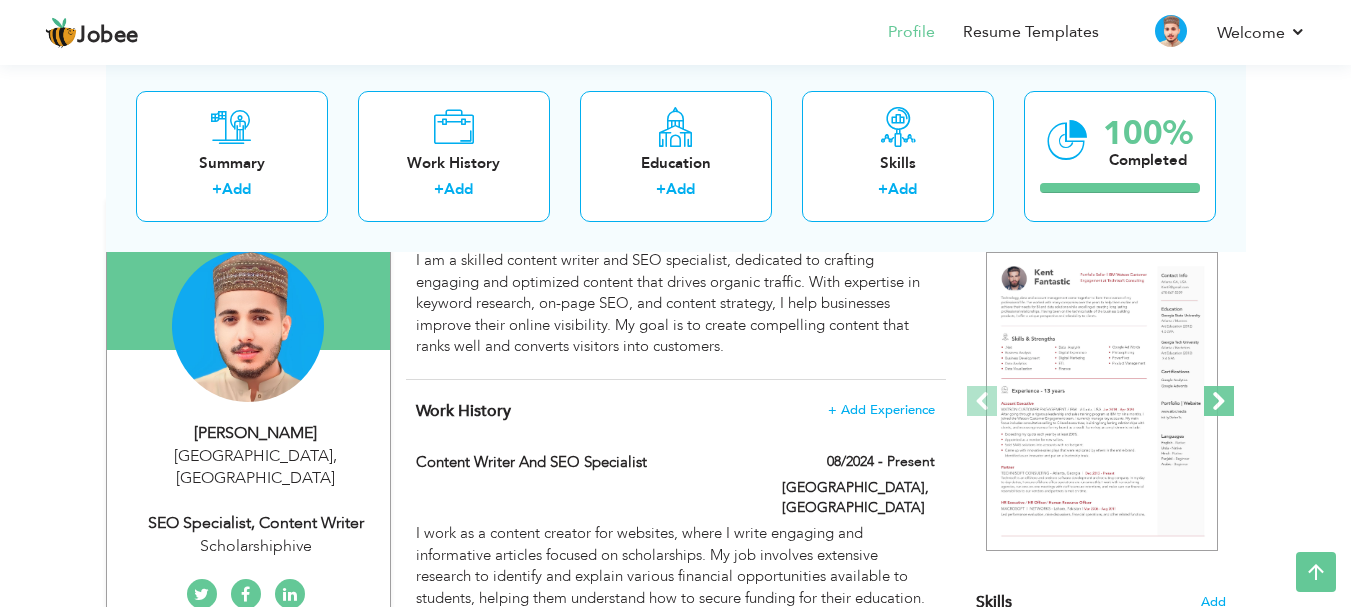 click at bounding box center [1219, 401] 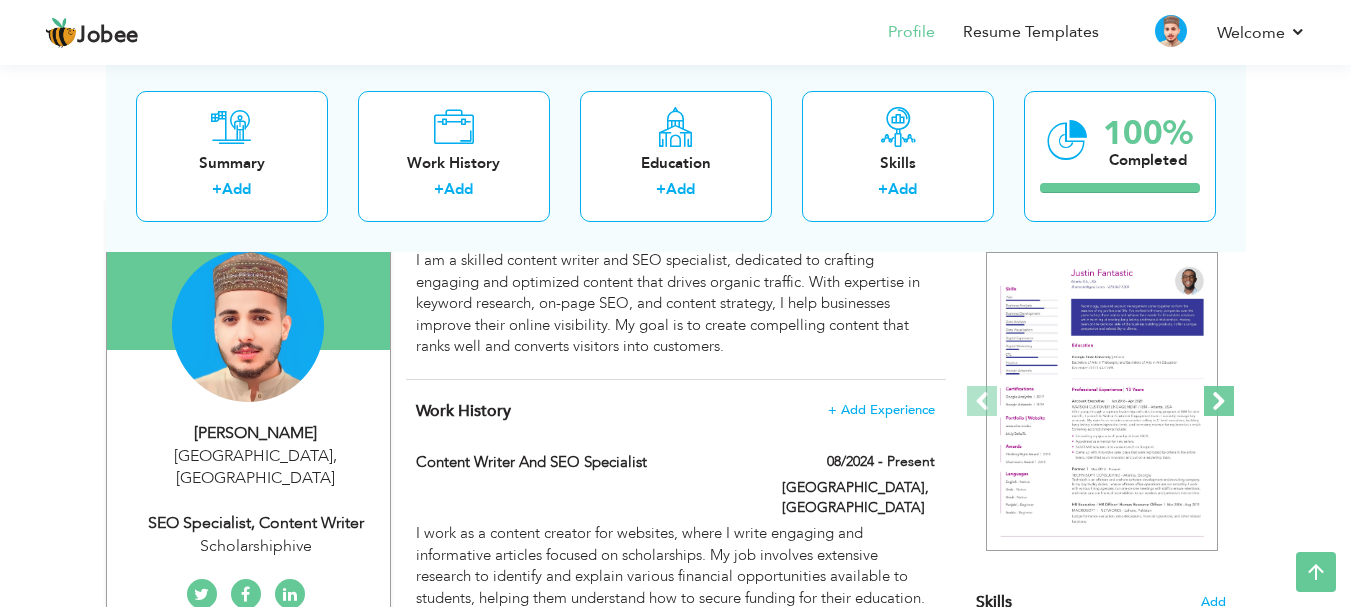 click at bounding box center [1219, 401] 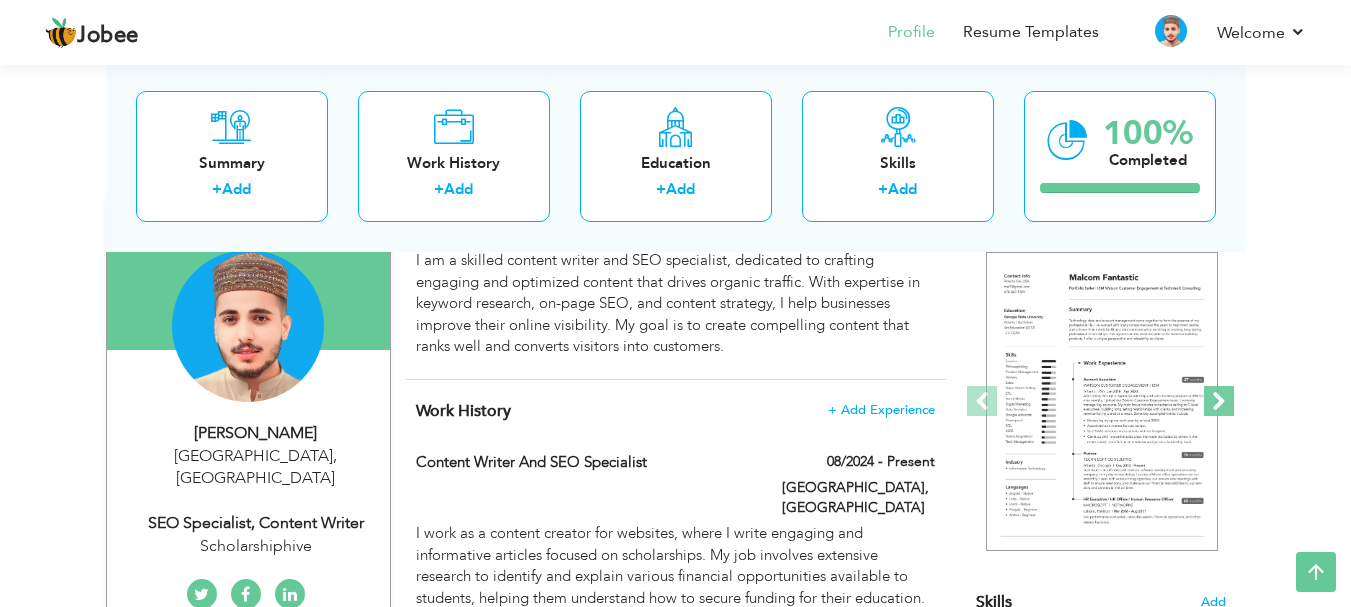 click at bounding box center (1219, 401) 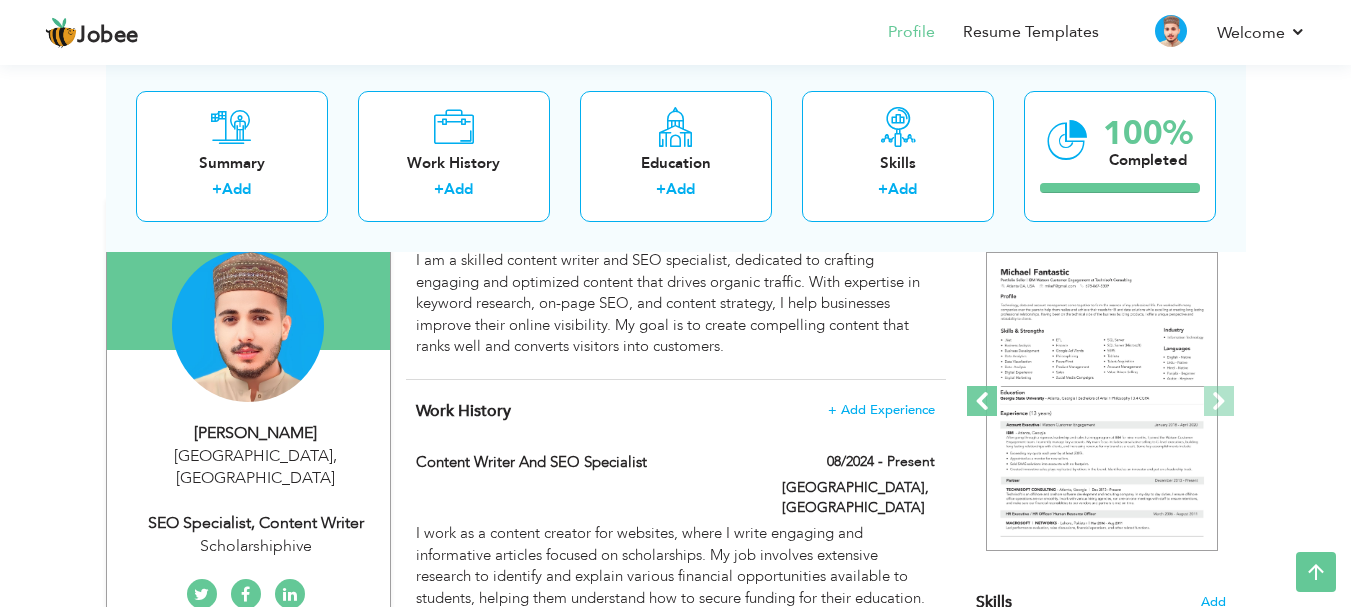 click at bounding box center (982, 401) 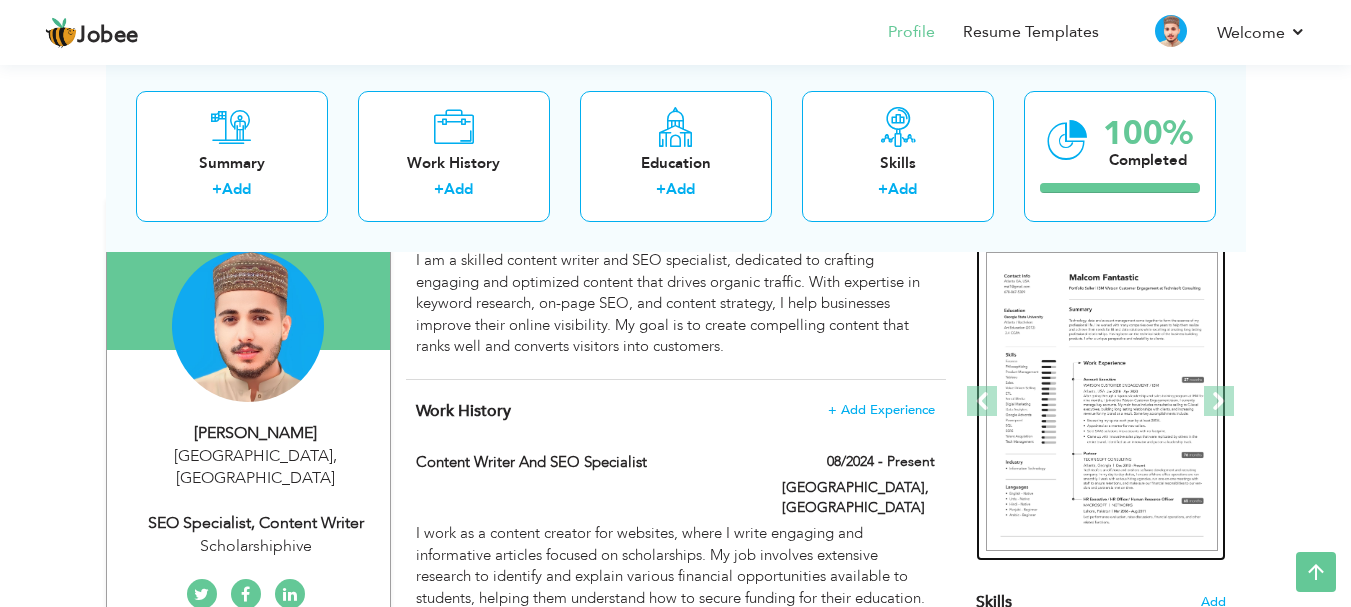 click at bounding box center (1102, 402) 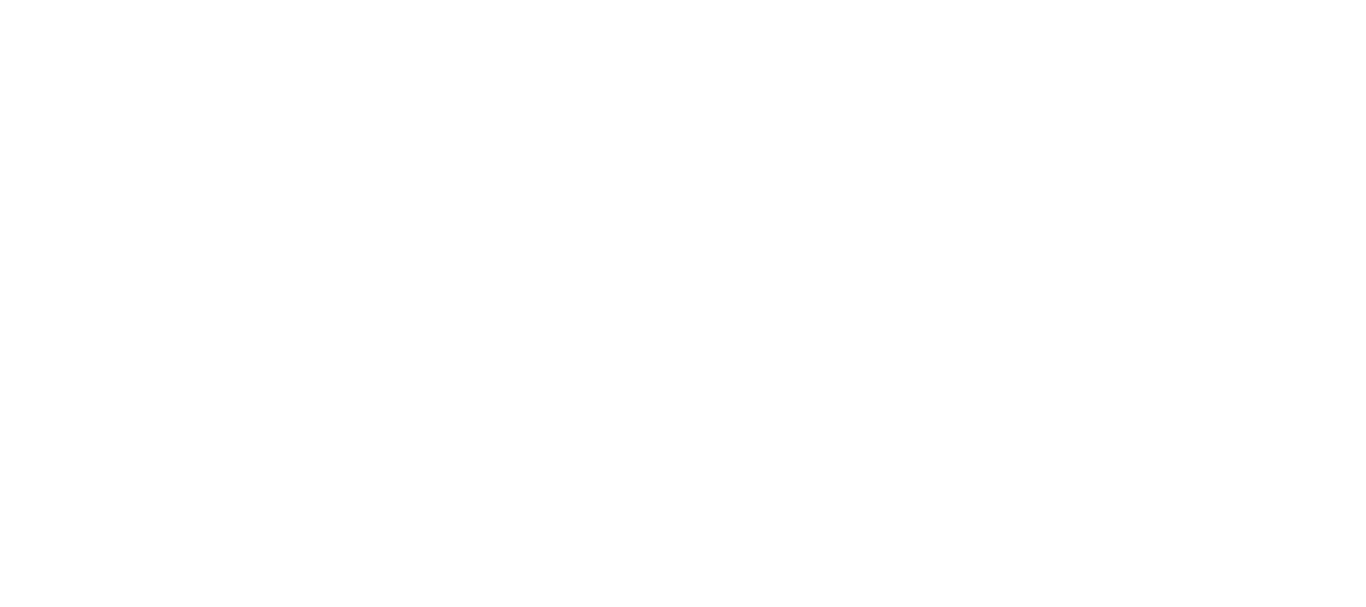 scroll, scrollTop: 0, scrollLeft: 0, axis: both 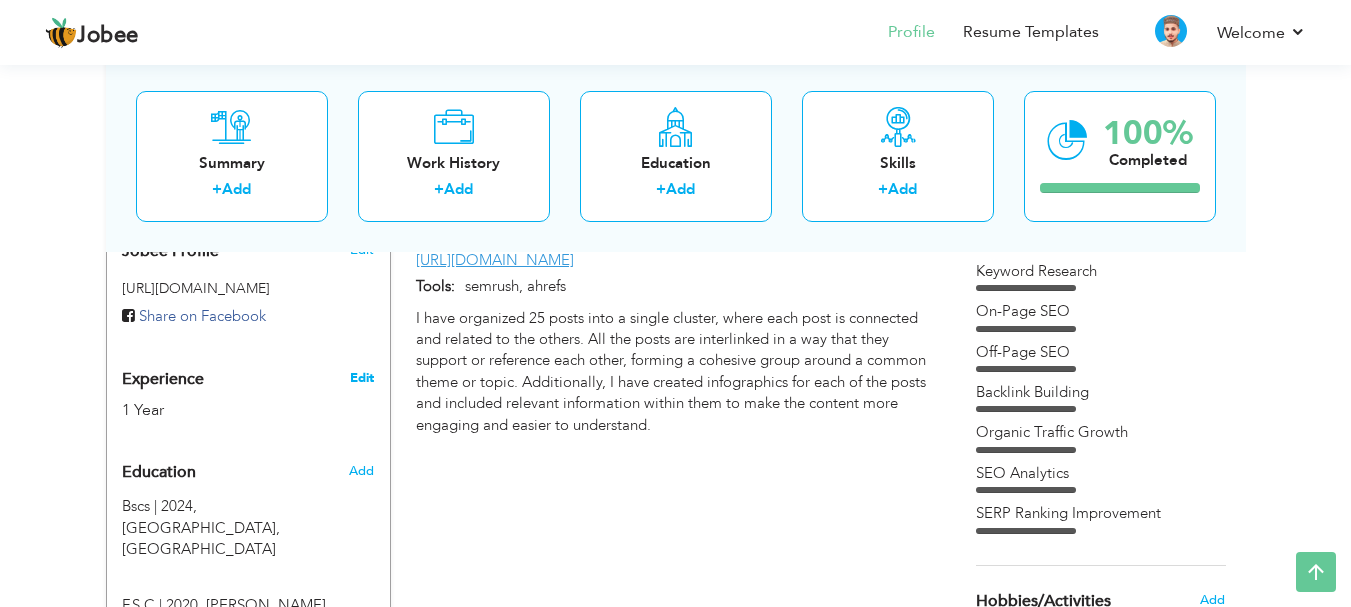 click on "Edit" at bounding box center (362, 378) 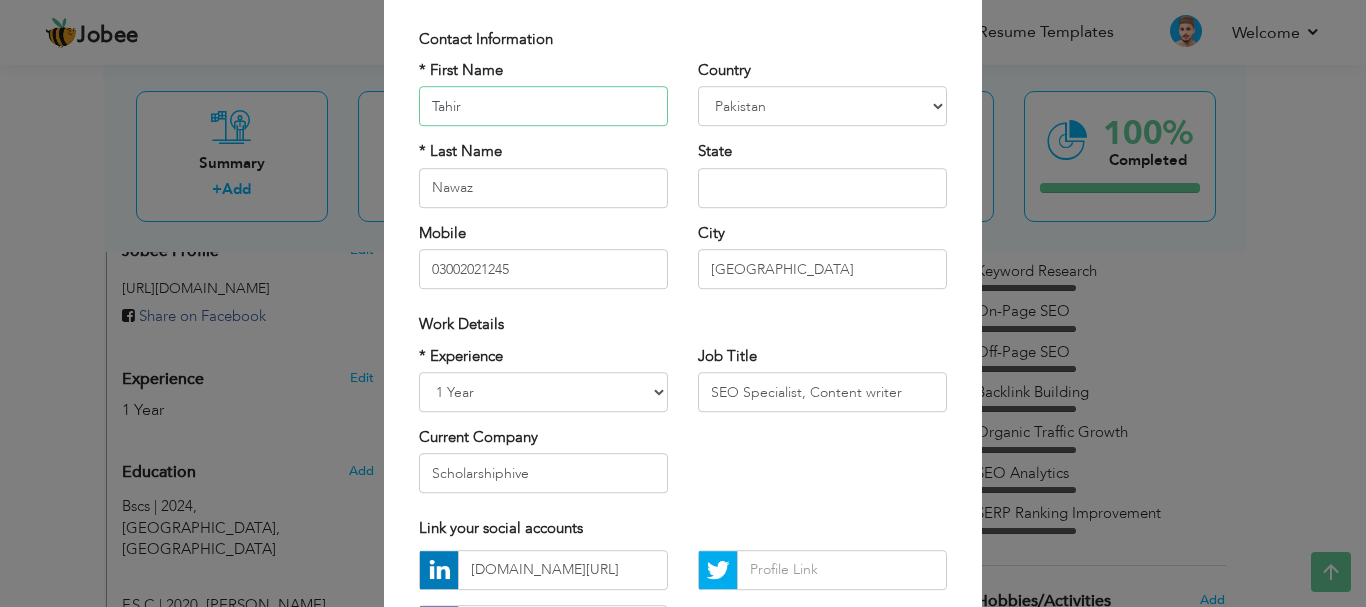 scroll, scrollTop: 119, scrollLeft: 0, axis: vertical 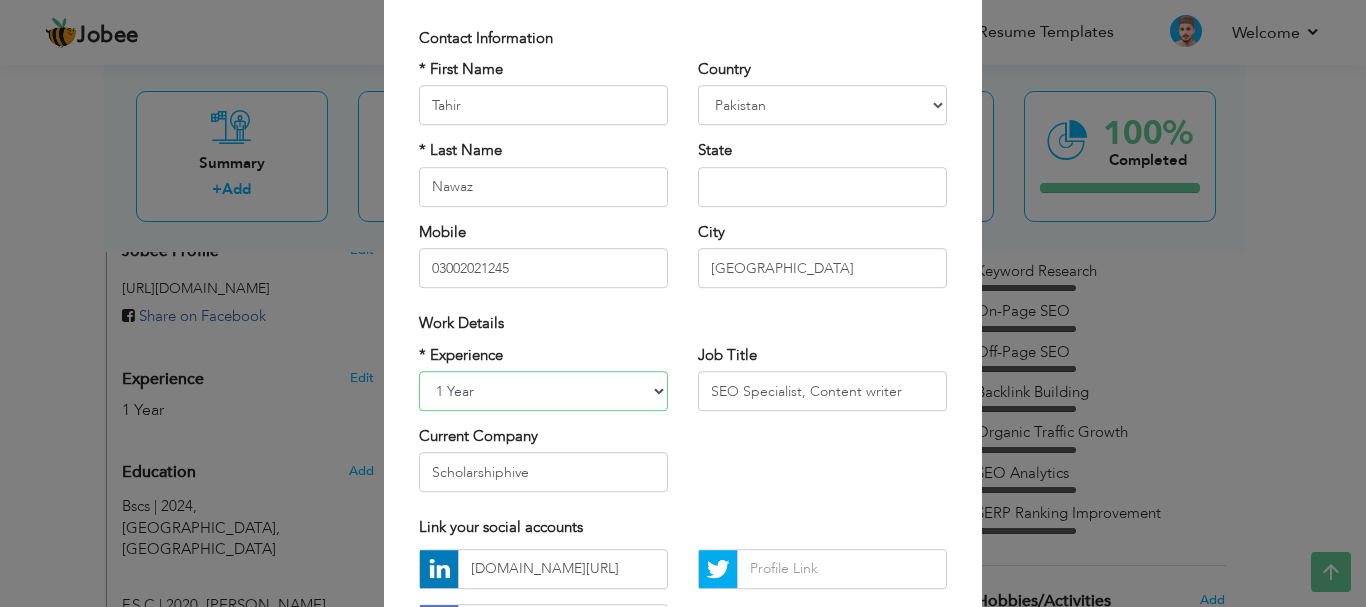 click on "Entry Level Less than 1 Year 1 Year 2 Years 3 Years 4 Years 5 Years 6 Years 7 Years 8 Years 9 Years 10 Years 11 Years 12 Years 13 Years 14 Years 15 Years 16 Years 17 Years 18 Years 19 Years 20 Years 21 Years 22 Years 23 Years 24 Years 25 Years 26 Years 27 Years 28 Years 29 Years 30 Years 31 Years 32 Years 33 Years 34 Years 35 Years More than 35 Years" at bounding box center [543, 391] 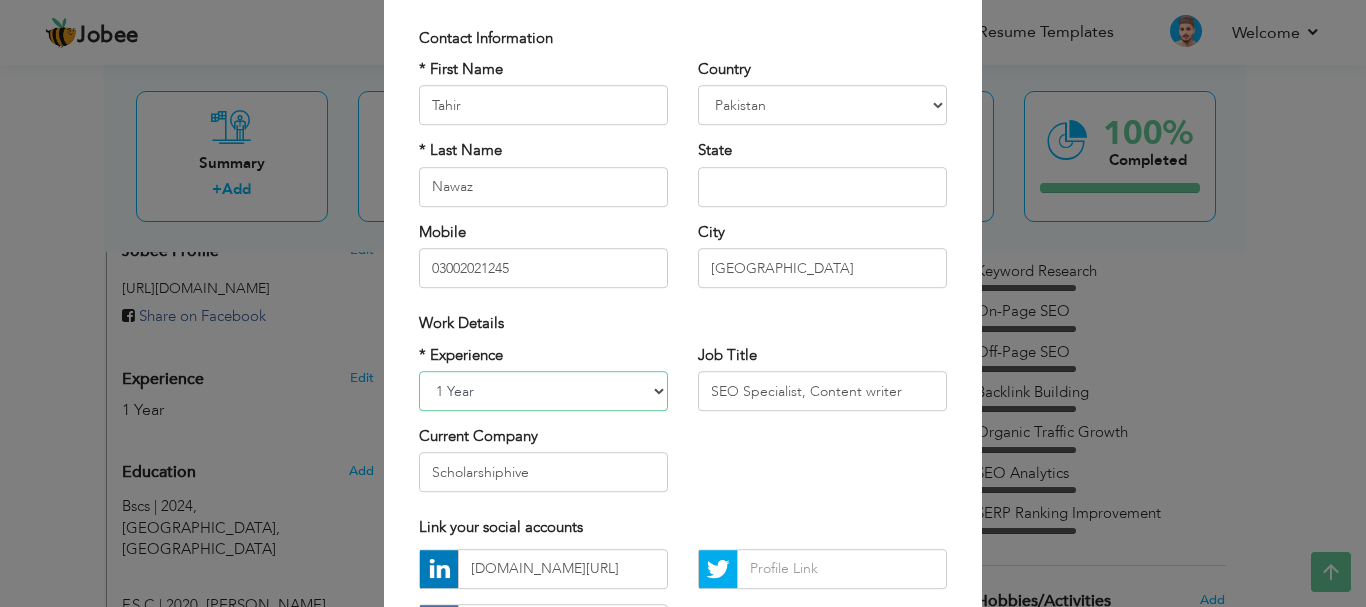 select on "number:4" 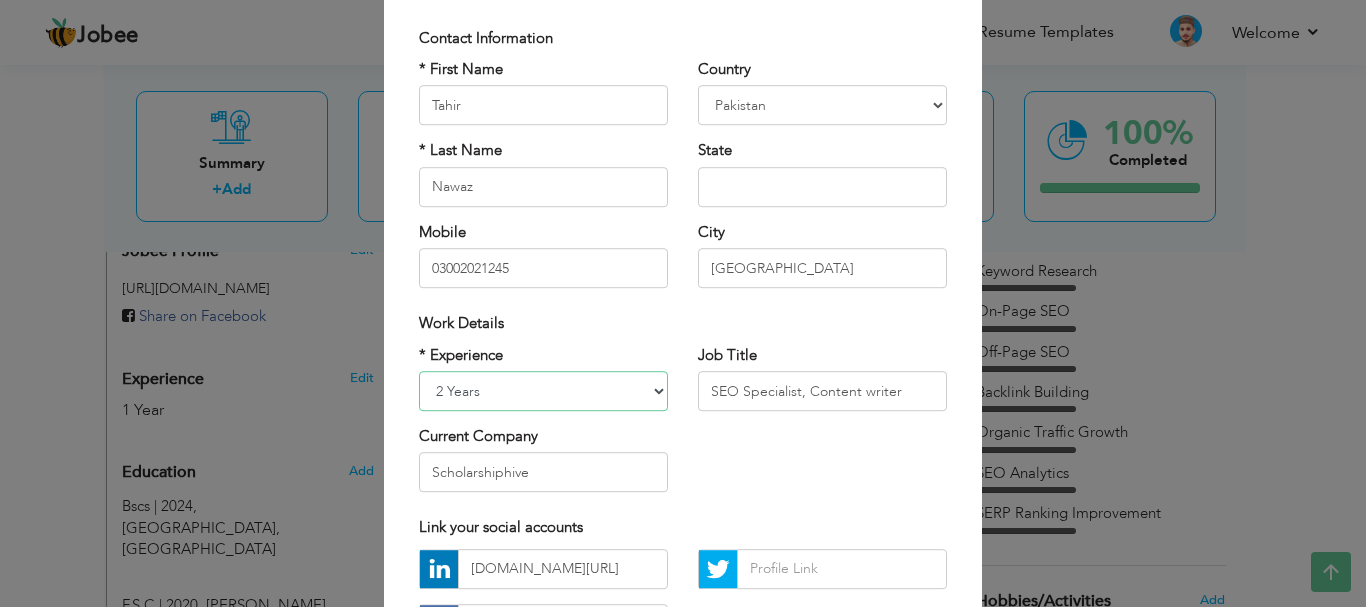 click on "Entry Level Less than 1 Year 1 Year 2 Years 3 Years 4 Years 5 Years 6 Years 7 Years 8 Years 9 Years 10 Years 11 Years 12 Years 13 Years 14 Years 15 Years 16 Years 17 Years 18 Years 19 Years 20 Years 21 Years 22 Years 23 Years 24 Years 25 Years 26 Years 27 Years 28 Years 29 Years 30 Years 31 Years 32 Years 33 Years 34 Years 35 Years More than 35 Years" at bounding box center (543, 391) 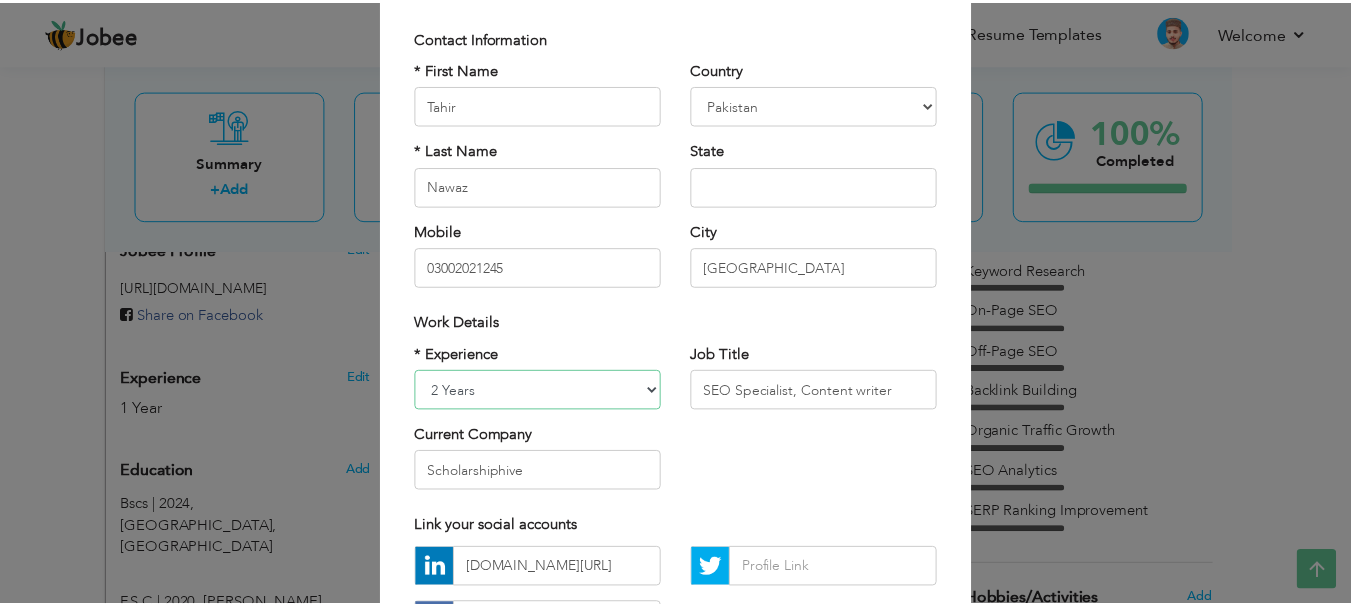 scroll, scrollTop: 292, scrollLeft: 0, axis: vertical 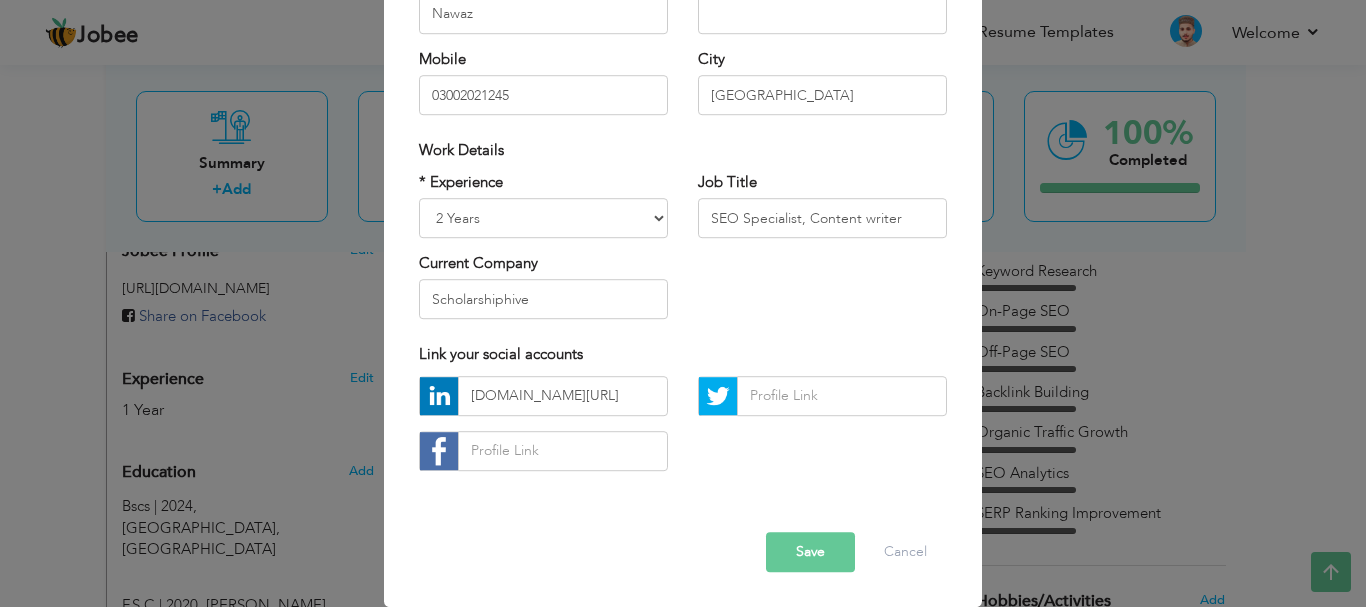click on "Save" at bounding box center (810, 552) 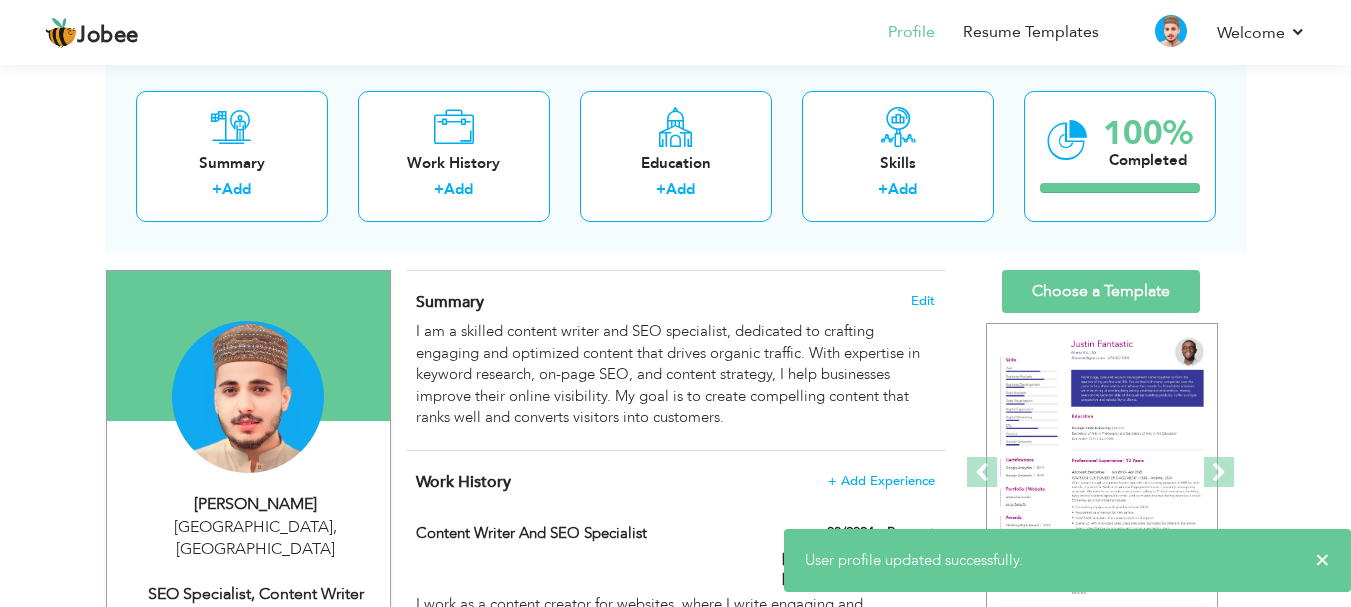 scroll, scrollTop: 150, scrollLeft: 0, axis: vertical 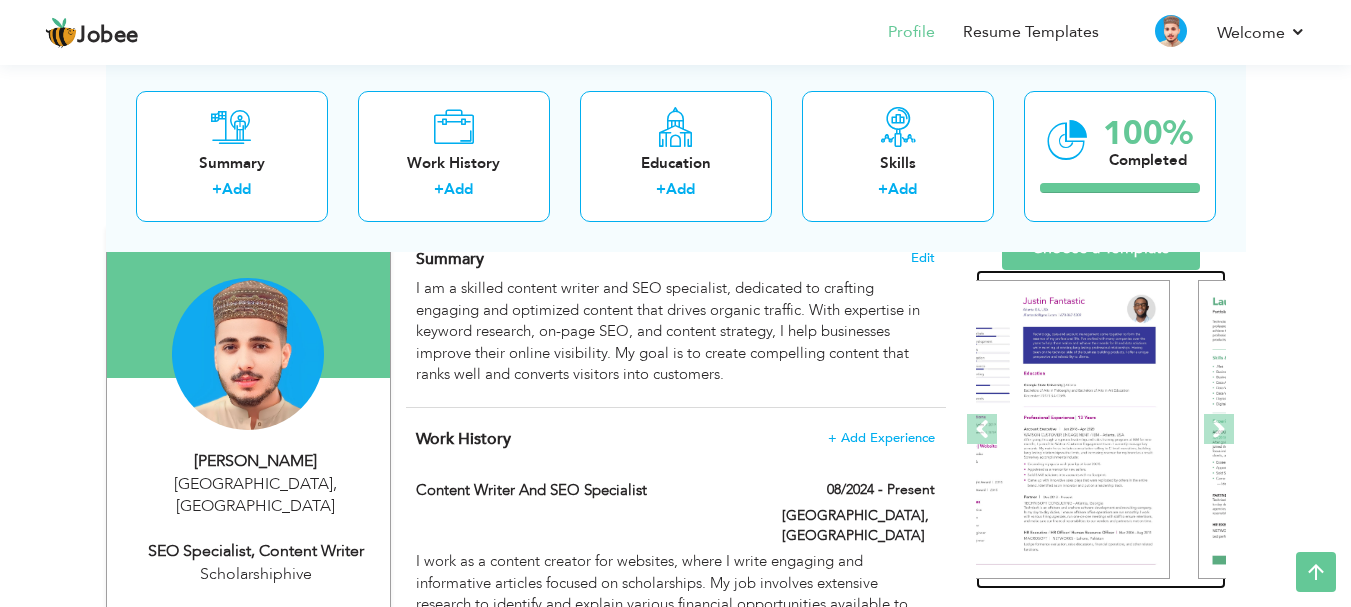 drag, startPoint x: 1147, startPoint y: 425, endPoint x: 1365, endPoint y: 398, distance: 219.66565 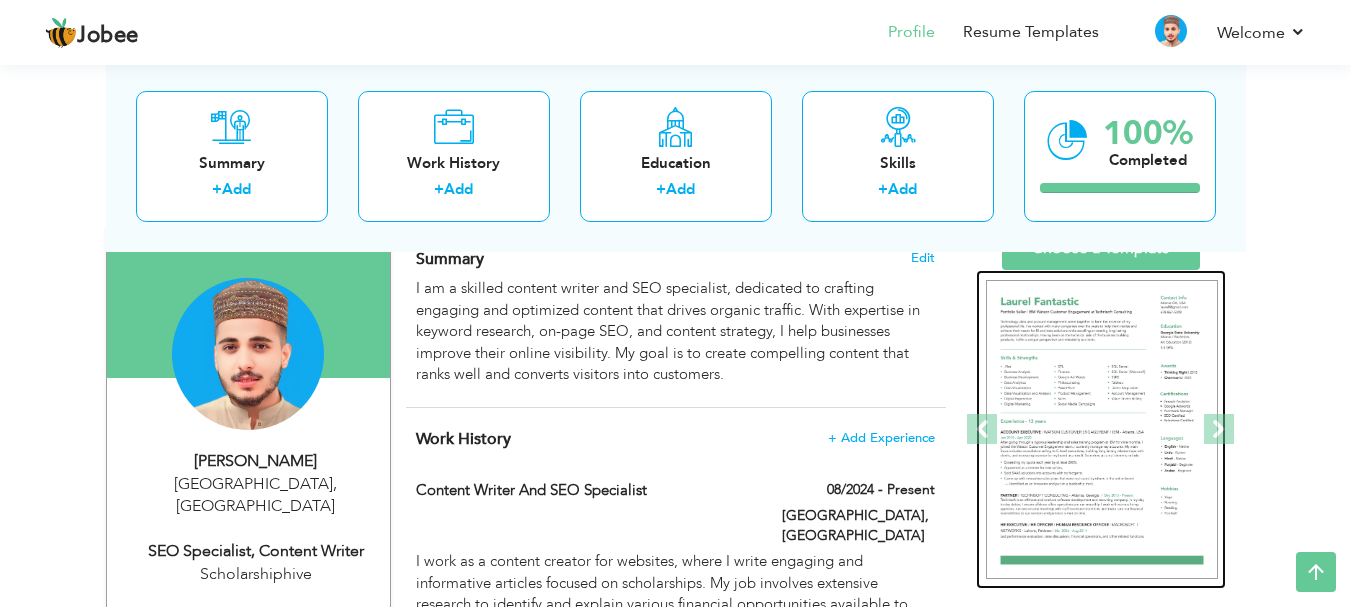 click at bounding box center (1102, 430) 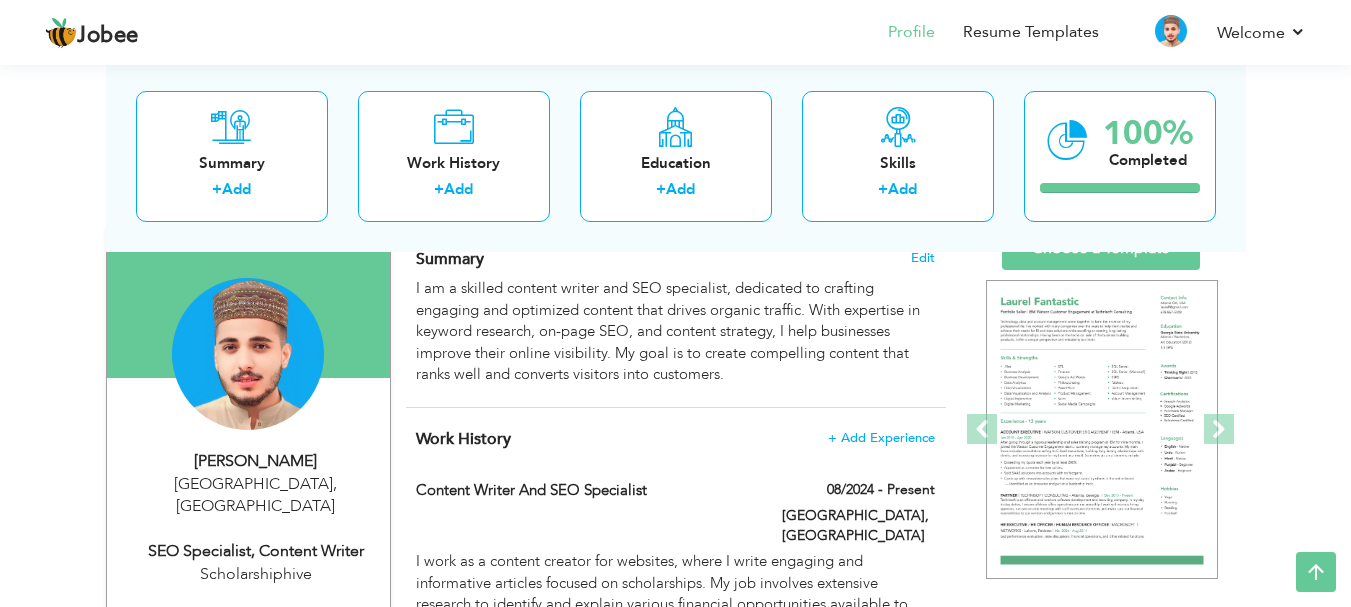 click on "Choose a Template
‹" at bounding box center [1103, 905] 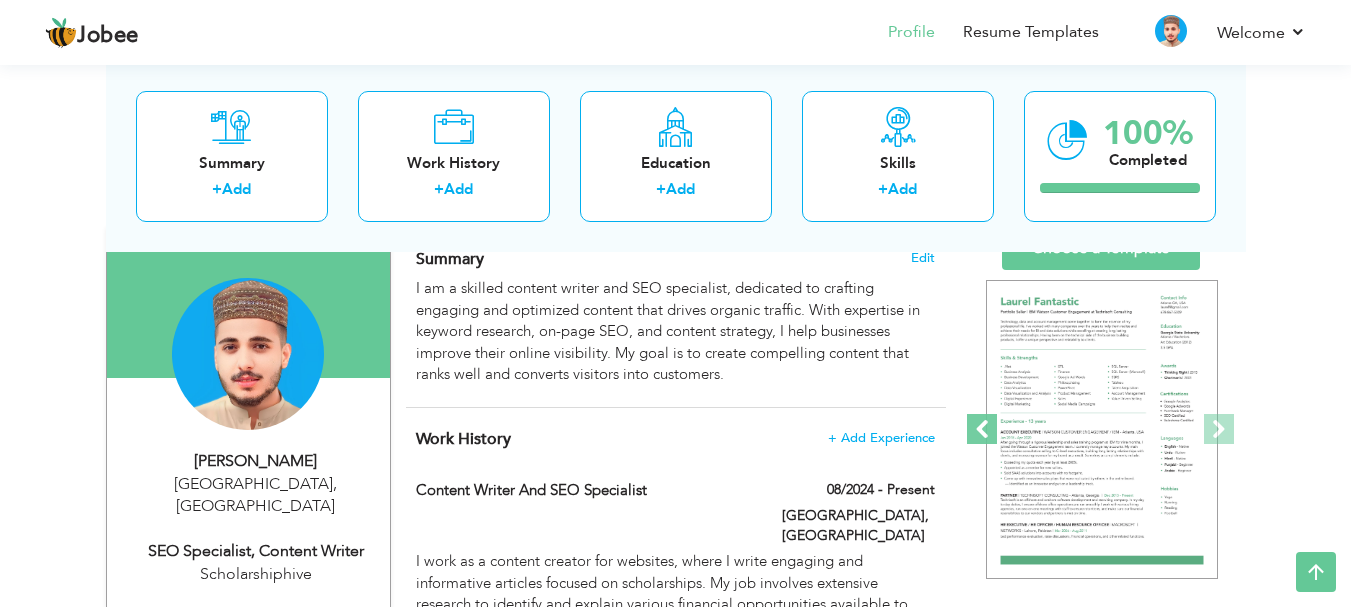click at bounding box center (982, 429) 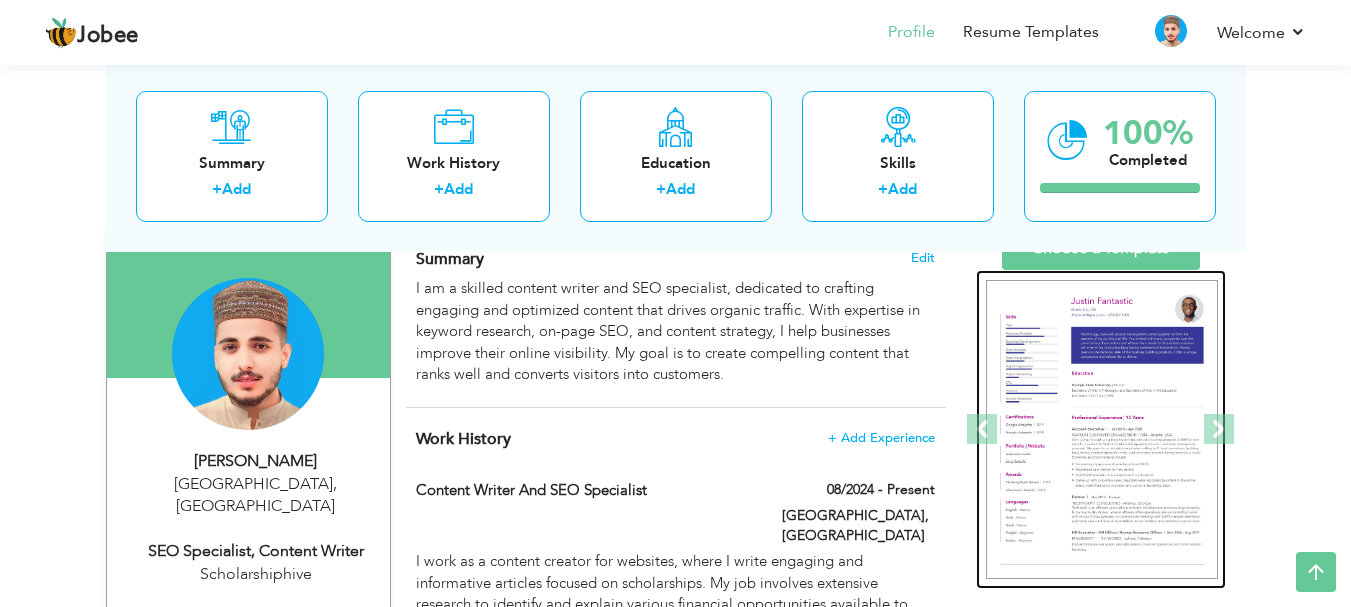 click at bounding box center (1102, 430) 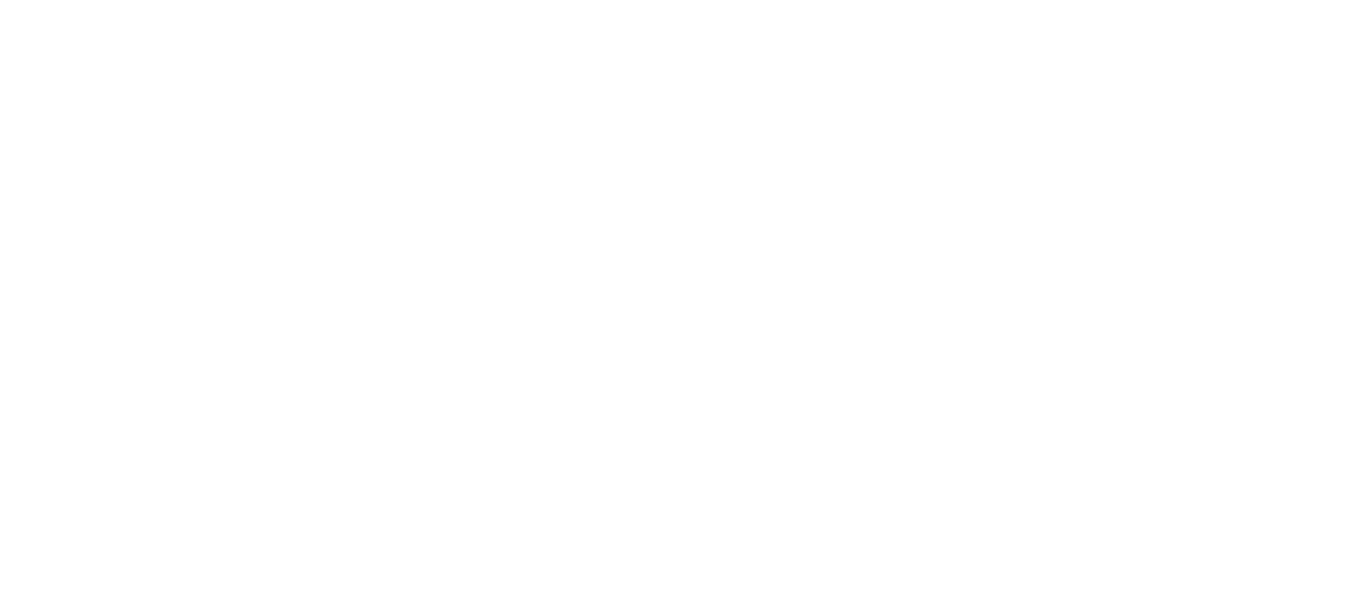 scroll, scrollTop: 0, scrollLeft: 0, axis: both 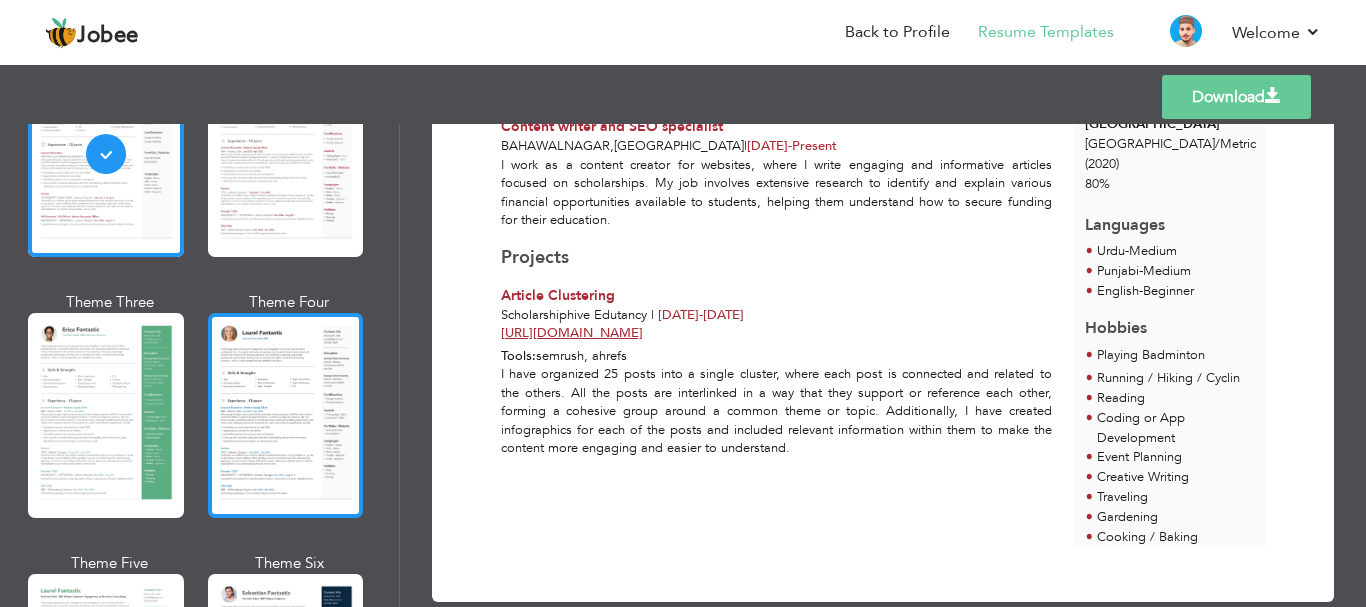 click at bounding box center (286, 415) 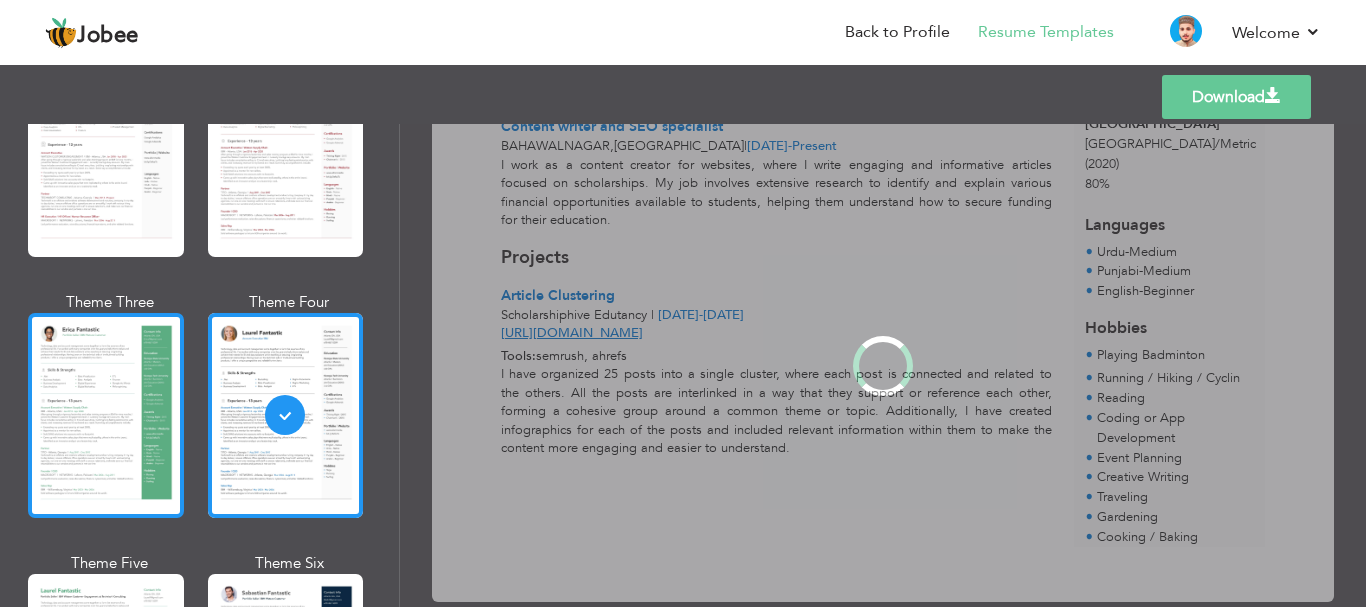 scroll, scrollTop: 0, scrollLeft: 0, axis: both 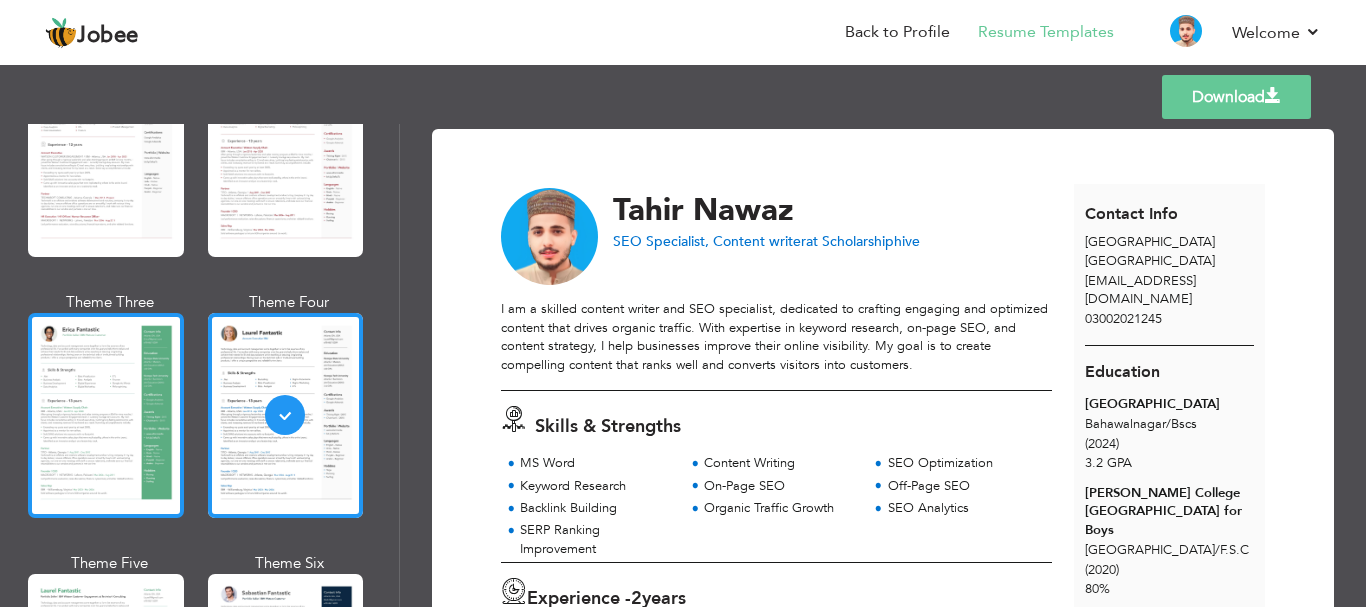 click at bounding box center [106, 415] 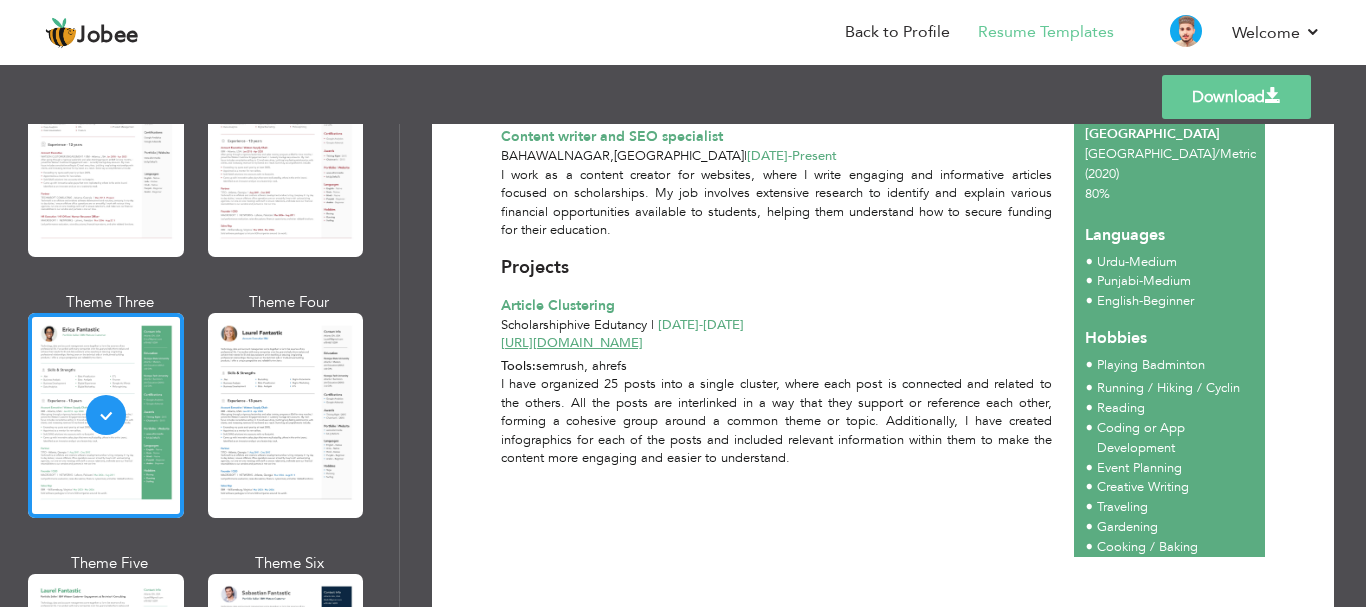 scroll, scrollTop: 513, scrollLeft: 0, axis: vertical 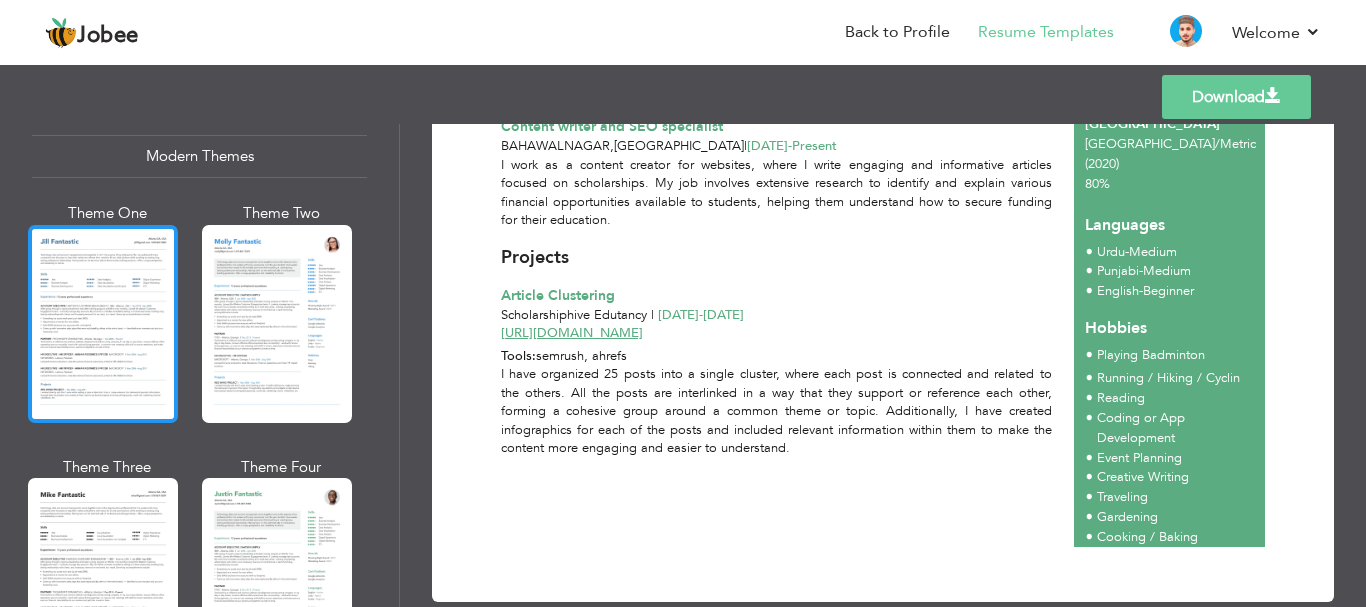 click at bounding box center (103, 324) 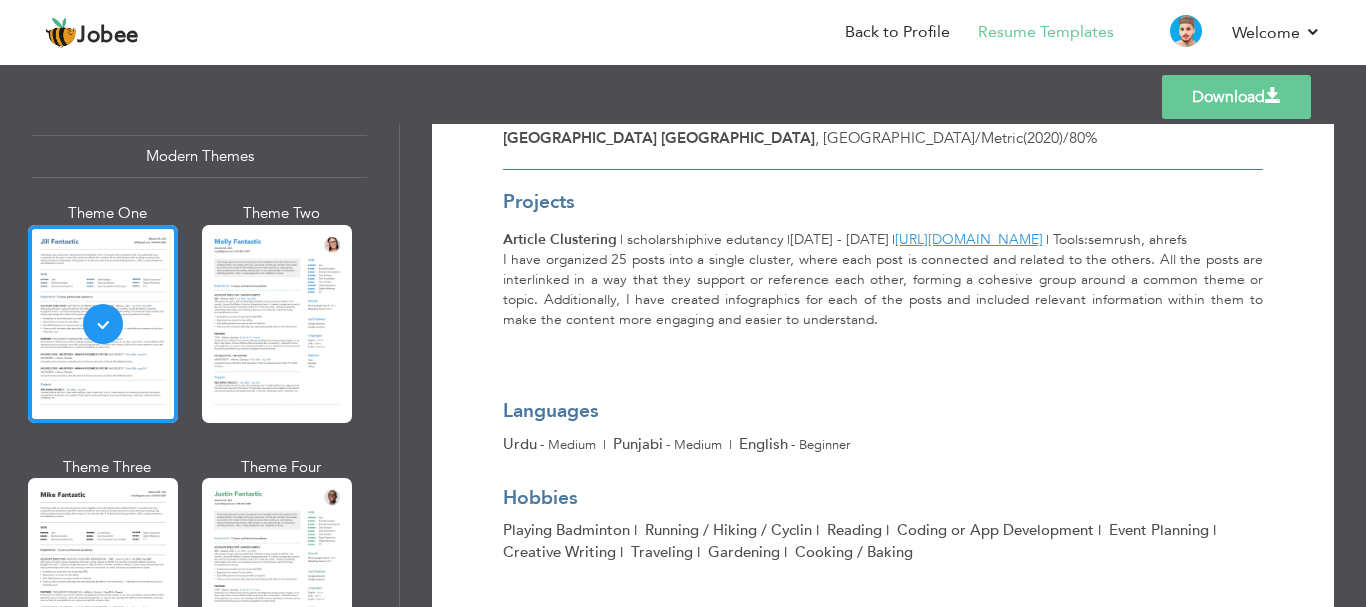 scroll, scrollTop: 716, scrollLeft: 0, axis: vertical 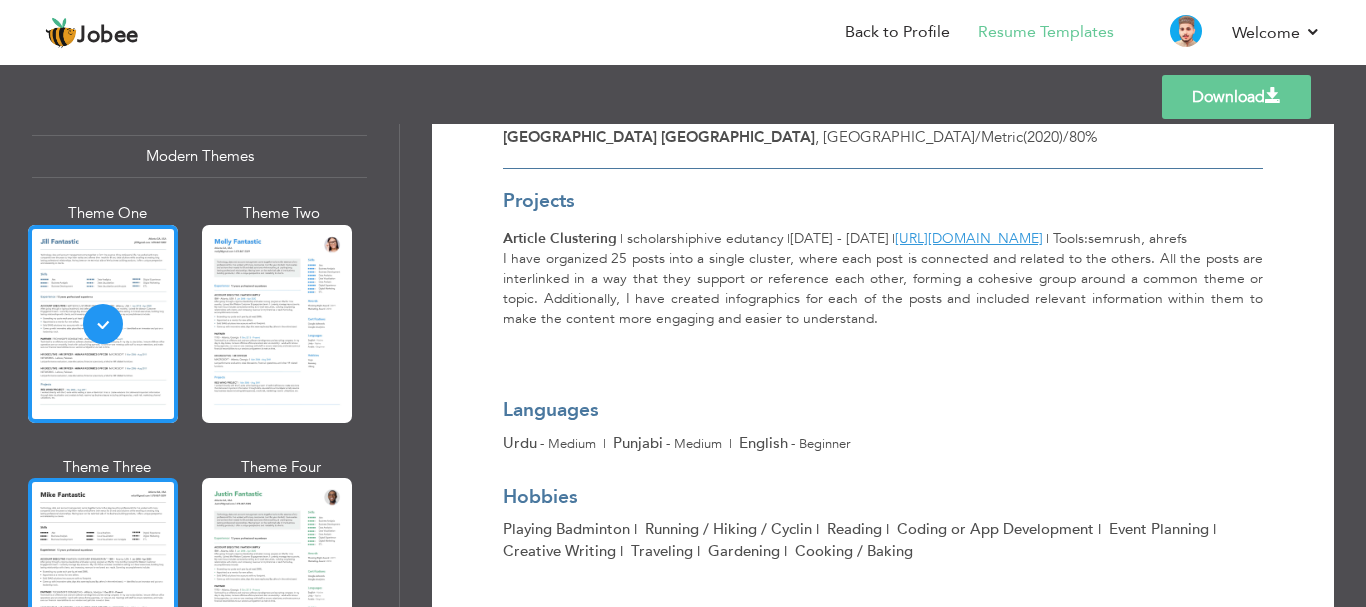 click at bounding box center (103, 577) 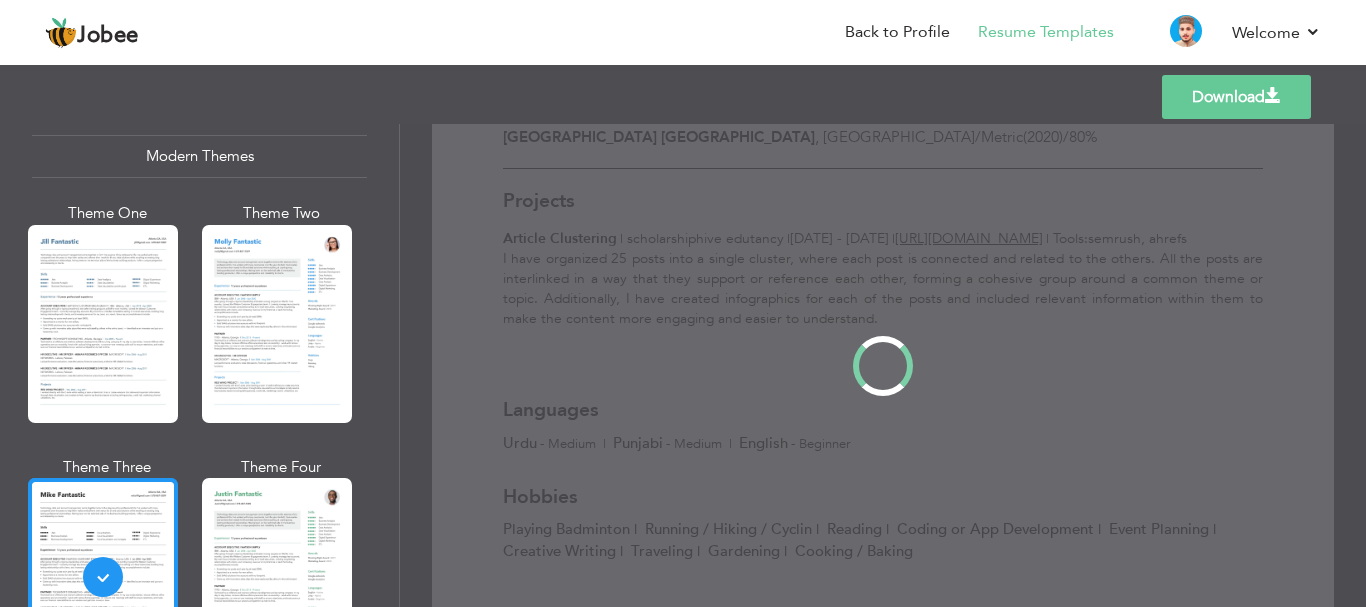 scroll, scrollTop: 0, scrollLeft: 0, axis: both 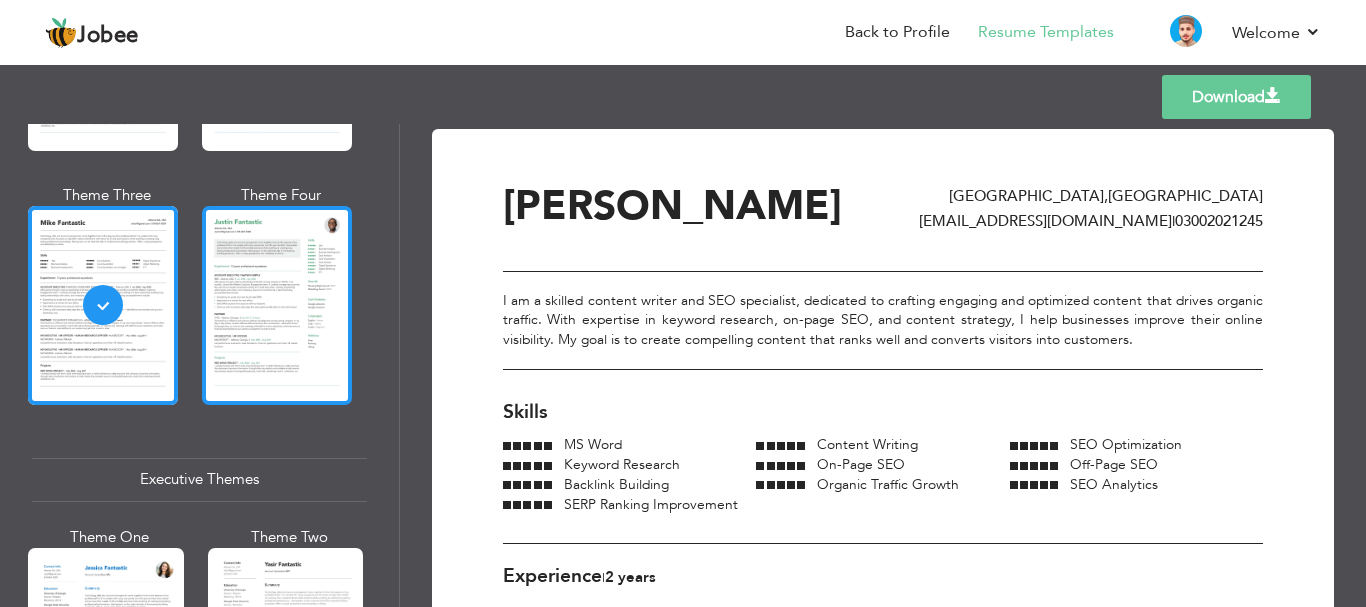 click at bounding box center [277, 305] 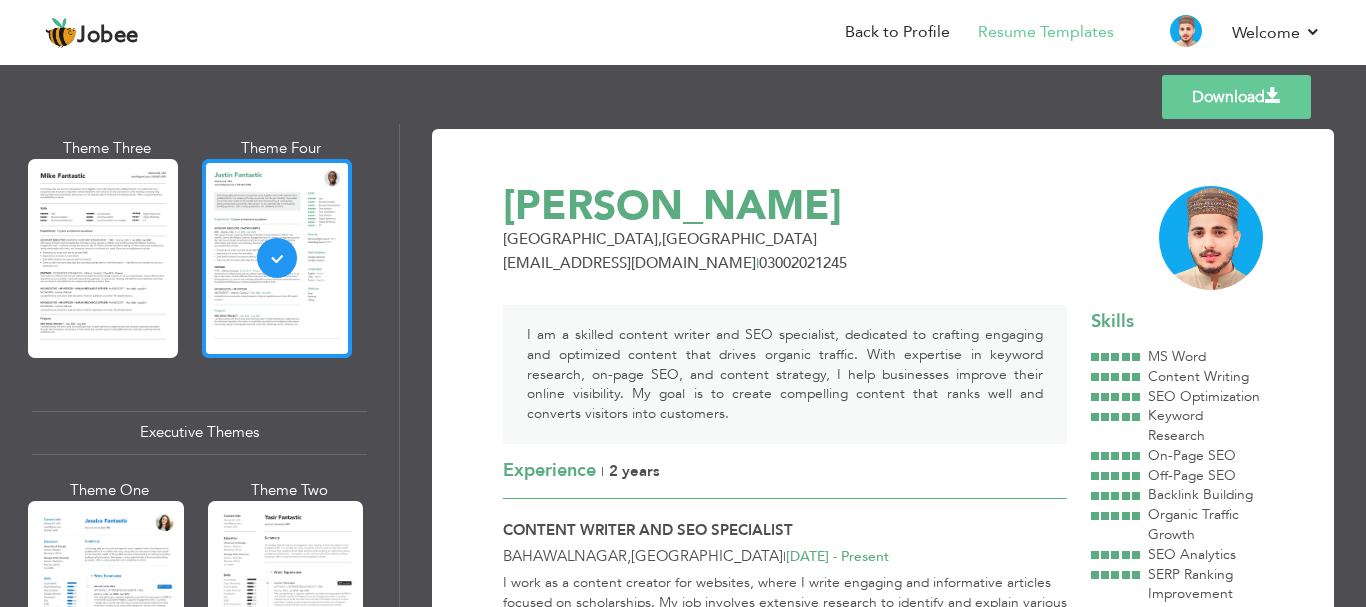 scroll, scrollTop: 1234, scrollLeft: 0, axis: vertical 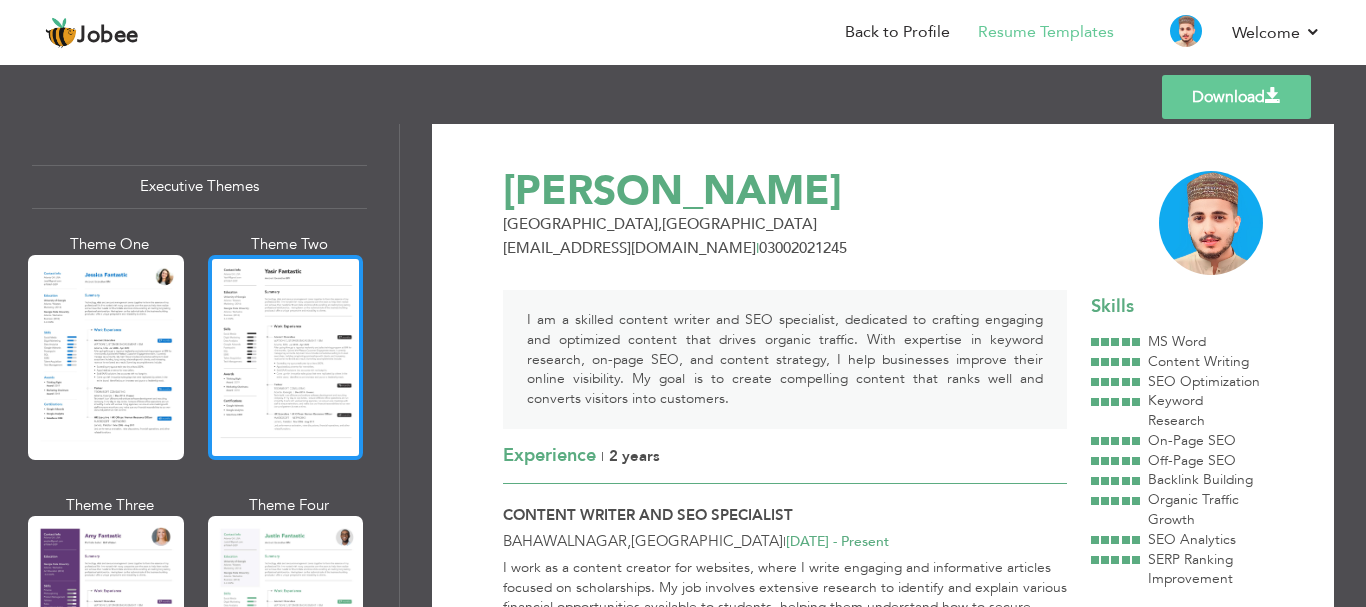 click at bounding box center [286, 357] 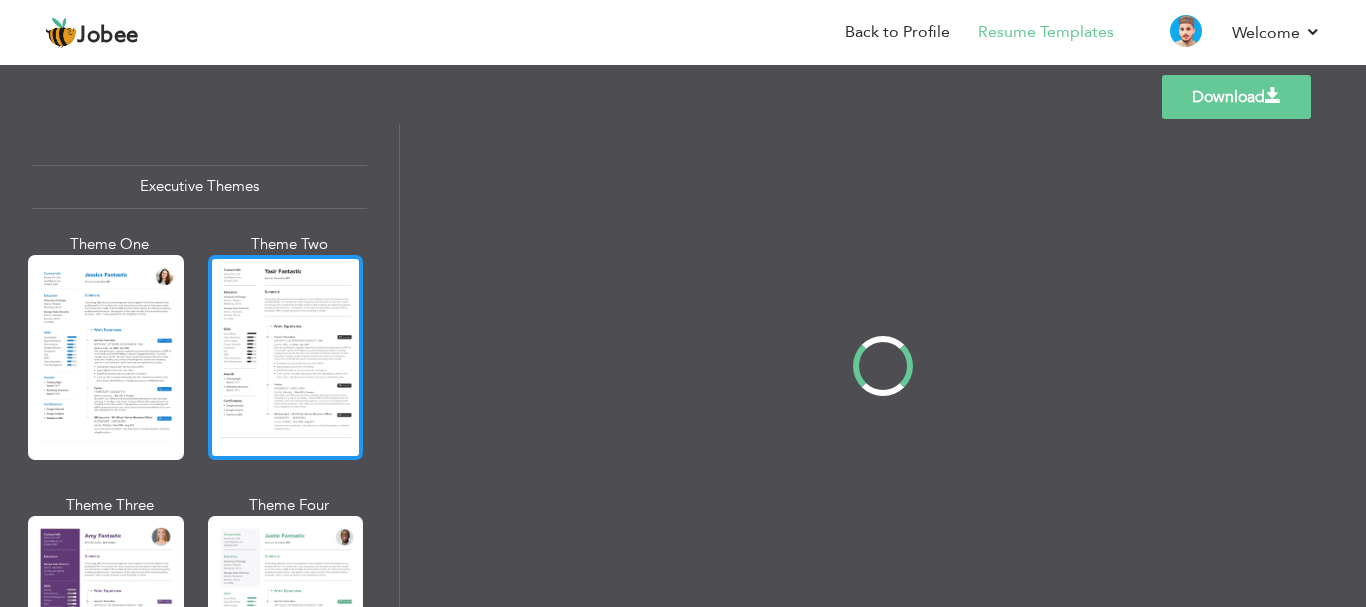 scroll, scrollTop: 0, scrollLeft: 0, axis: both 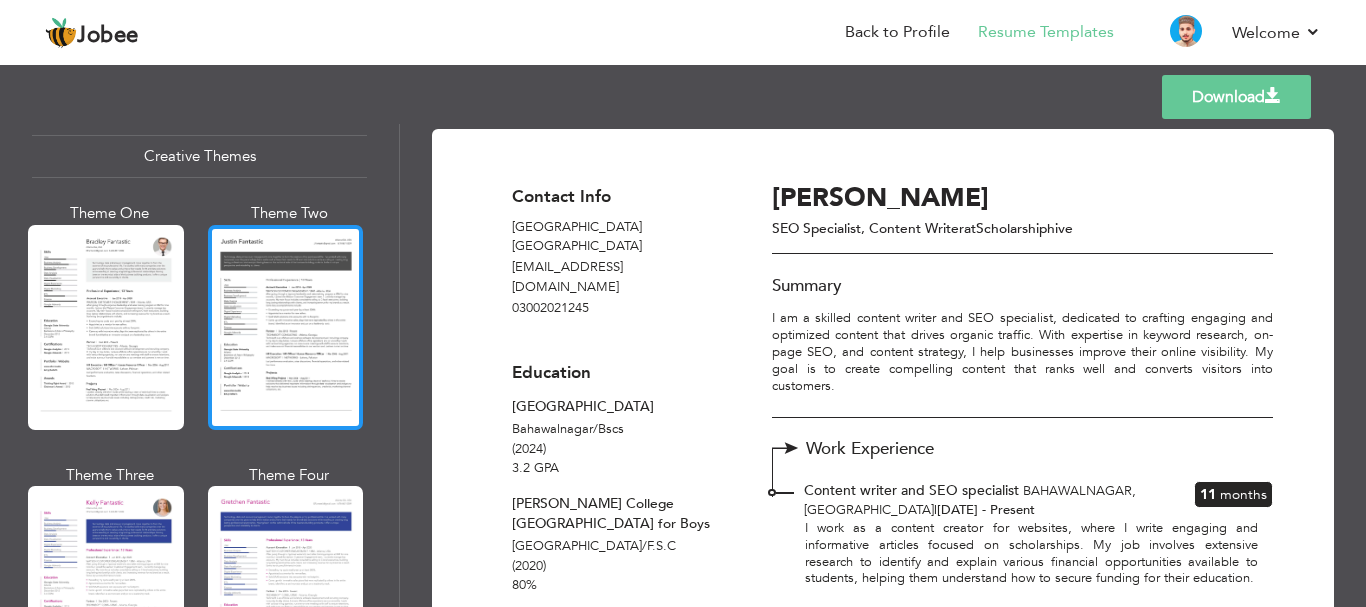 click at bounding box center (286, 327) 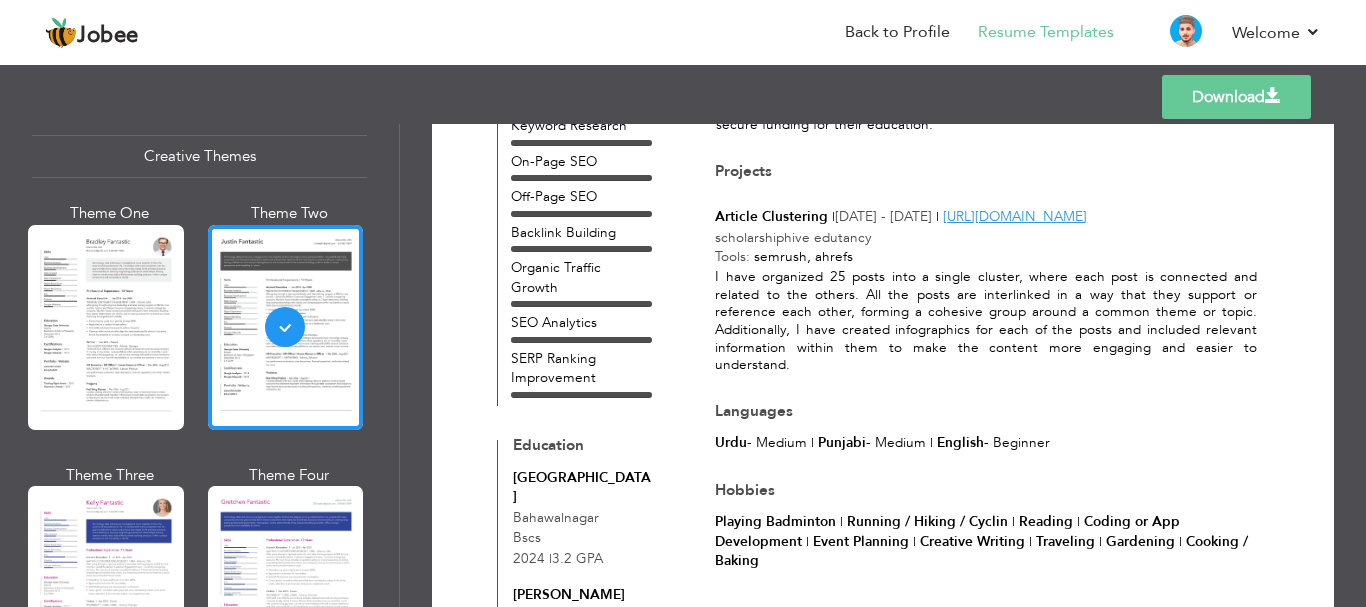 scroll, scrollTop: 461, scrollLeft: 0, axis: vertical 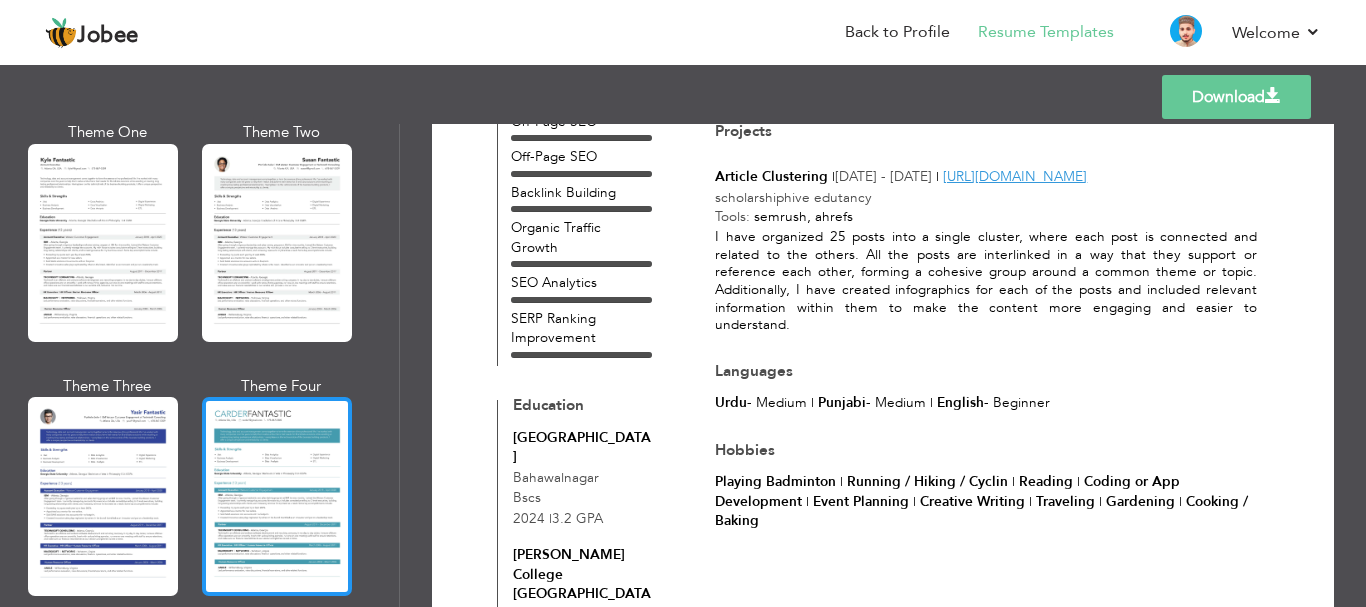 click at bounding box center (277, 496) 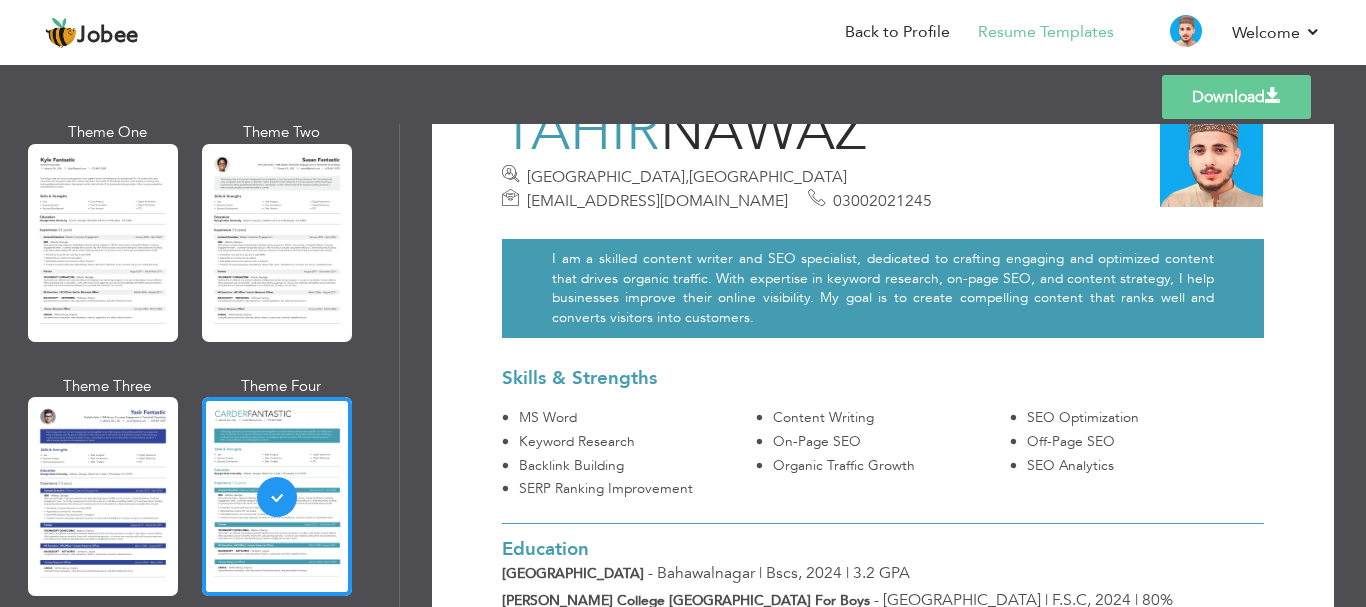 scroll, scrollTop: 0, scrollLeft: 0, axis: both 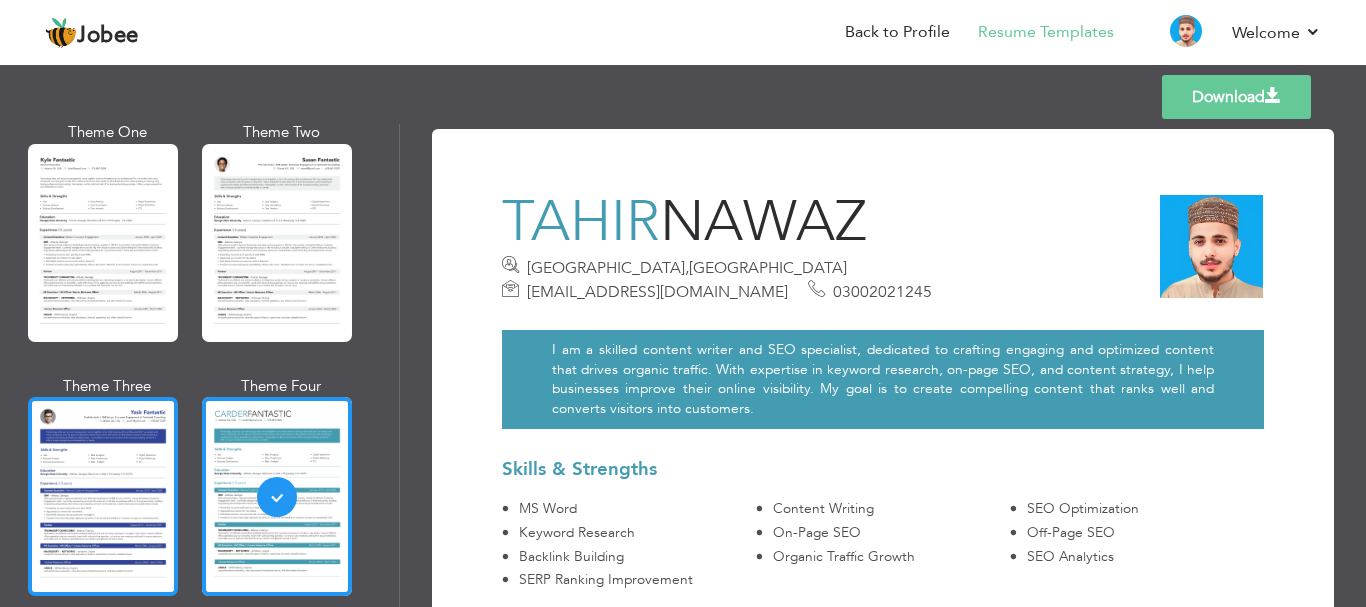 click at bounding box center (103, 496) 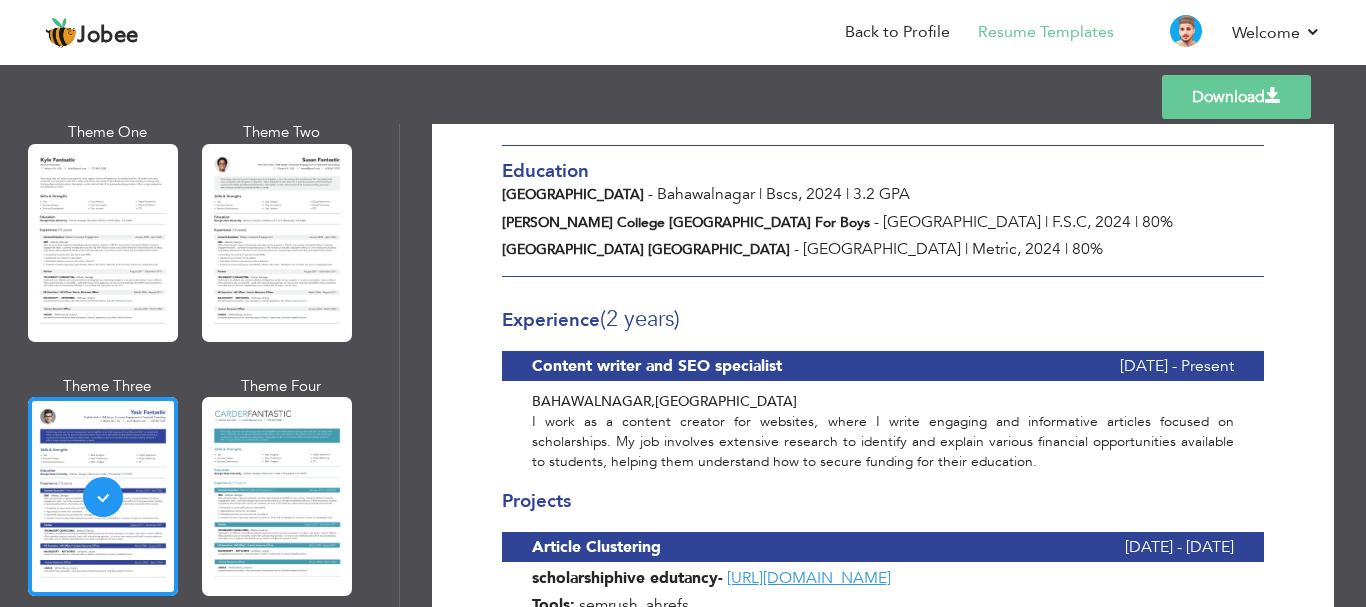 scroll, scrollTop: 495, scrollLeft: 0, axis: vertical 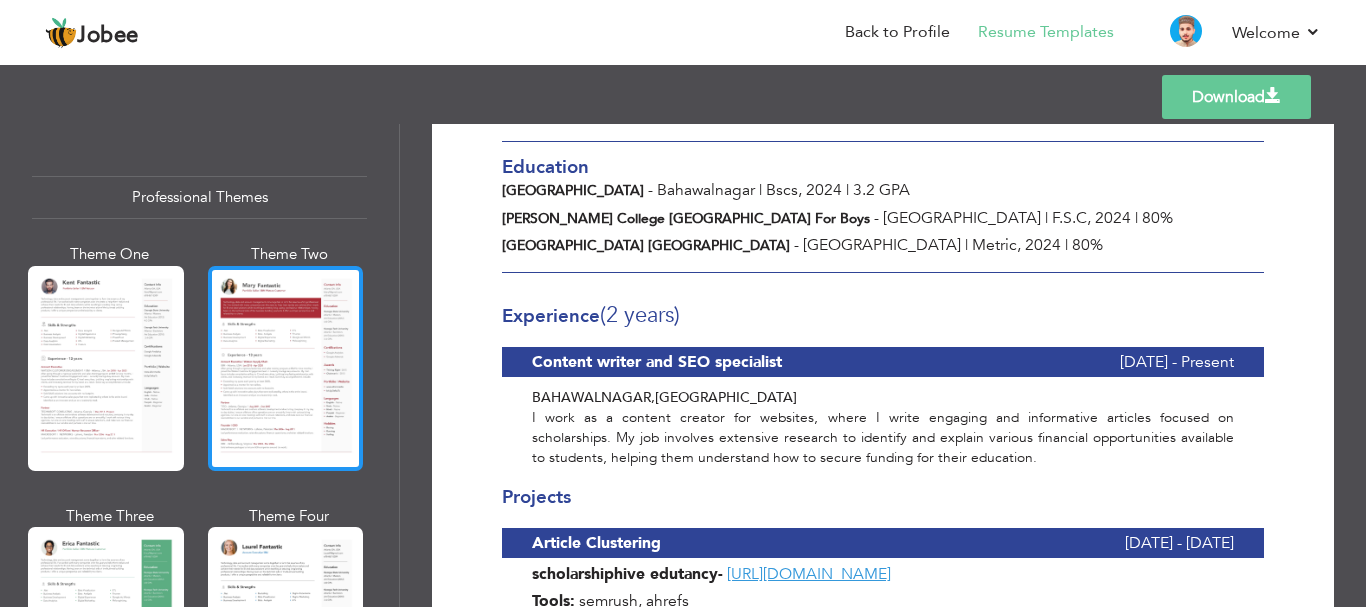 click at bounding box center (286, 368) 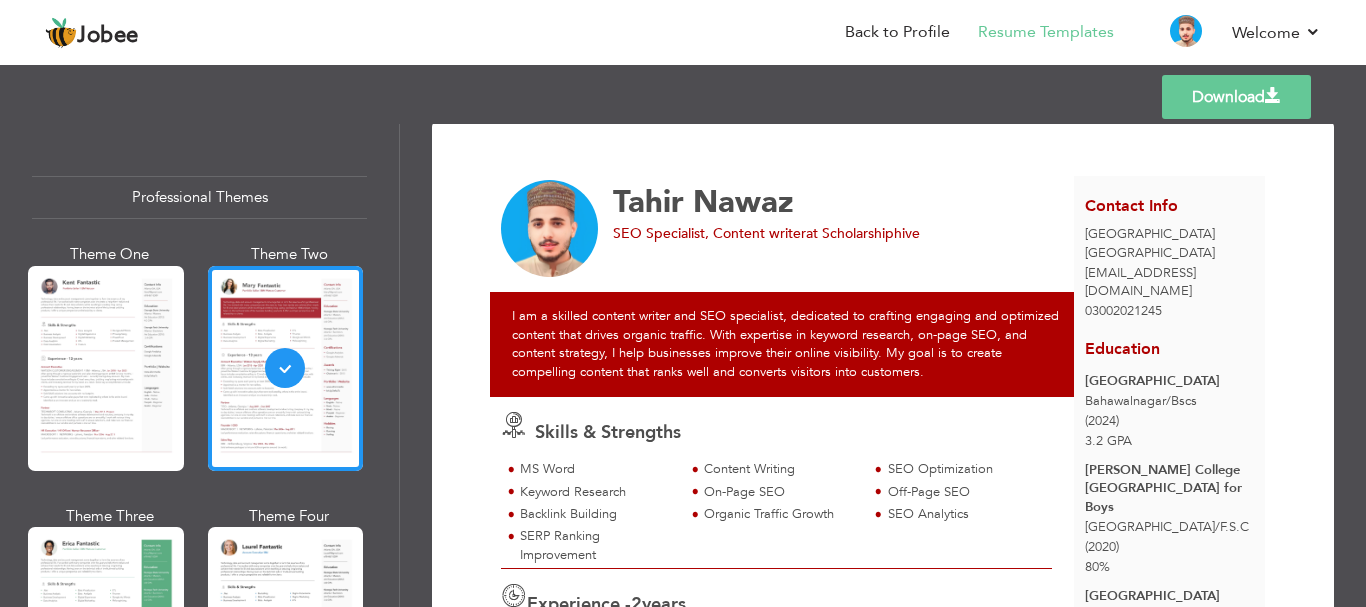 scroll, scrollTop: 6, scrollLeft: 0, axis: vertical 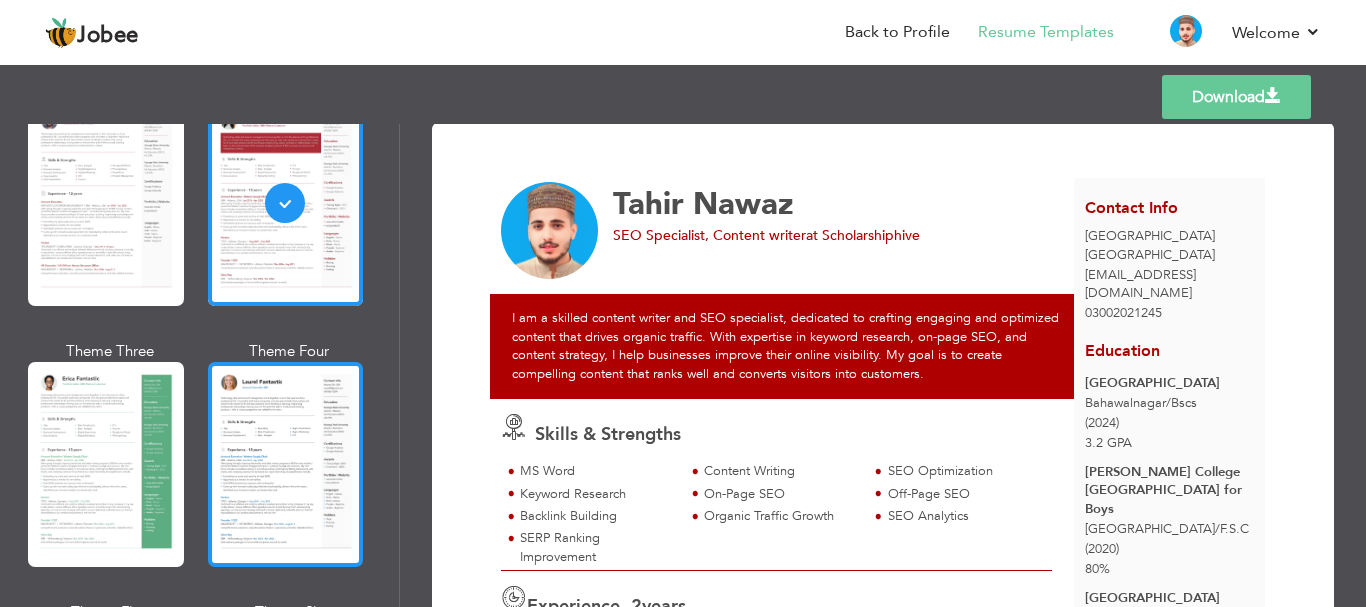 click at bounding box center (286, 464) 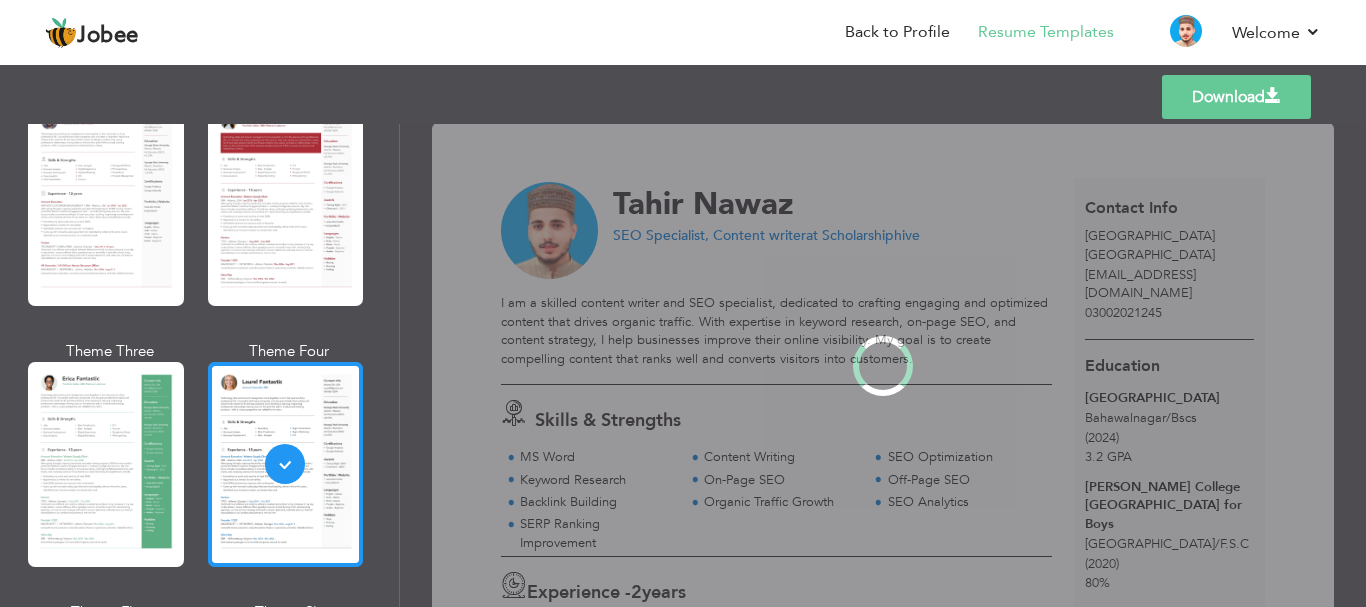 scroll, scrollTop: 0, scrollLeft: 0, axis: both 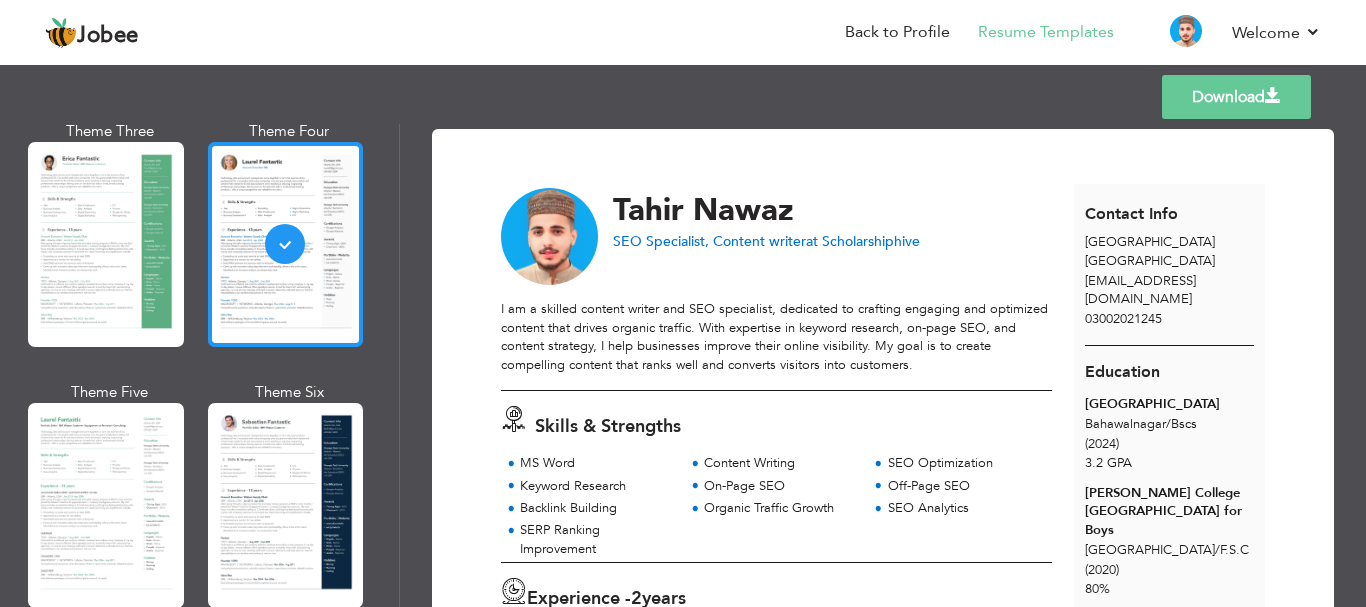 click at bounding box center (286, 505) 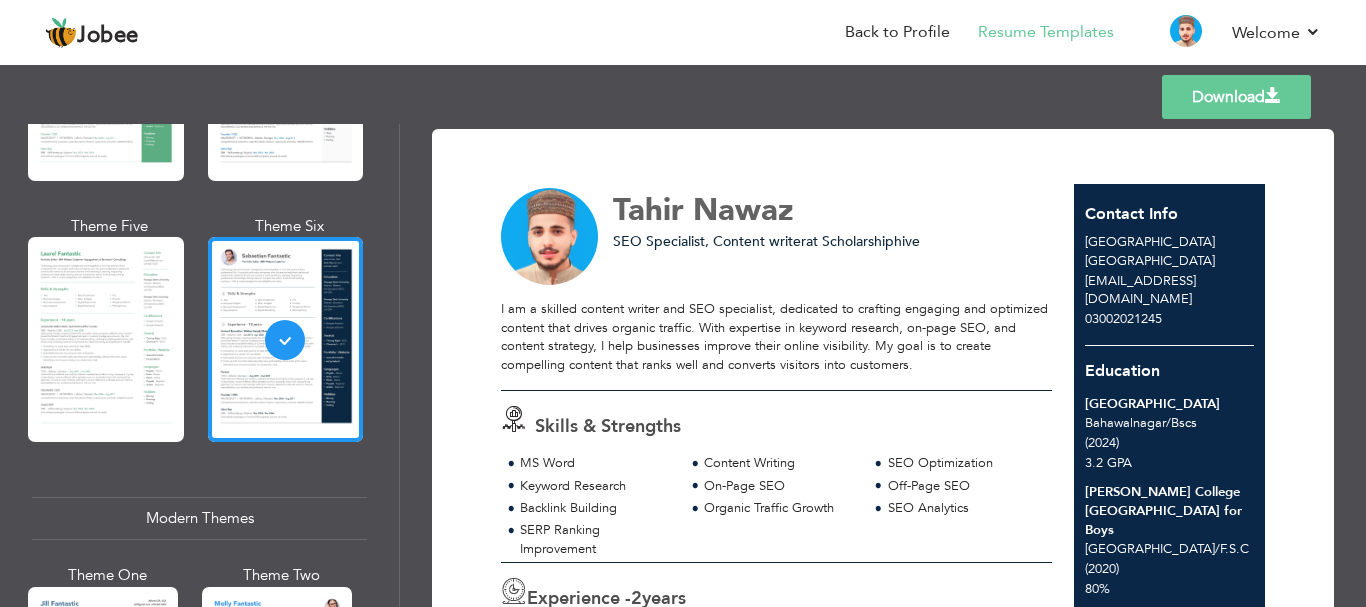 scroll, scrollTop: 552, scrollLeft: 0, axis: vertical 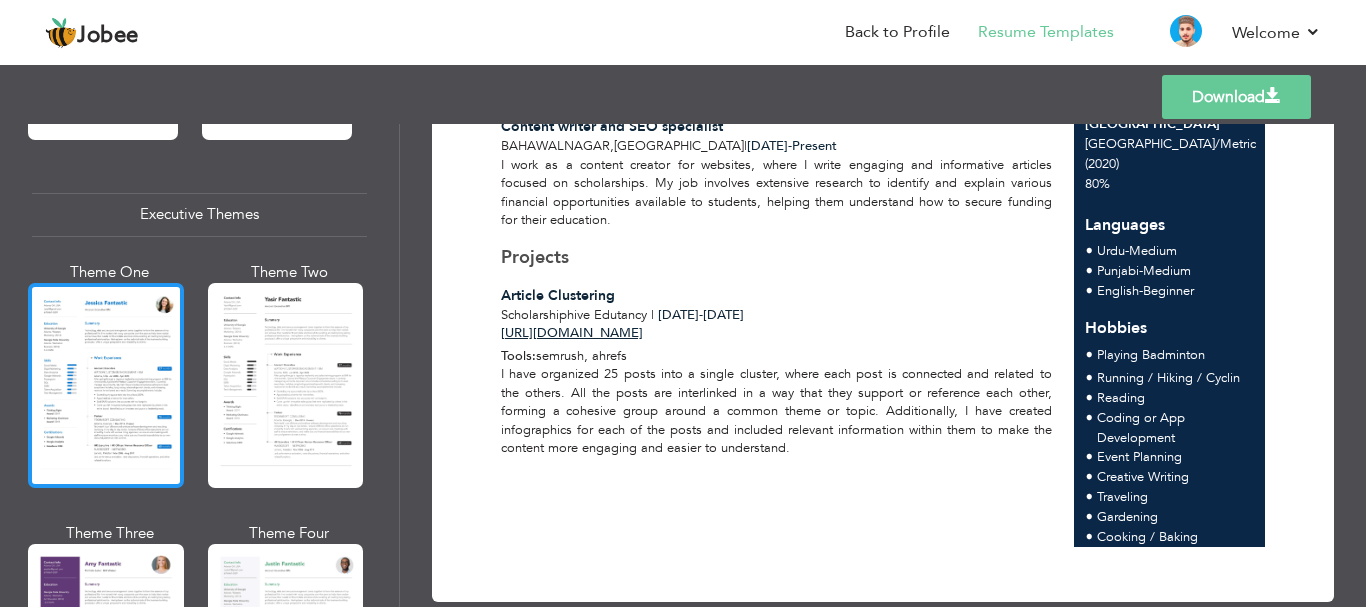 click at bounding box center (106, 385) 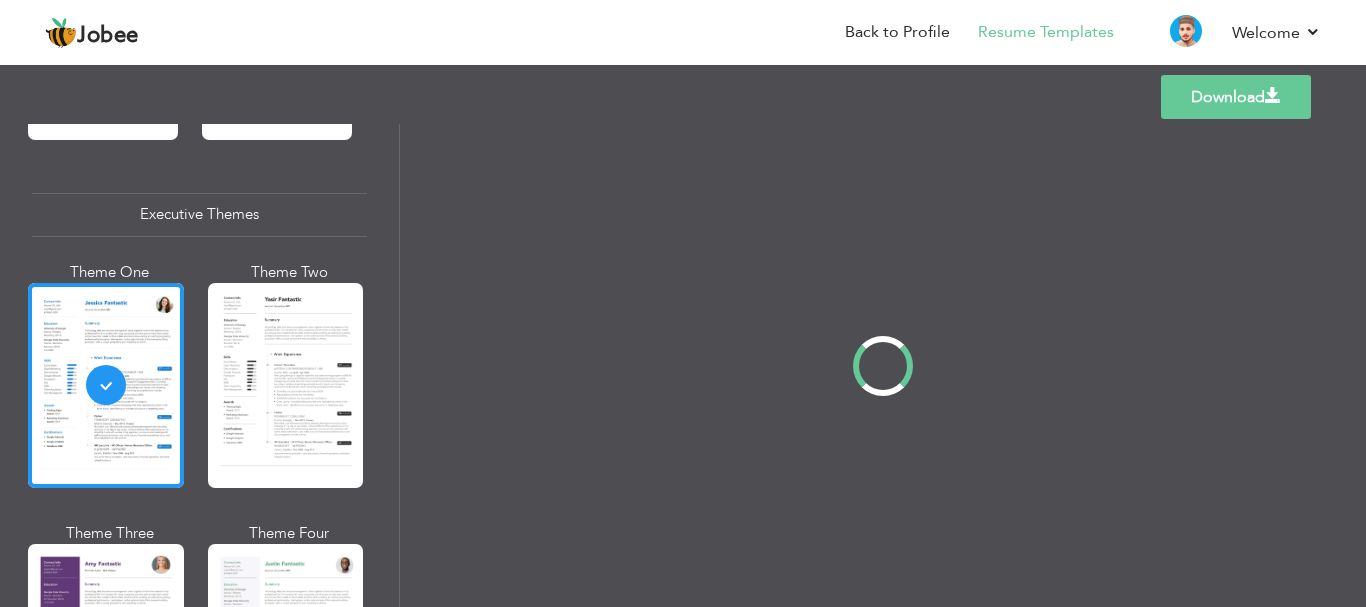 scroll, scrollTop: 0, scrollLeft: 0, axis: both 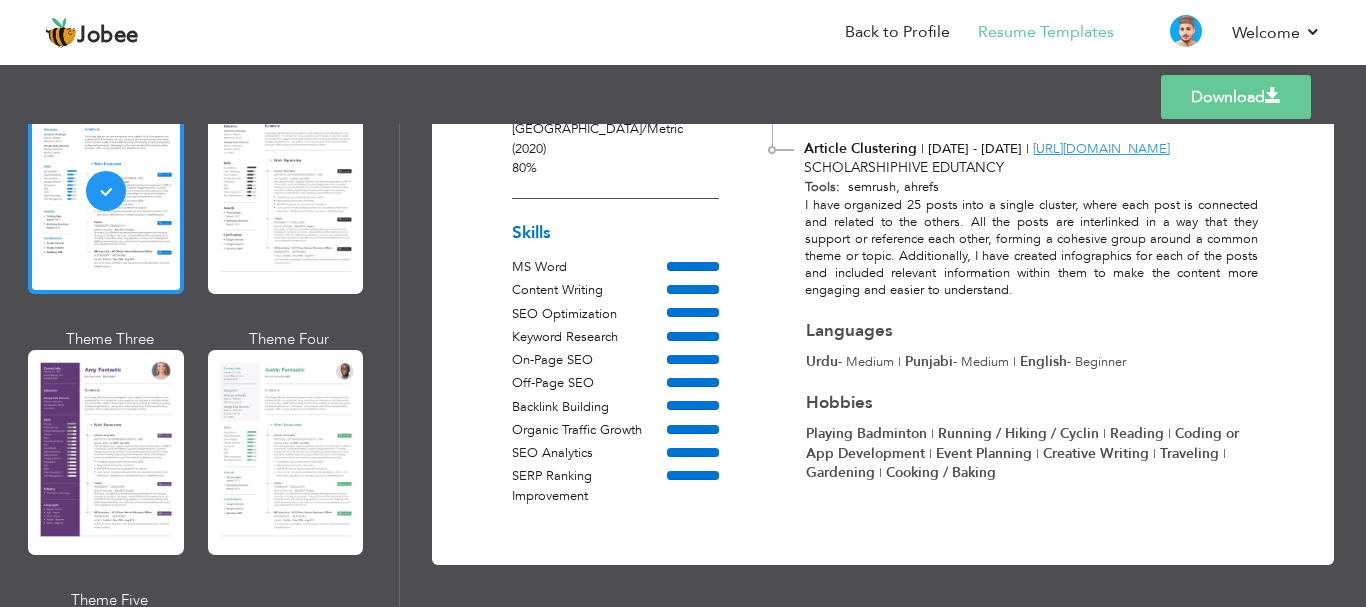 click at bounding box center [106, 452] 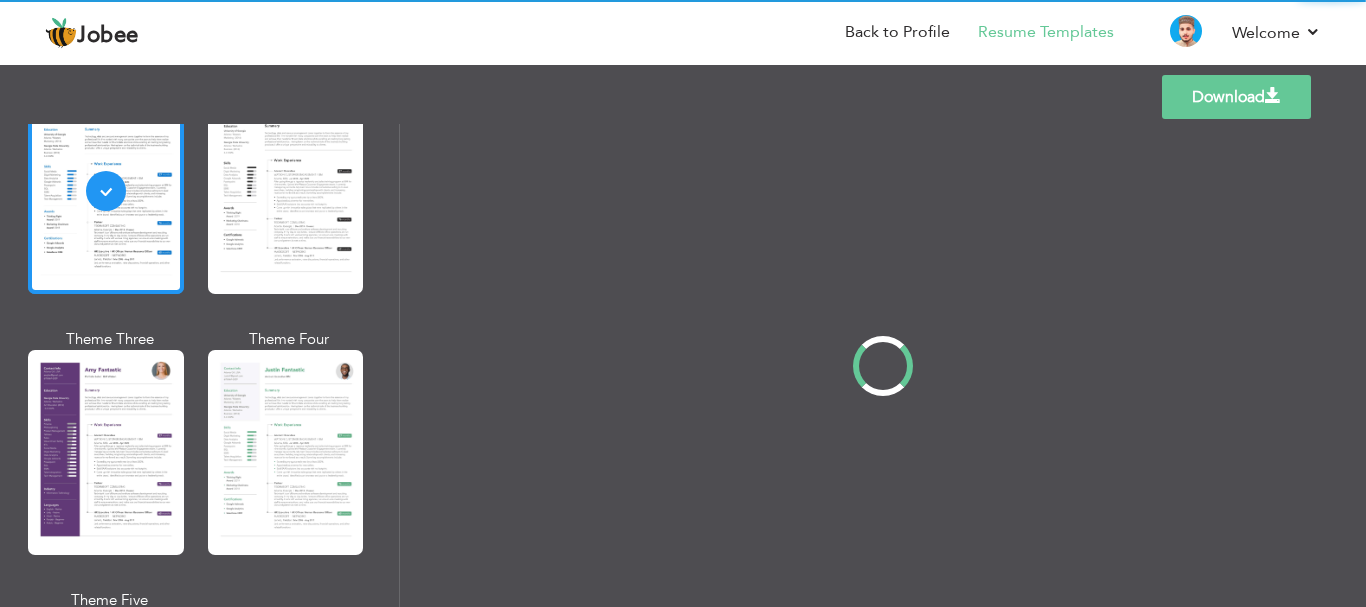 scroll, scrollTop: 1646, scrollLeft: 0, axis: vertical 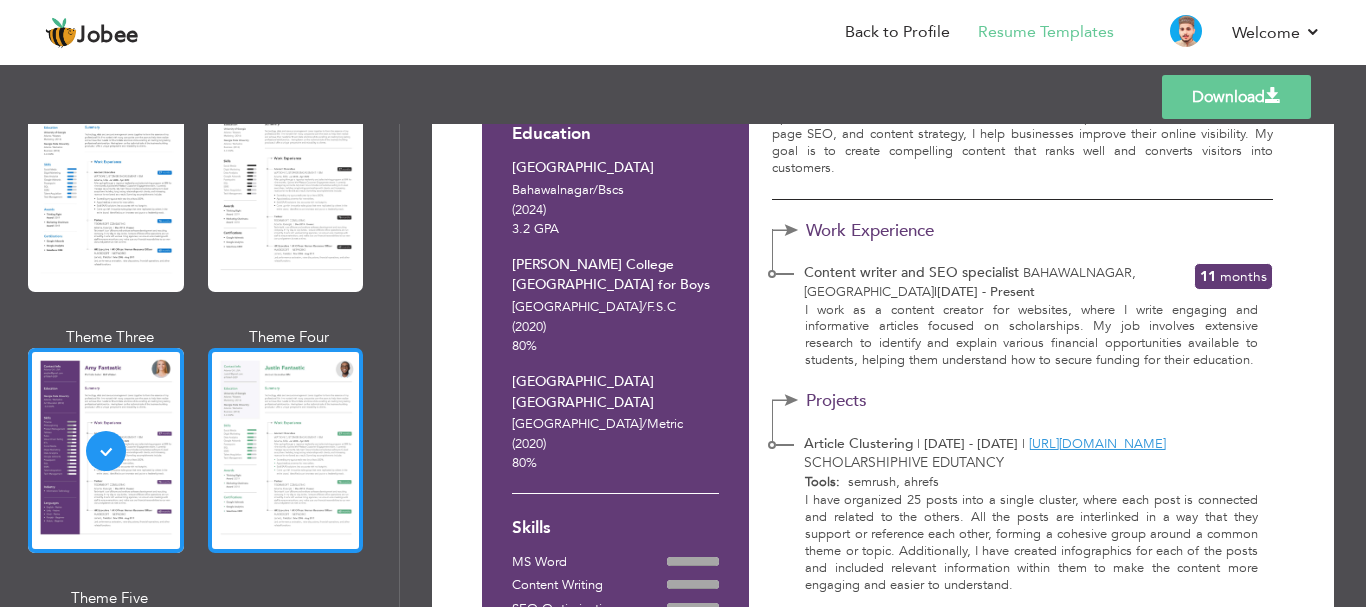 click at bounding box center (286, 450) 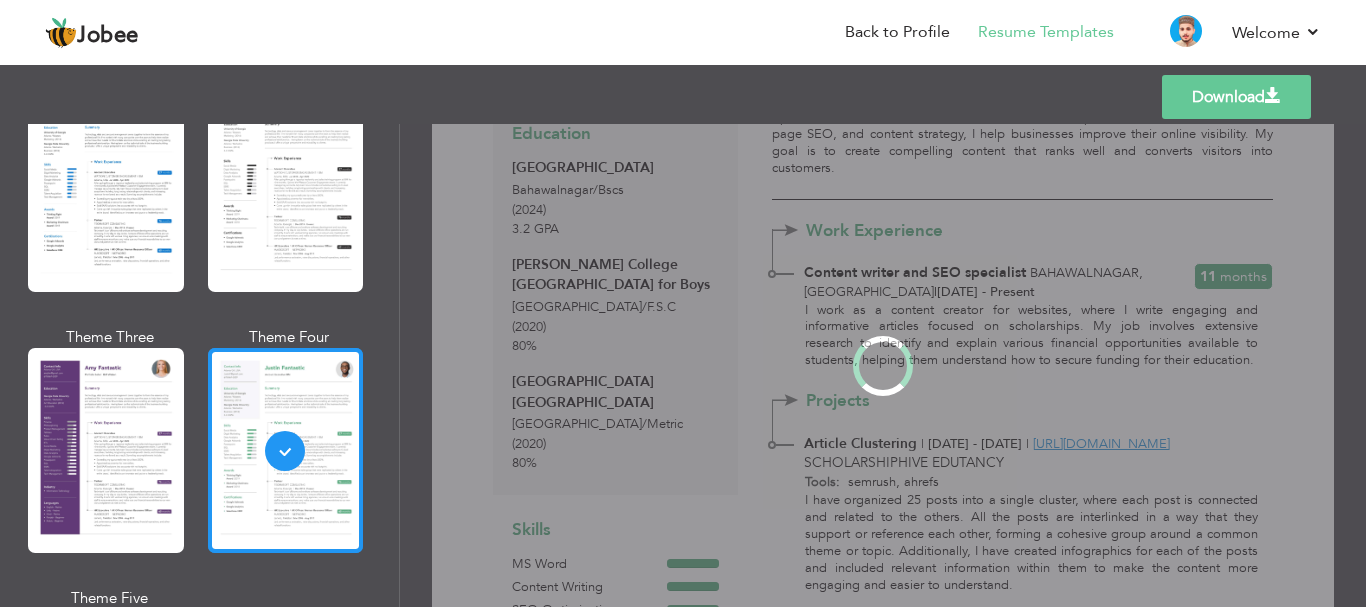 scroll, scrollTop: 0, scrollLeft: 0, axis: both 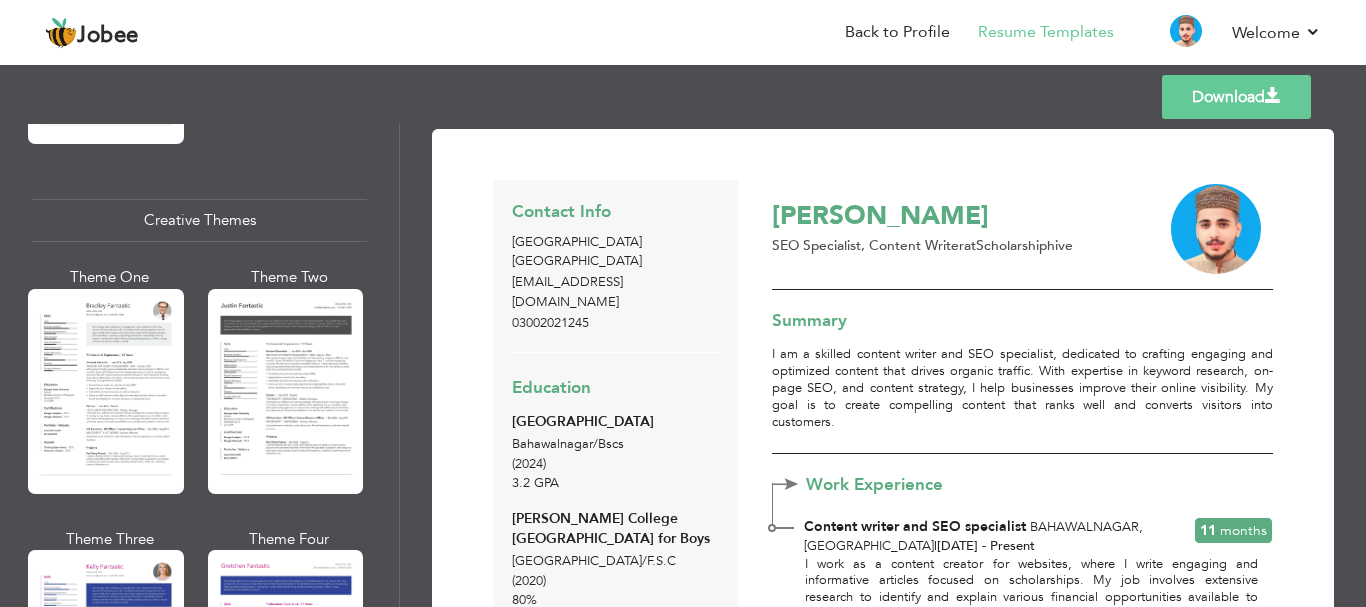 click at bounding box center [286, 391] 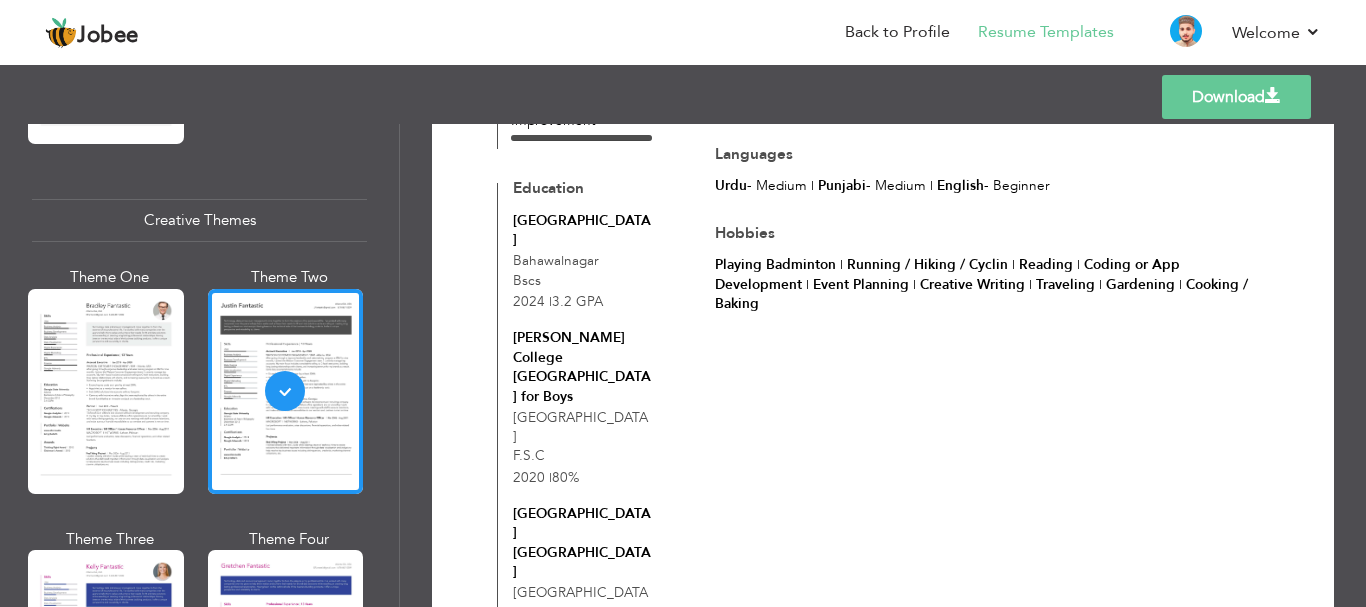 scroll, scrollTop: 703, scrollLeft: 0, axis: vertical 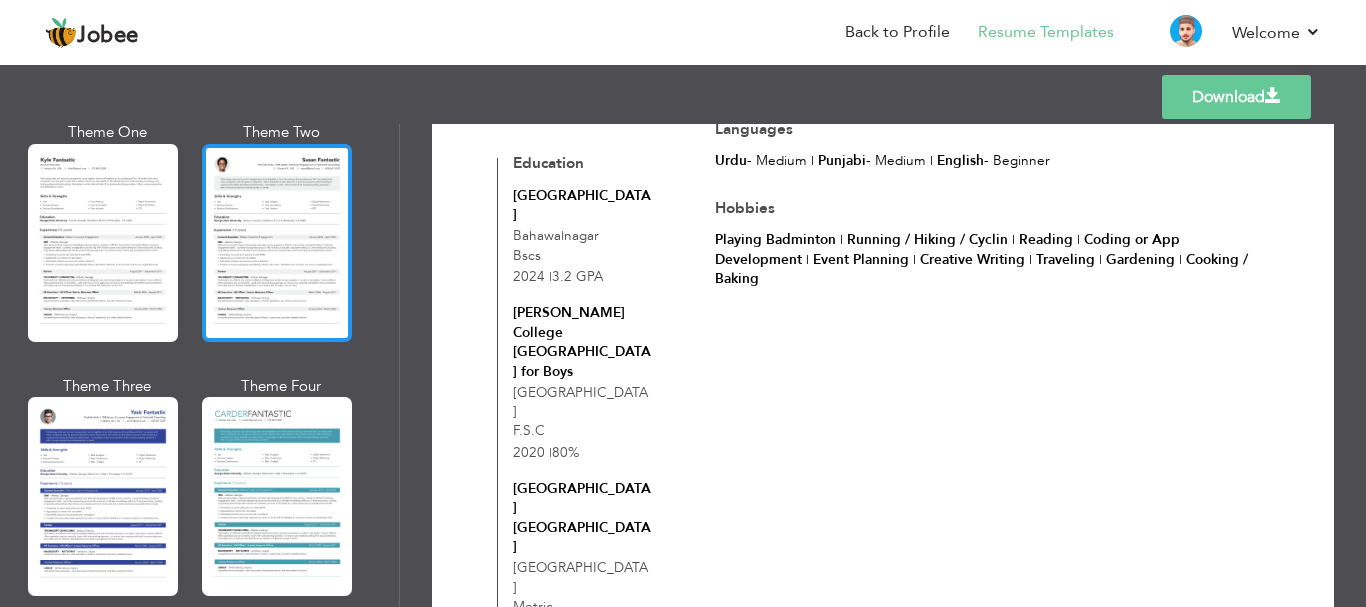 click at bounding box center [277, 496] 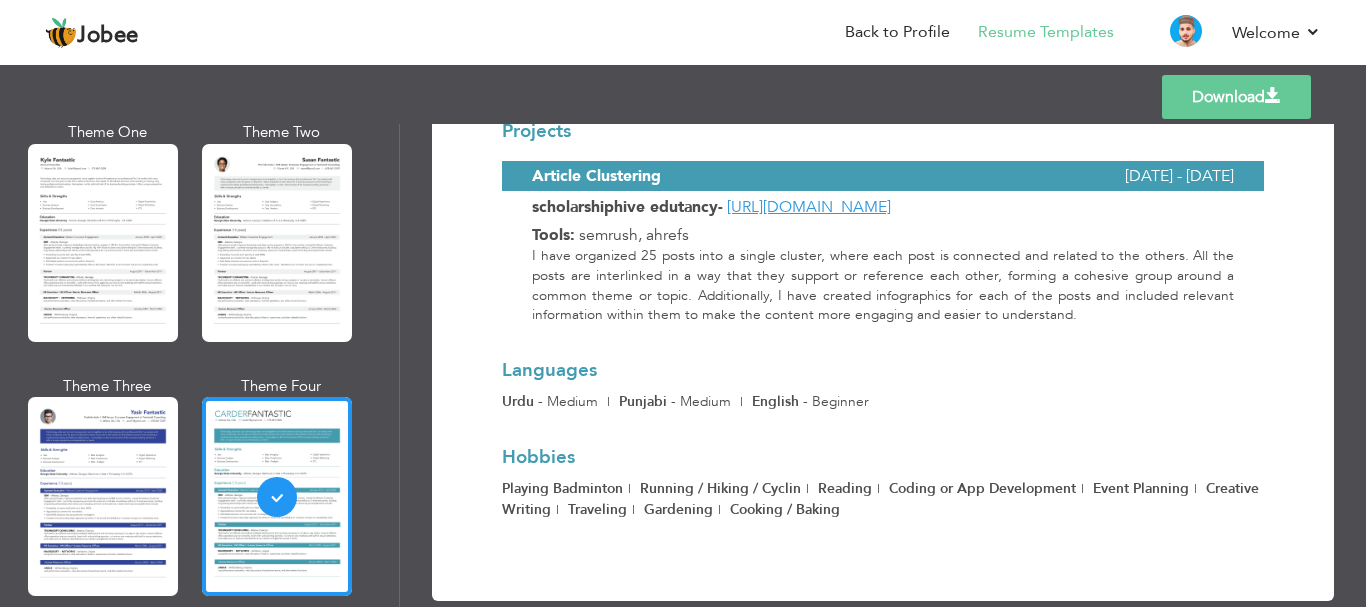 scroll, scrollTop: 882, scrollLeft: 0, axis: vertical 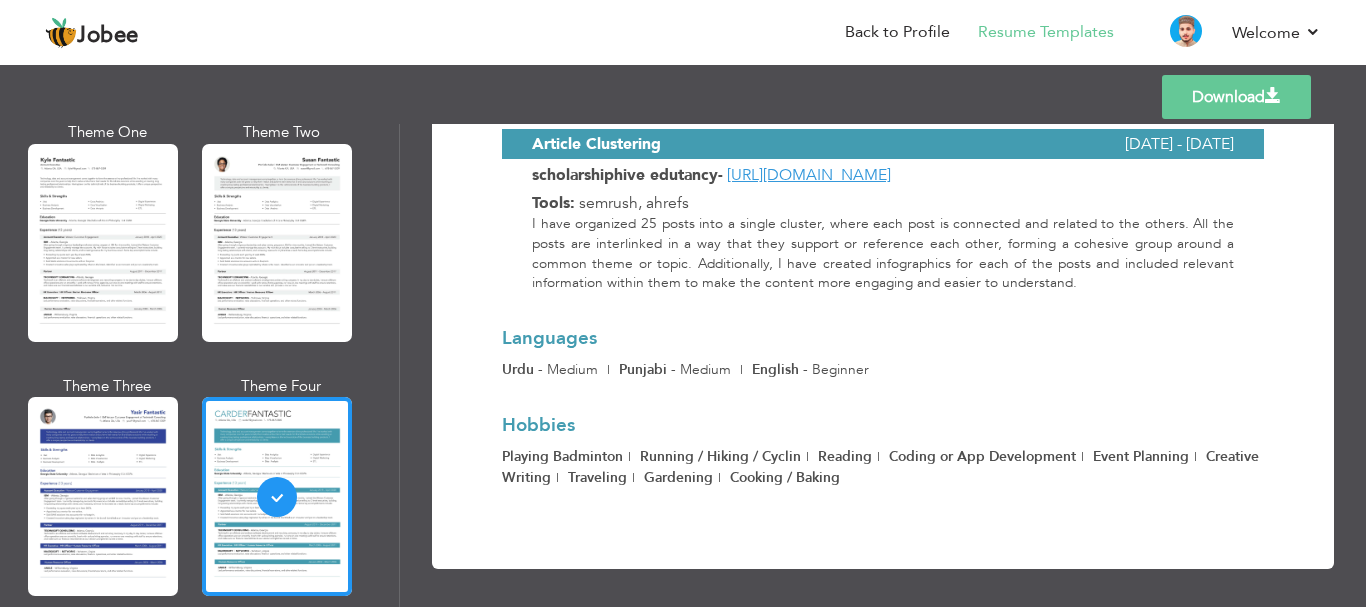 click on "Download" at bounding box center [1236, 97] 